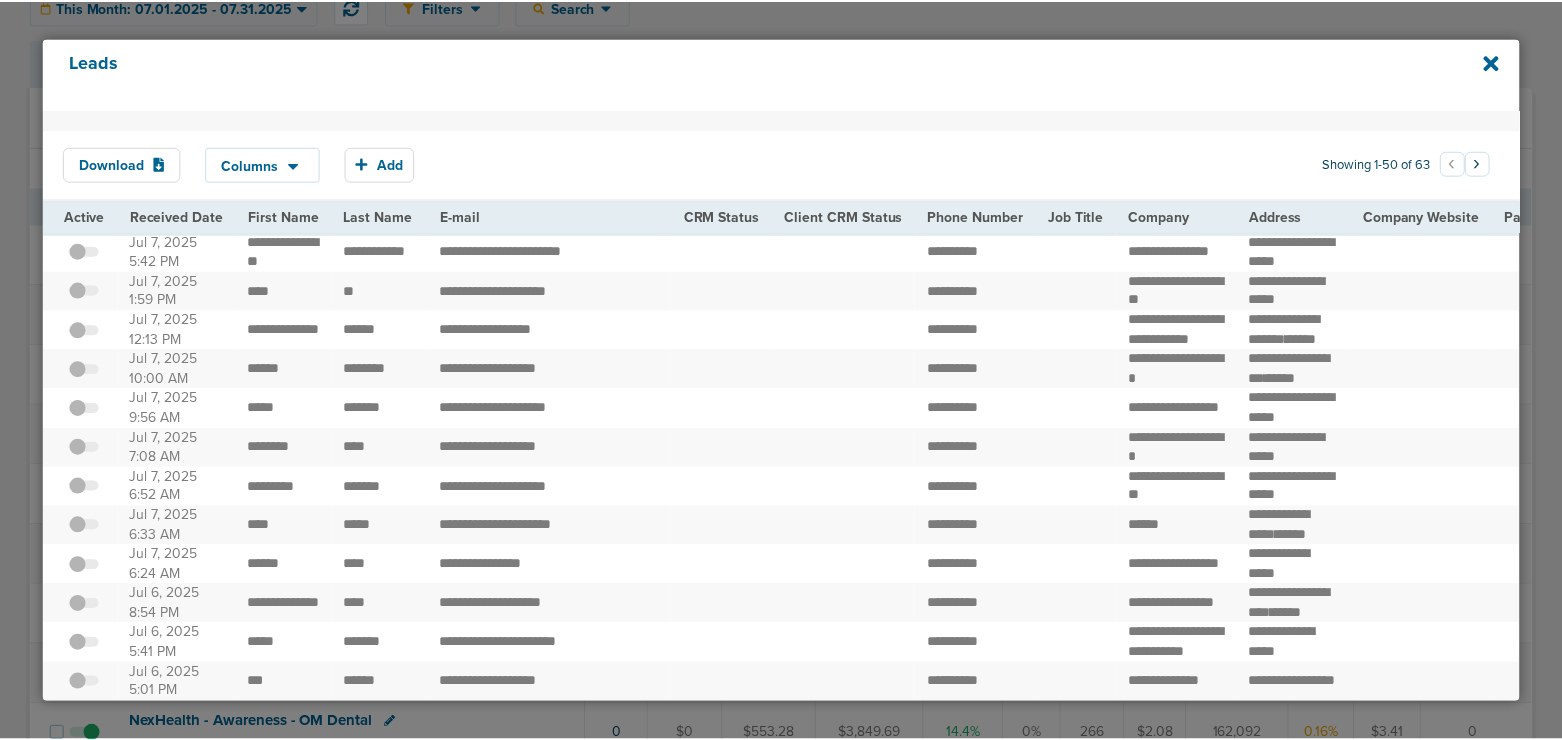 scroll, scrollTop: 85, scrollLeft: 0, axis: vertical 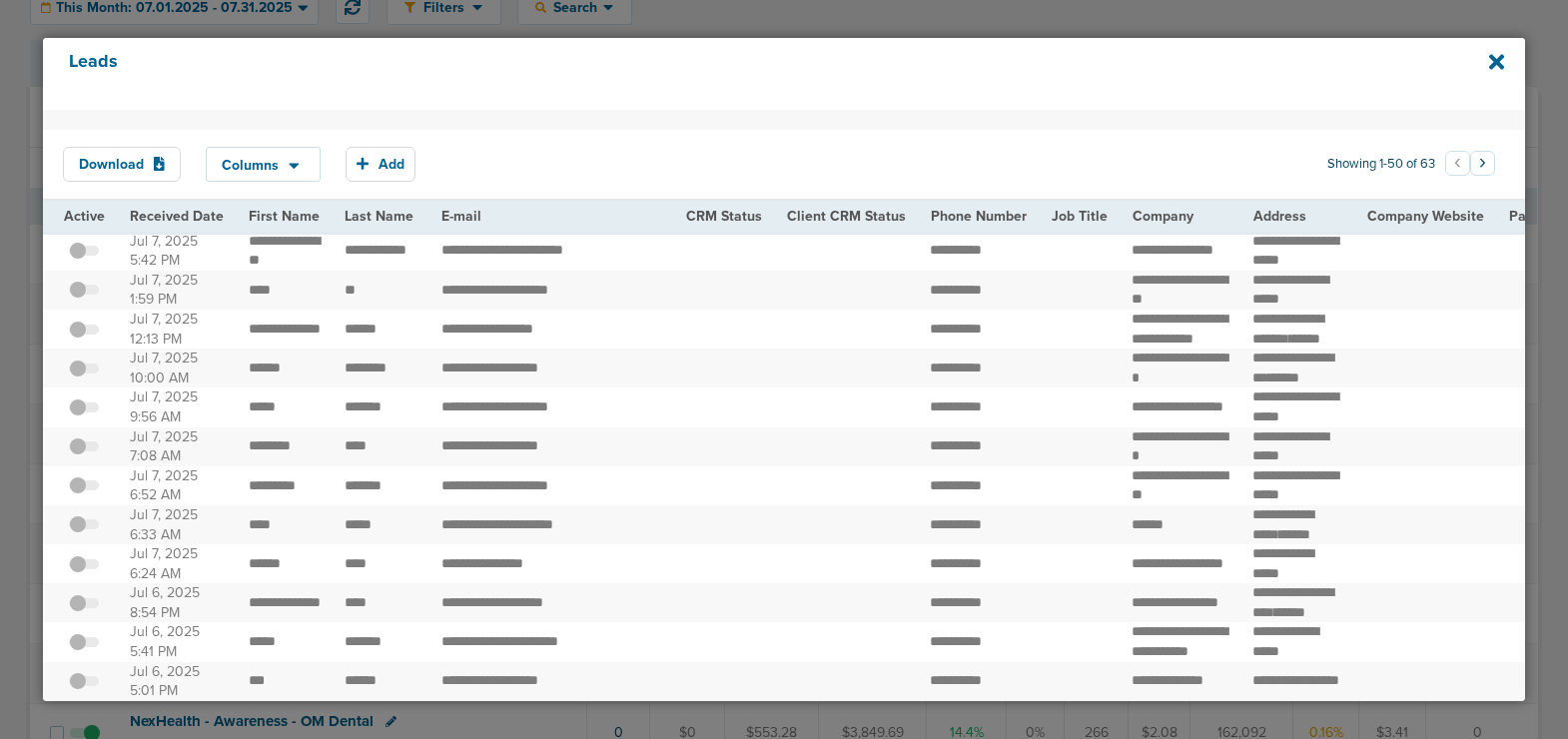 click on "Leads" at bounding box center [783, 74] 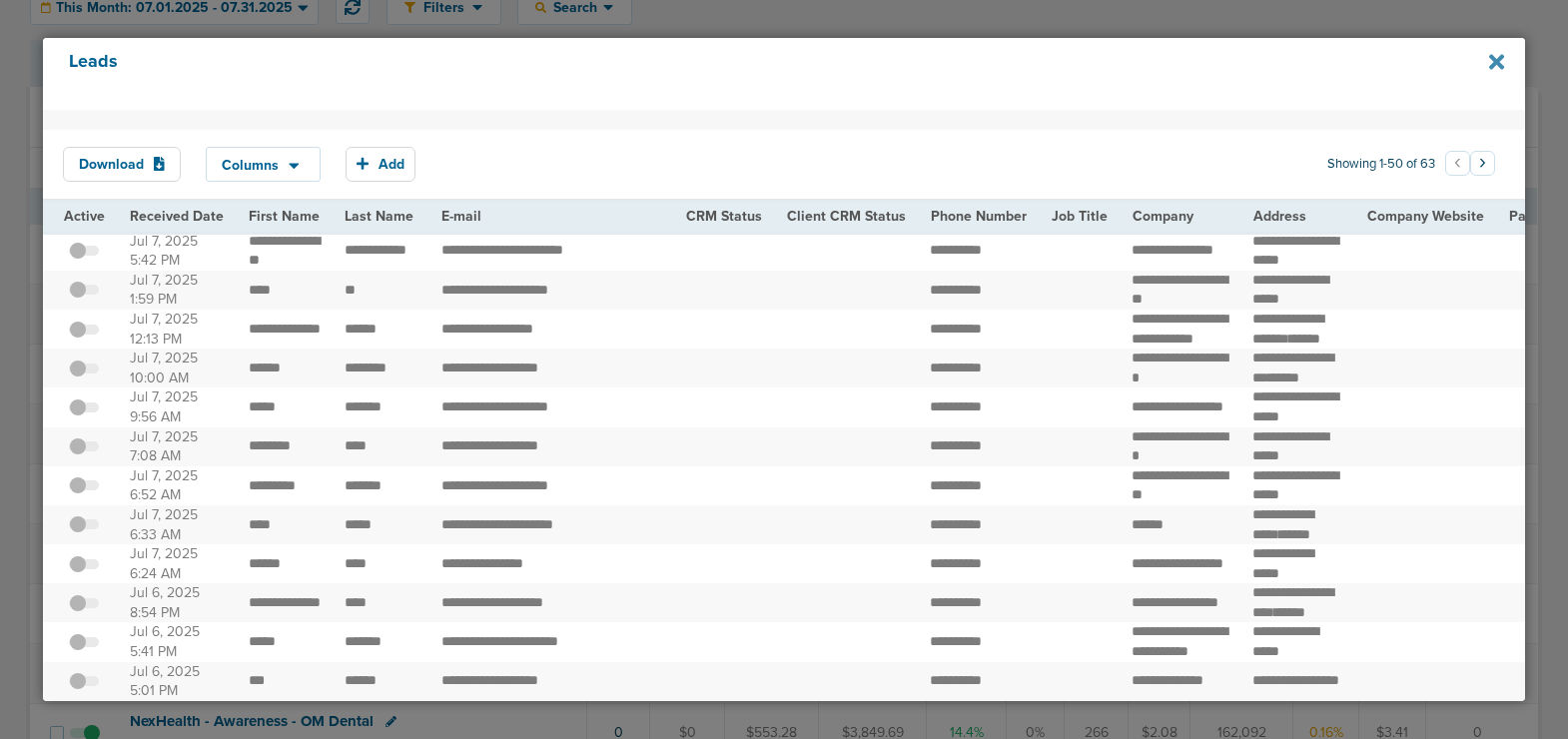 click at bounding box center (1496, 61) 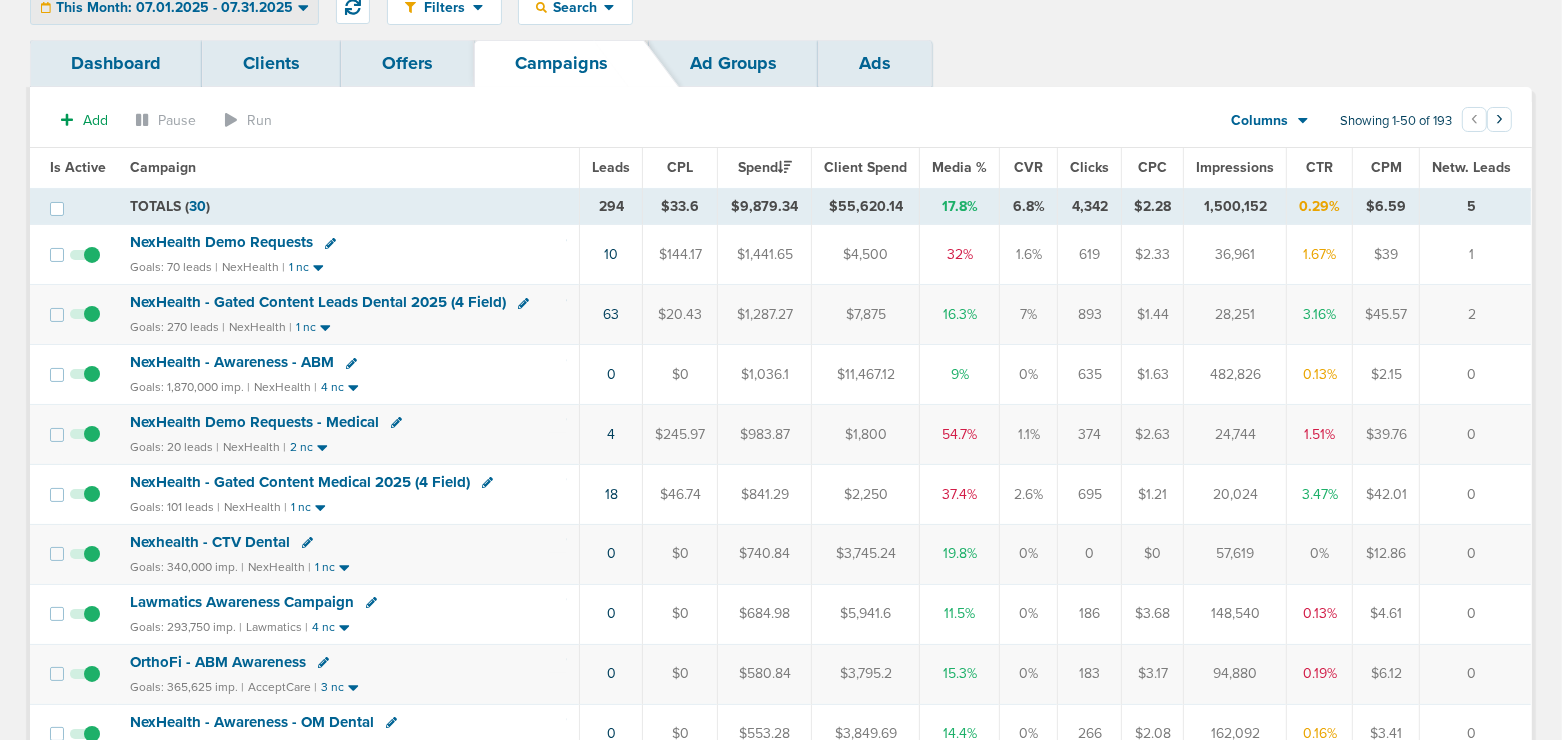 click on "This Month: 07.01.2025 - 07.31.2025" at bounding box center (174, 8) 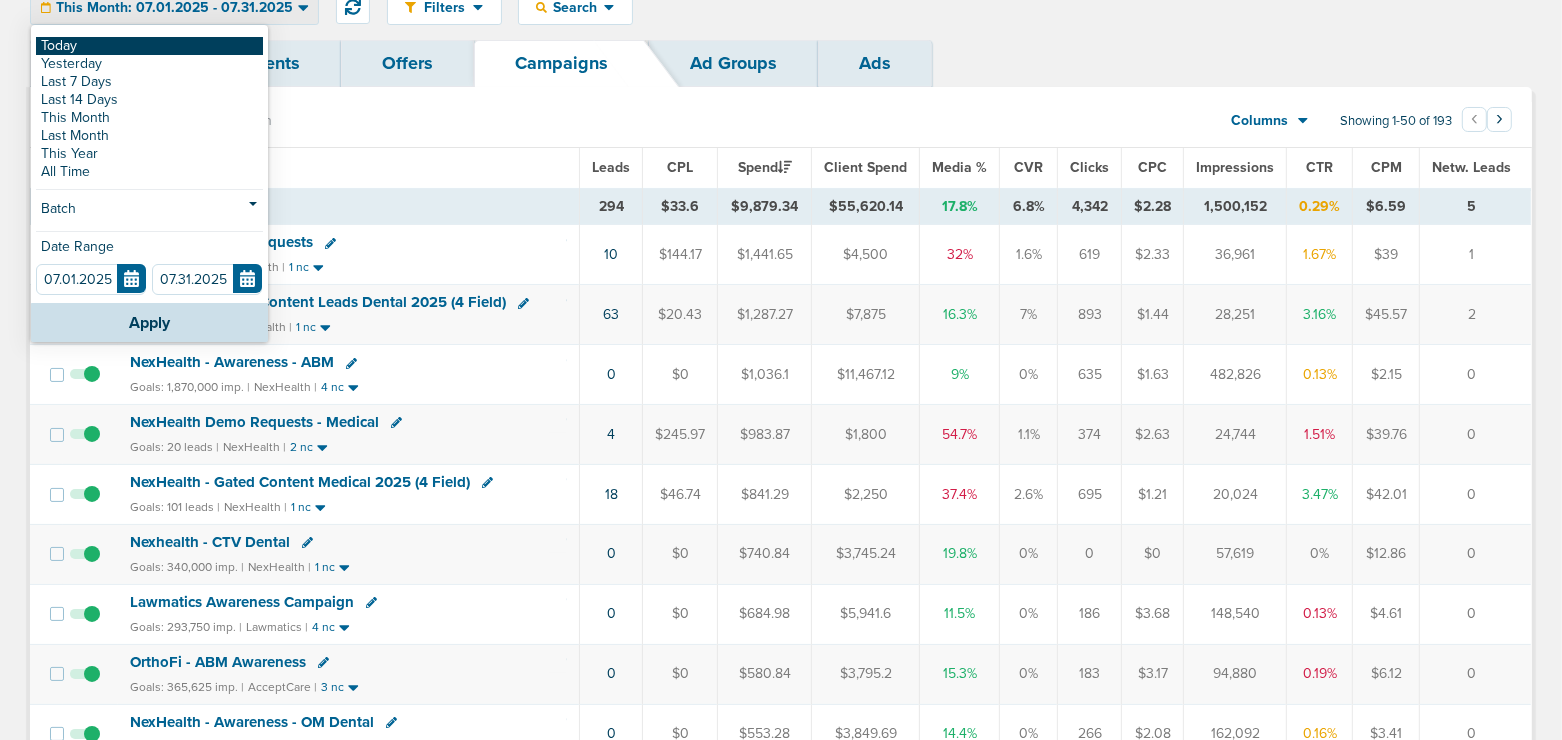 click on "Today" at bounding box center [149, 46] 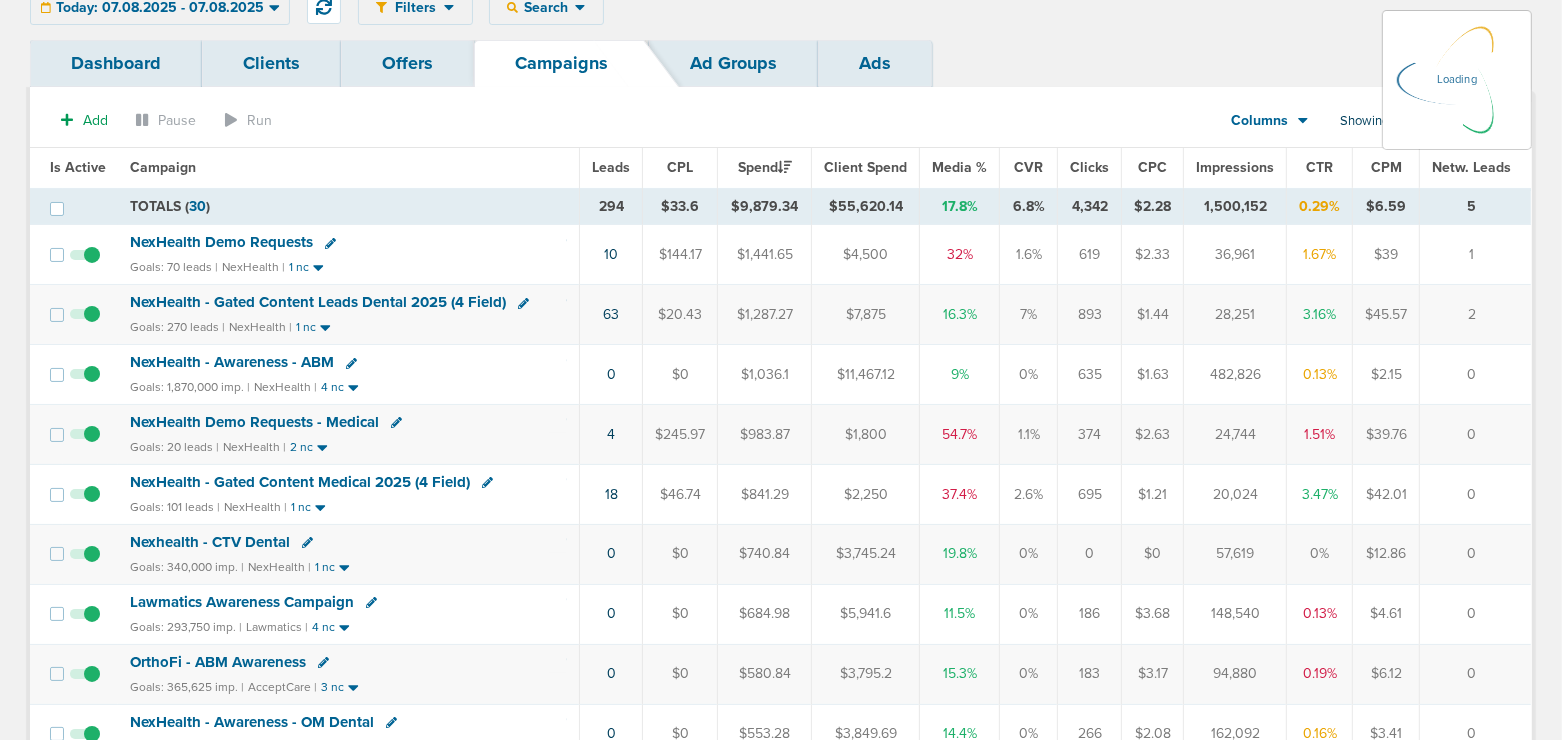 scroll, scrollTop: 0, scrollLeft: 0, axis: both 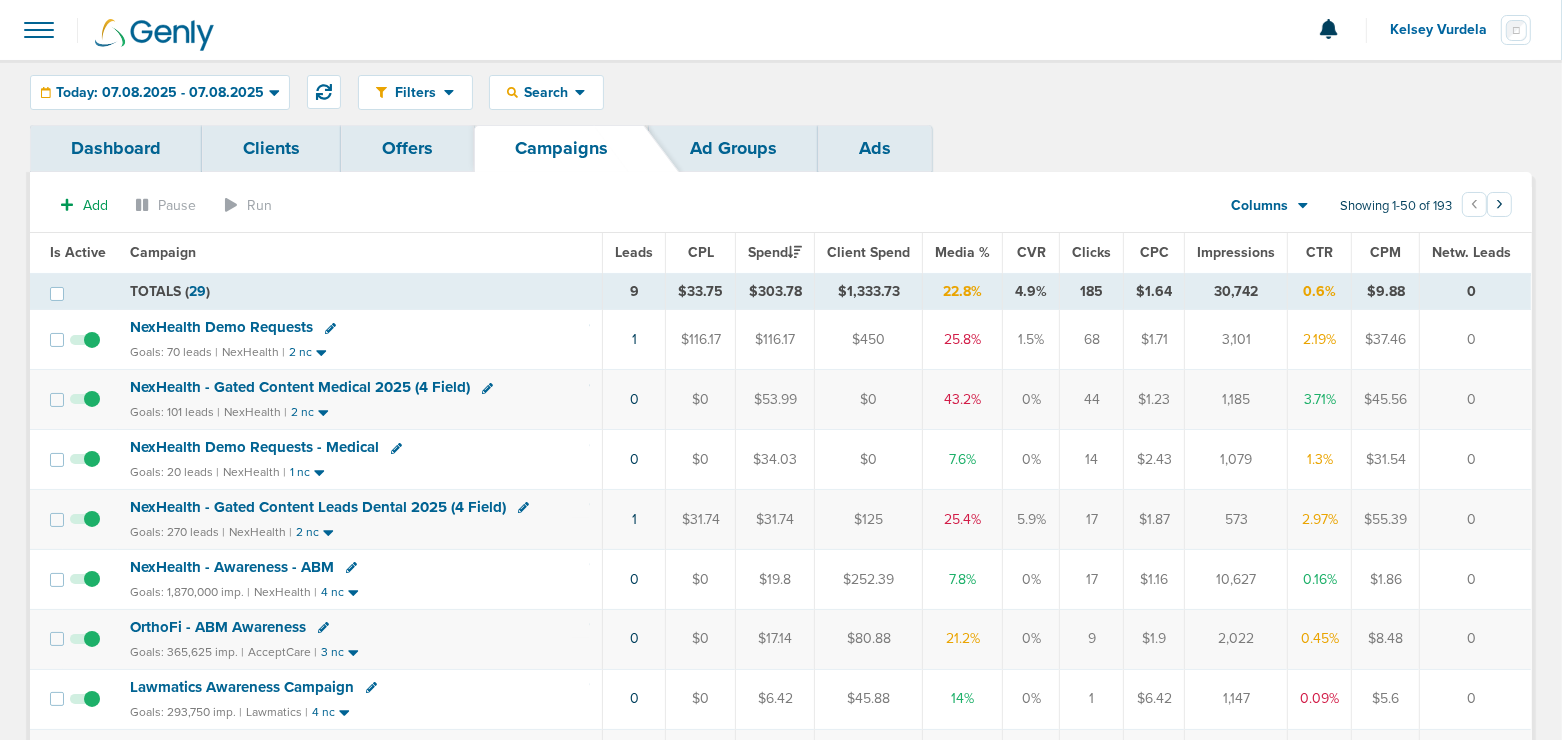 click on "NexHealth - Gated Content Medical 2025 (4 Field)" at bounding box center [300, 387] 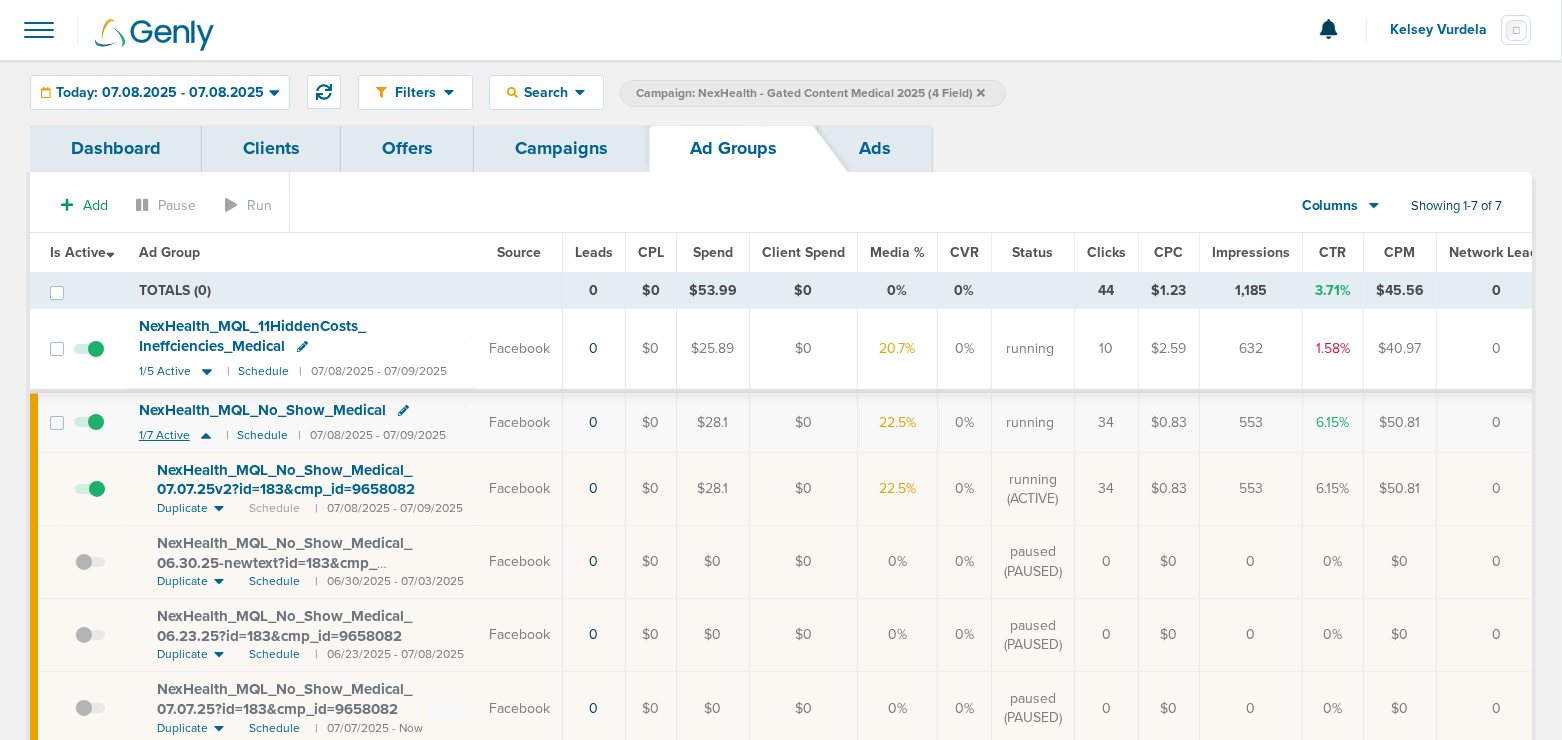 click at bounding box center (206, 435) 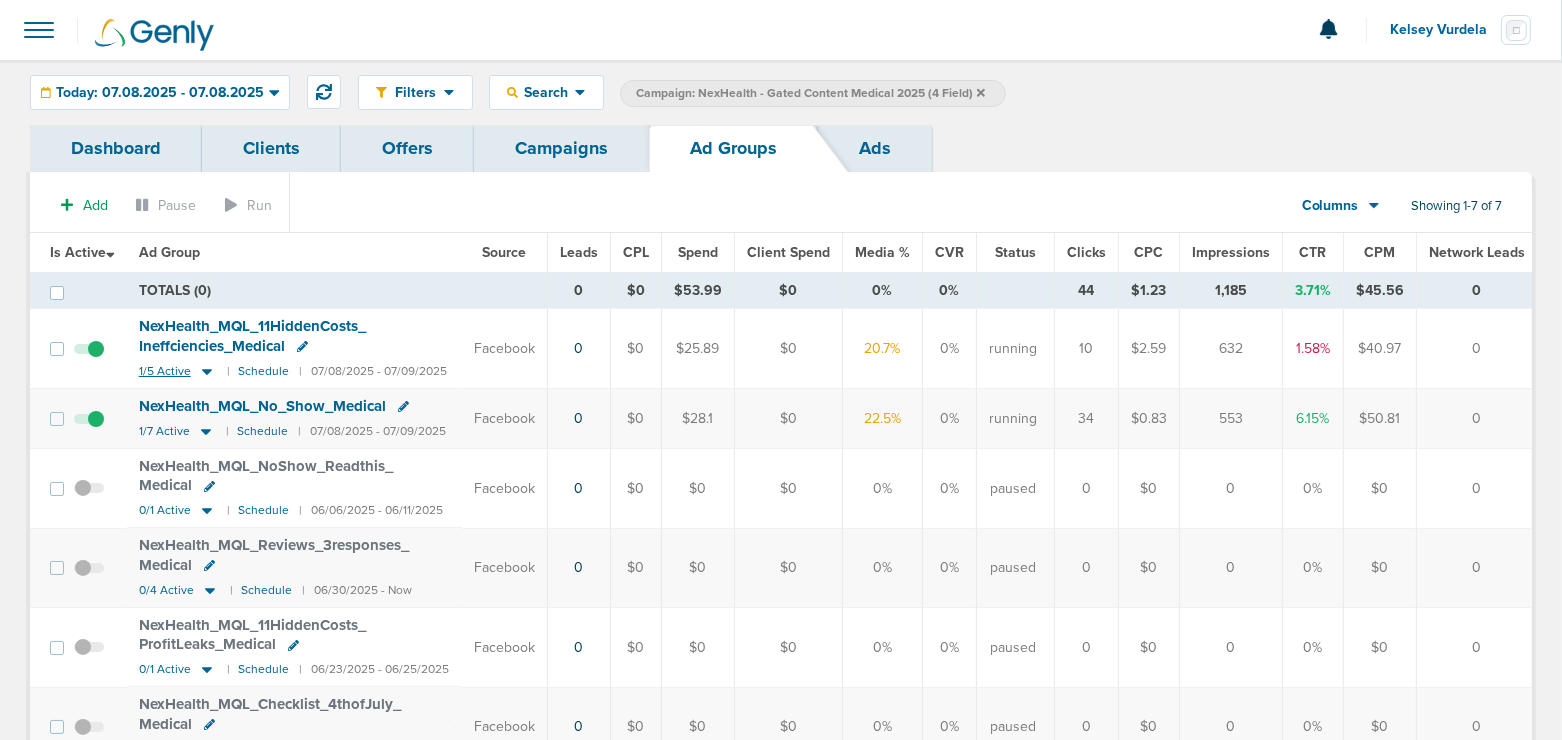 click at bounding box center [207, 372] 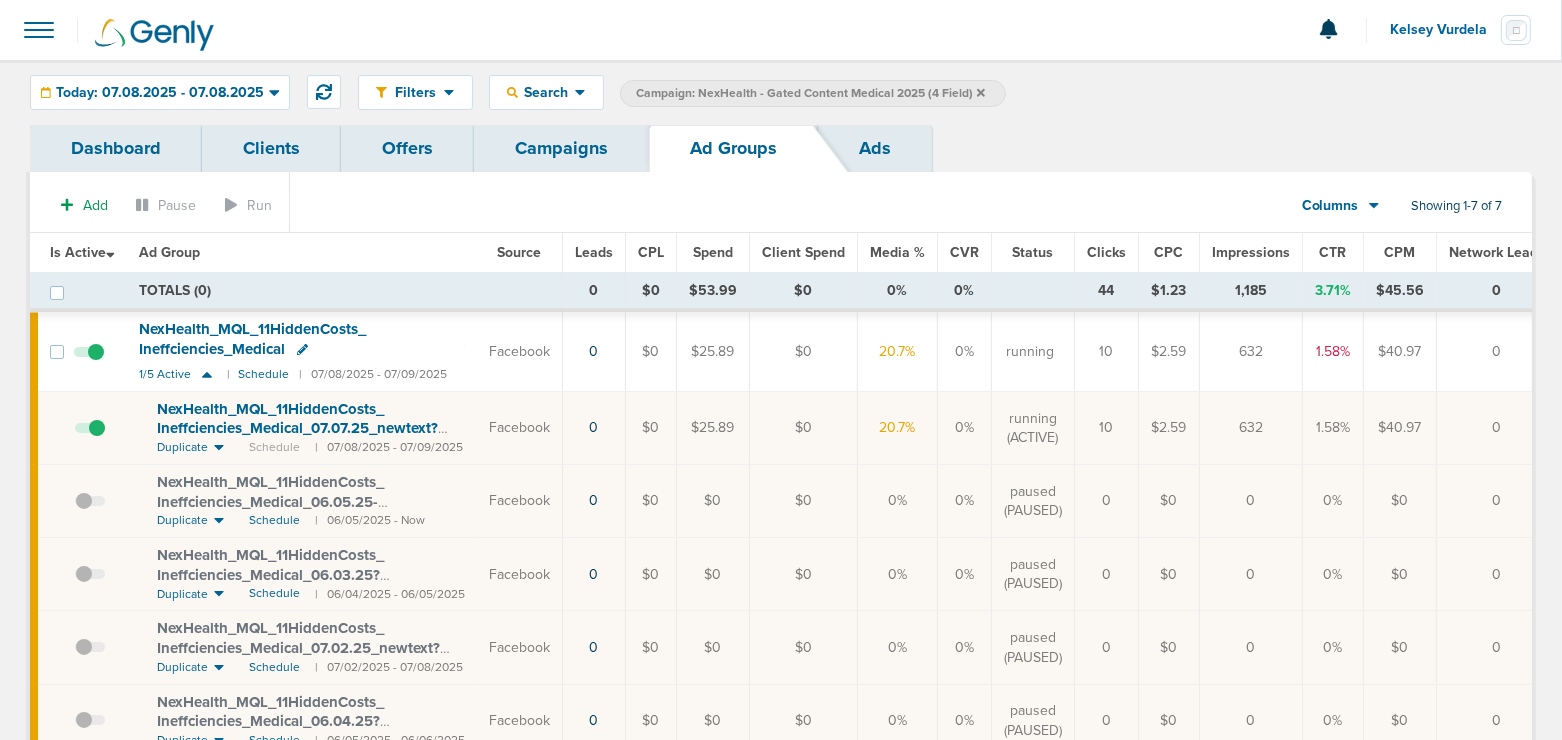 click at bounding box center (89, 362) 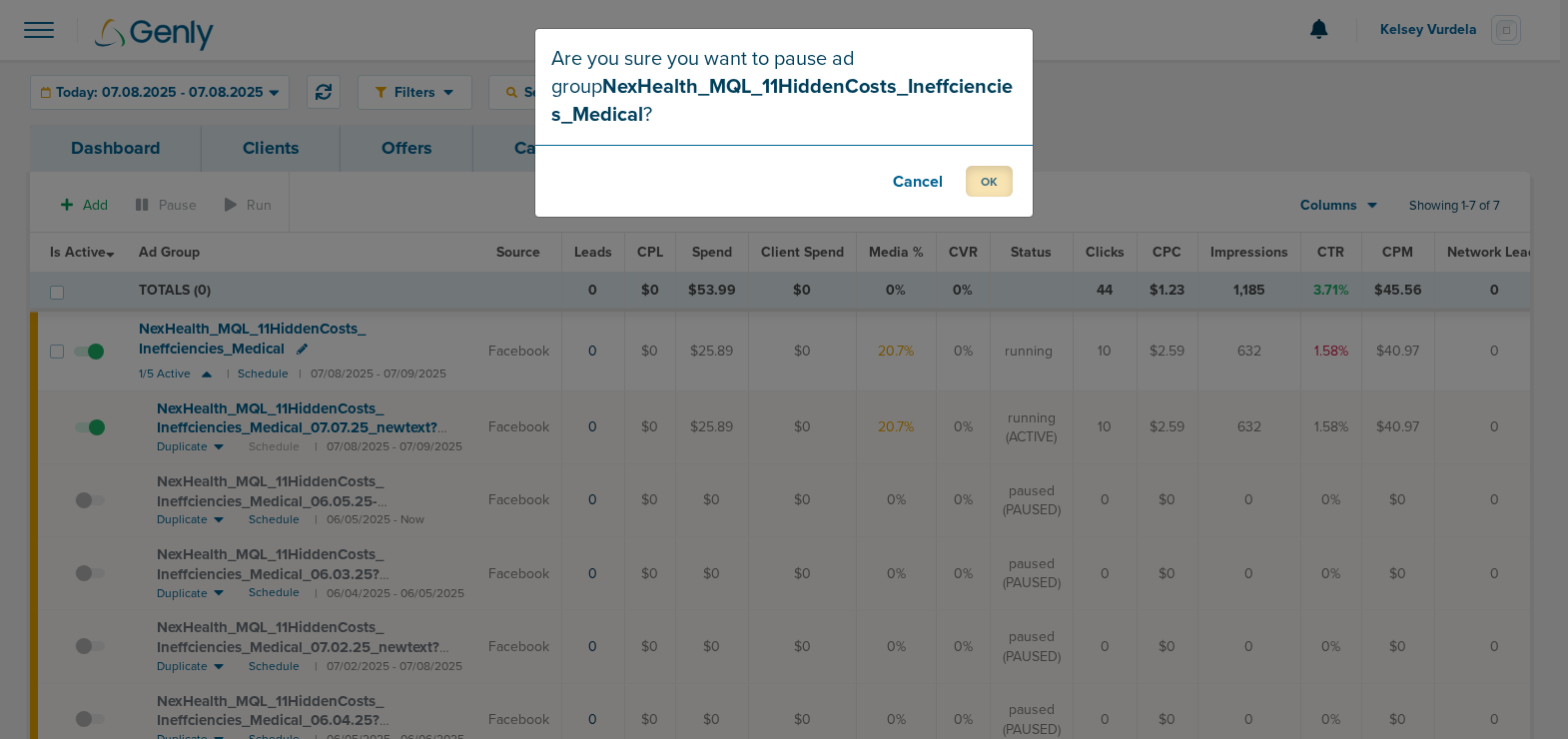 click on "OK" at bounding box center [989, 181] 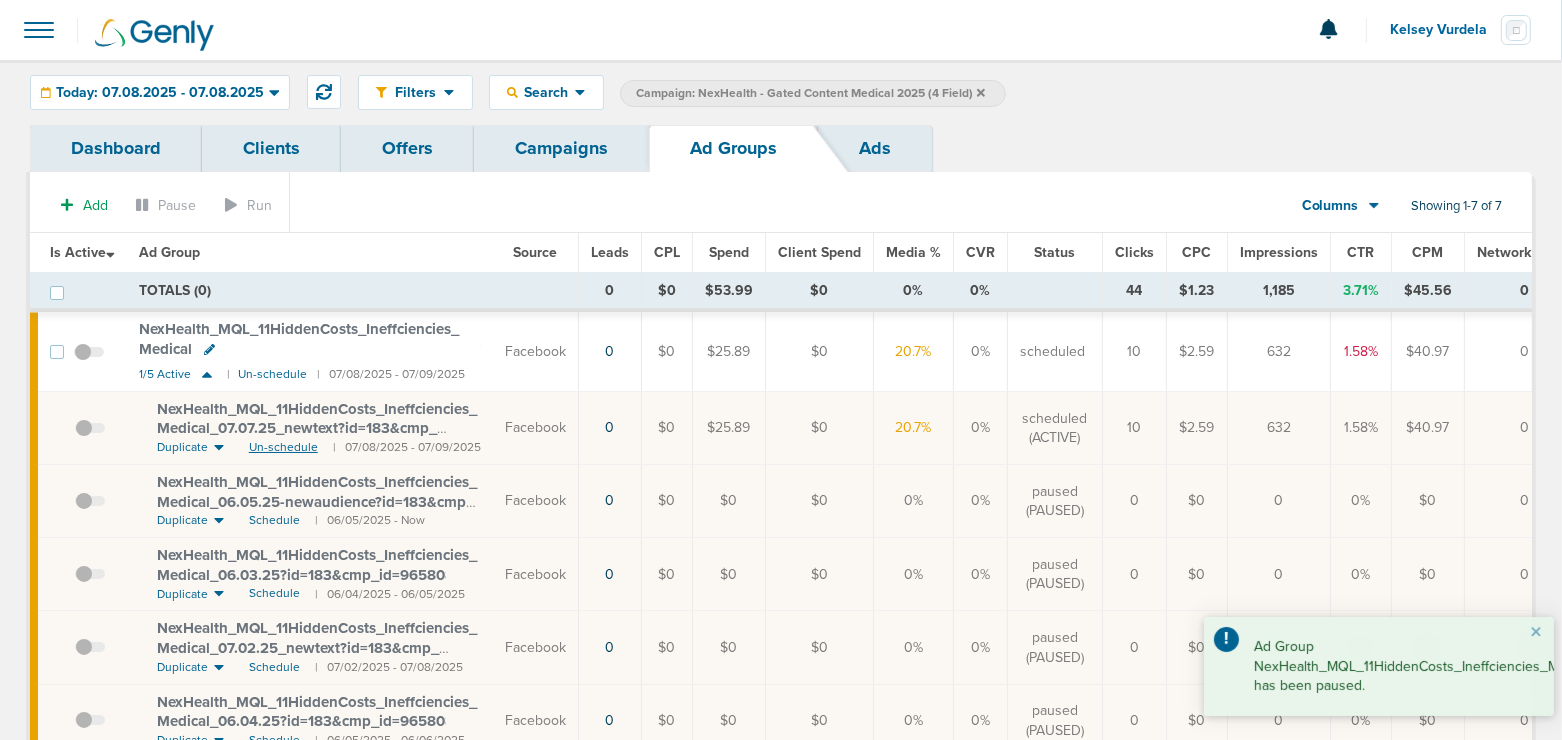 click on "Un-schedule" at bounding box center (283, 447) 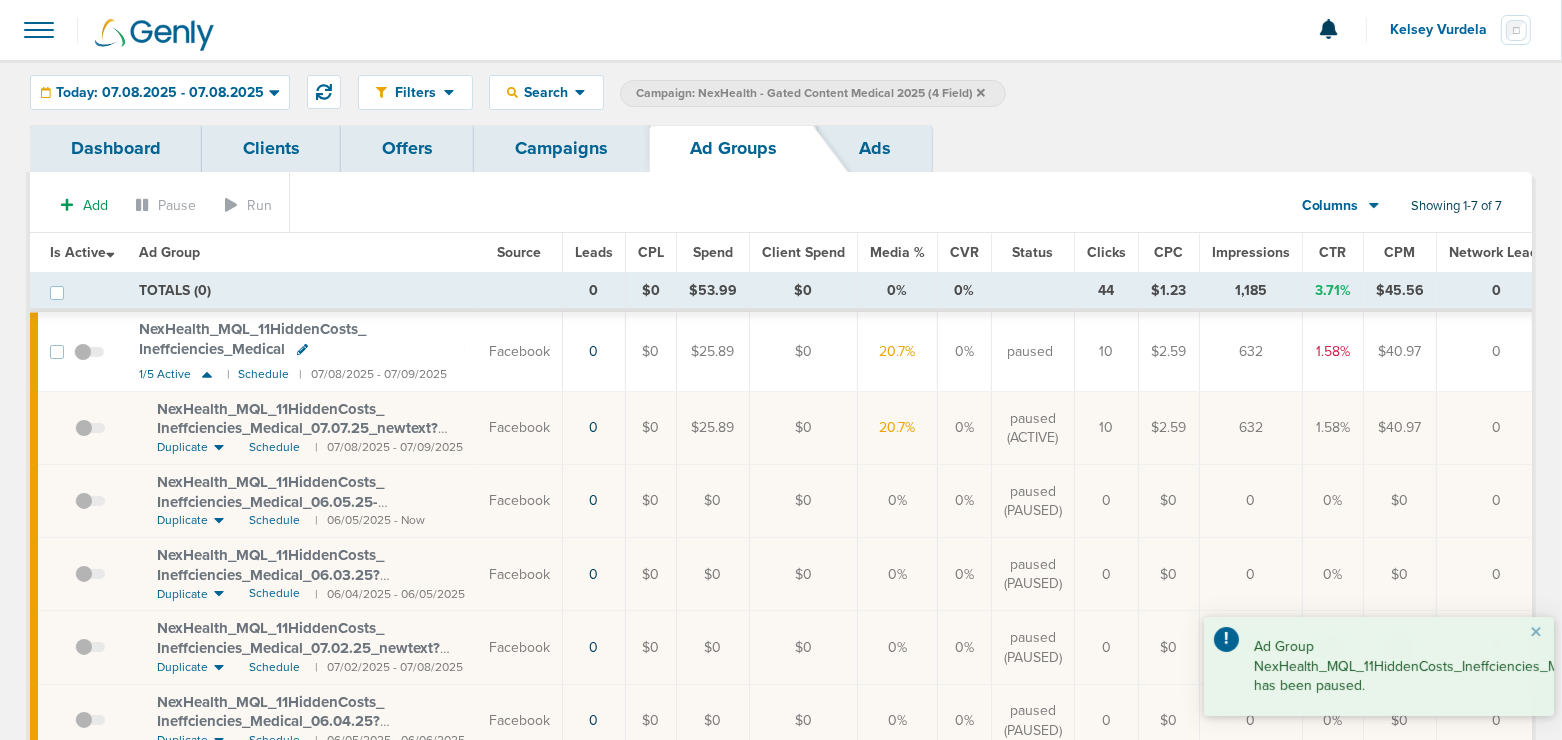 click on "Campaigns" at bounding box center [561, 148] 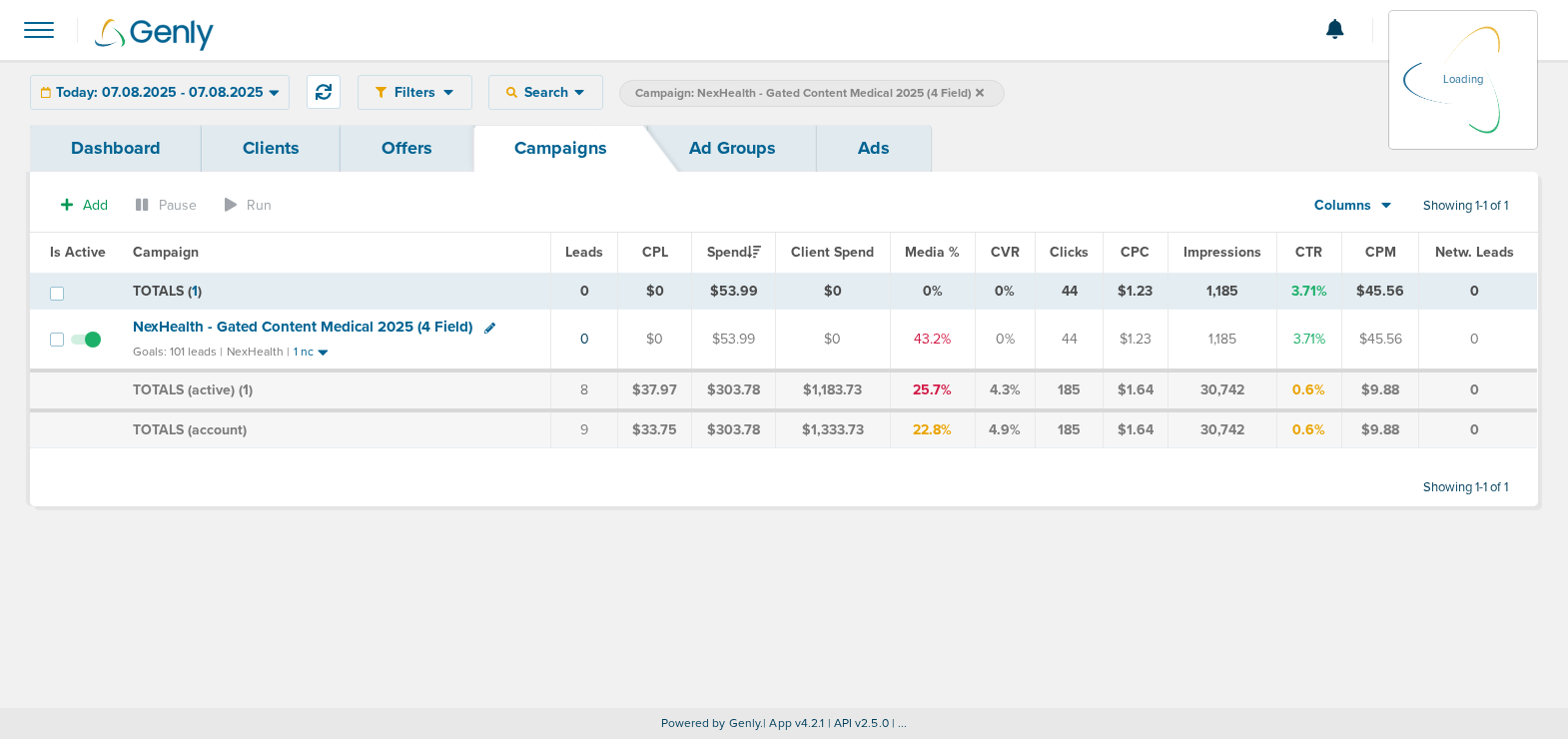 click at bounding box center [980, 93] 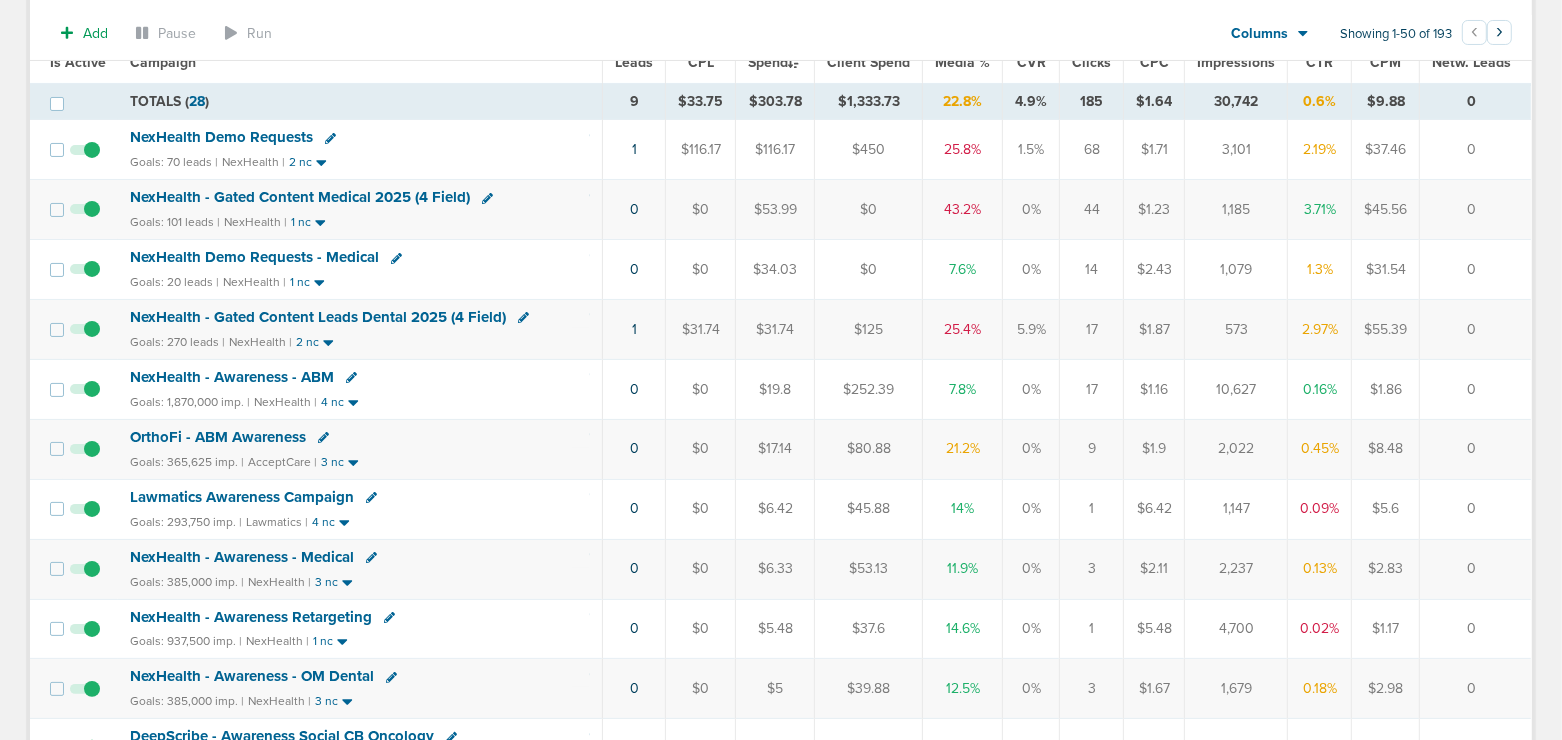 scroll, scrollTop: 194, scrollLeft: 0, axis: vertical 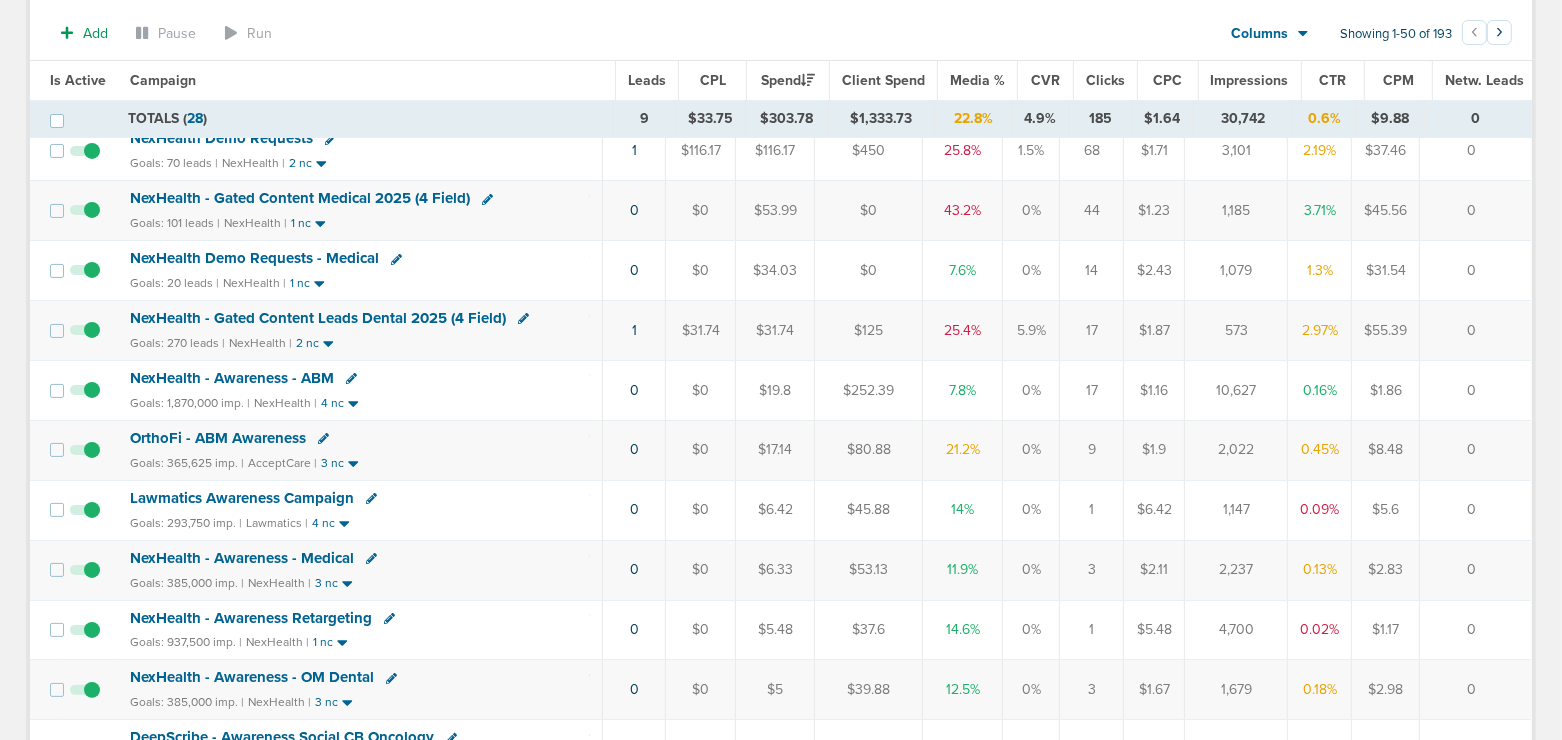 click on "NexHealth - Gated Content Leads Dental 2025 (4 Field)" at bounding box center [300, 198] 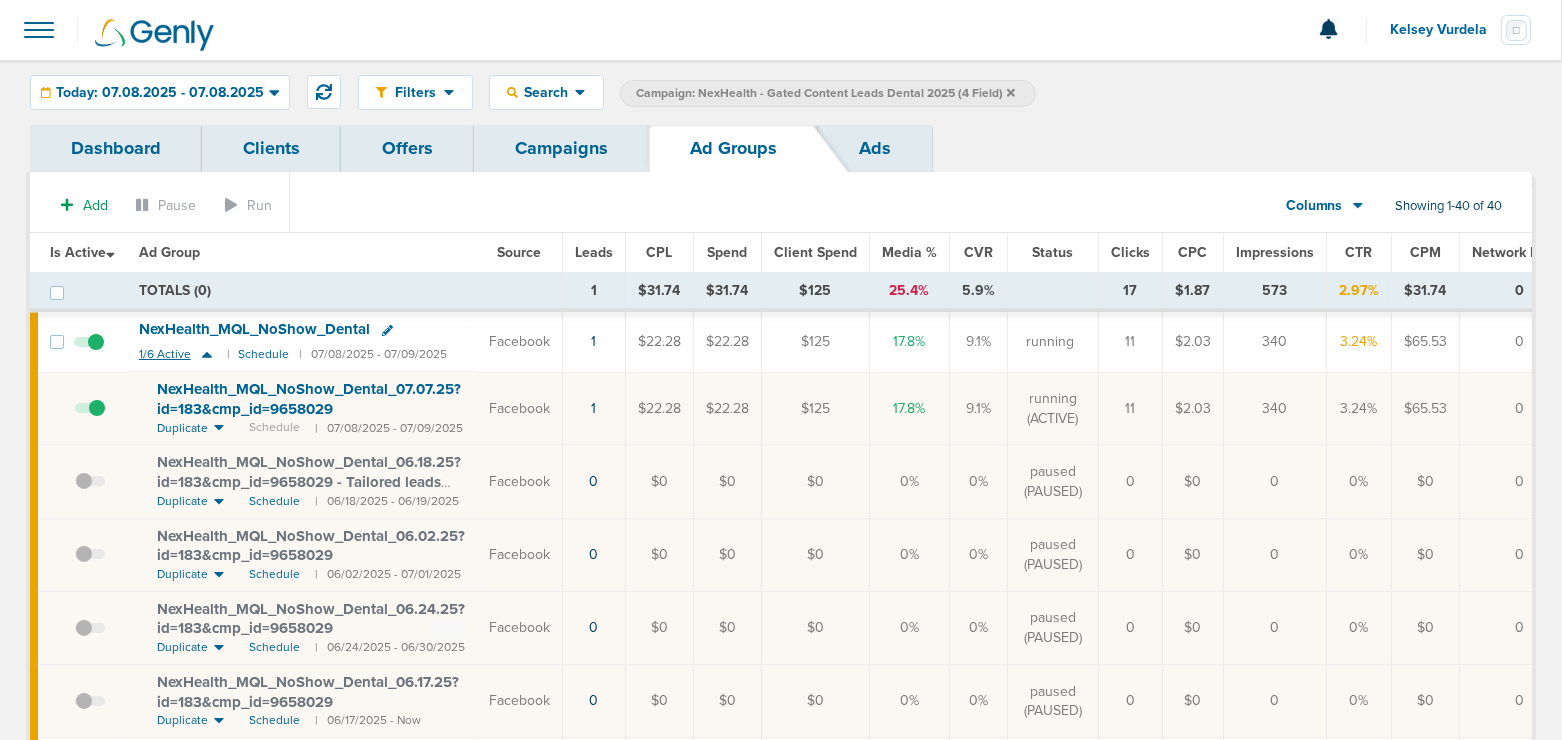 click at bounding box center (207, 354) 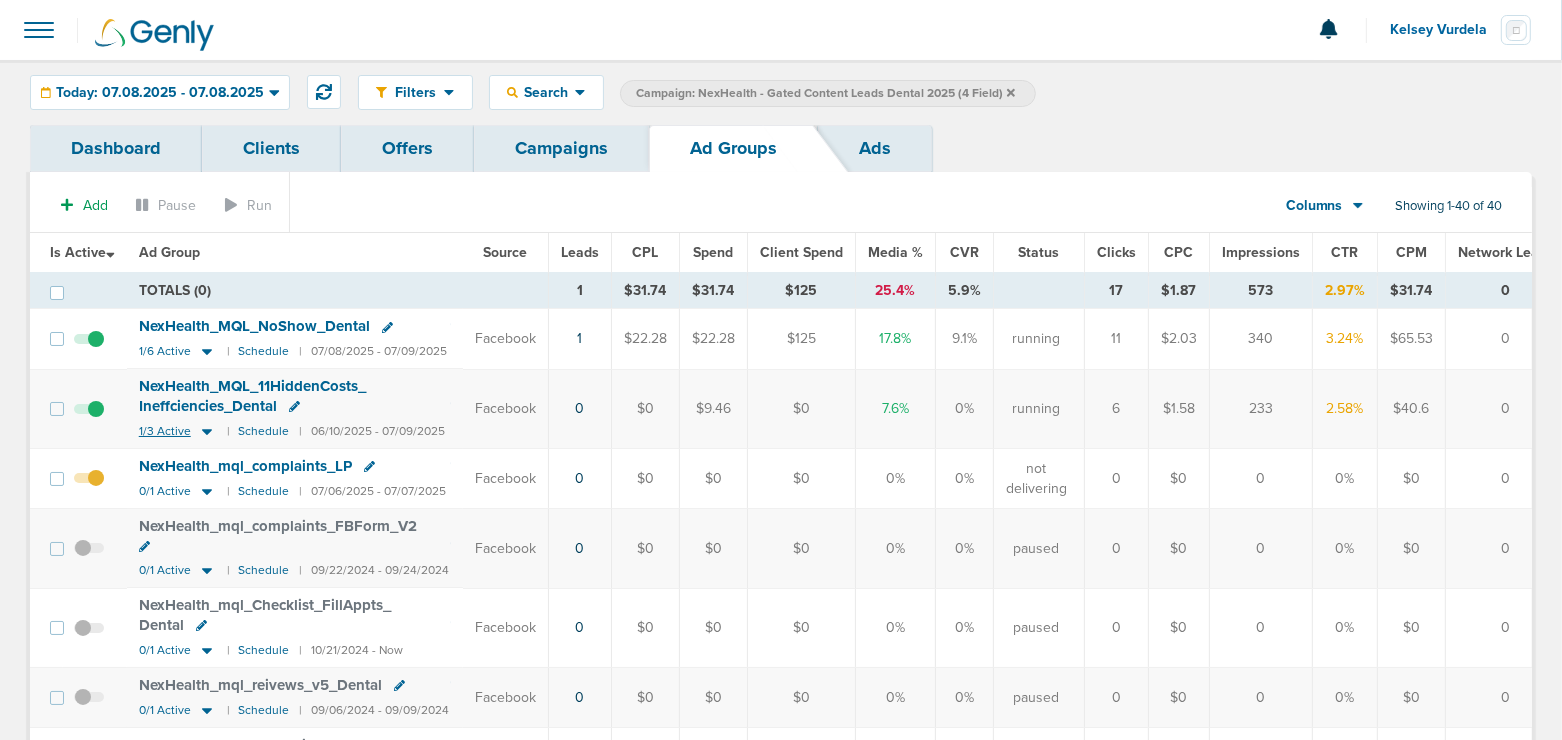 click at bounding box center (207, 432) 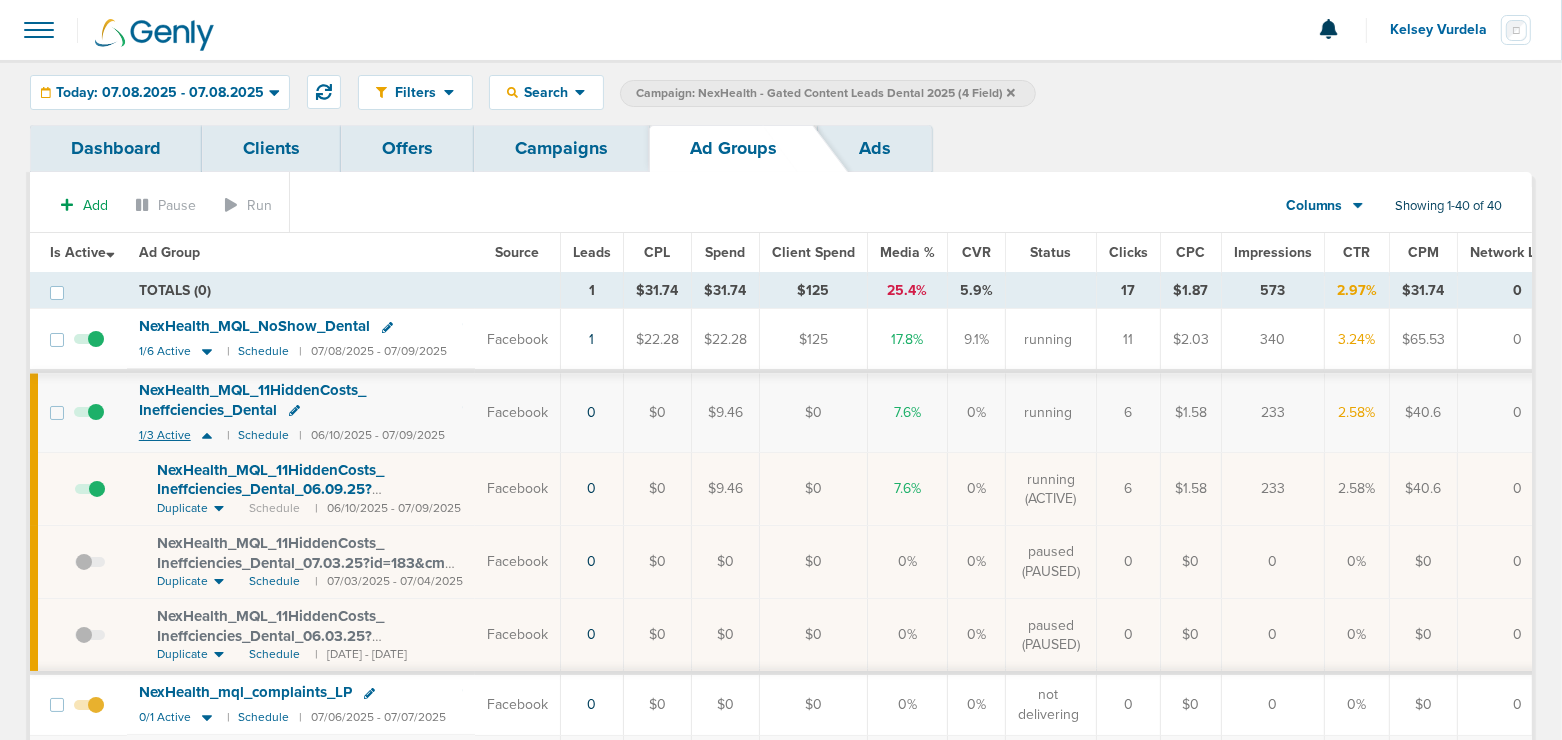 click at bounding box center (207, 435) 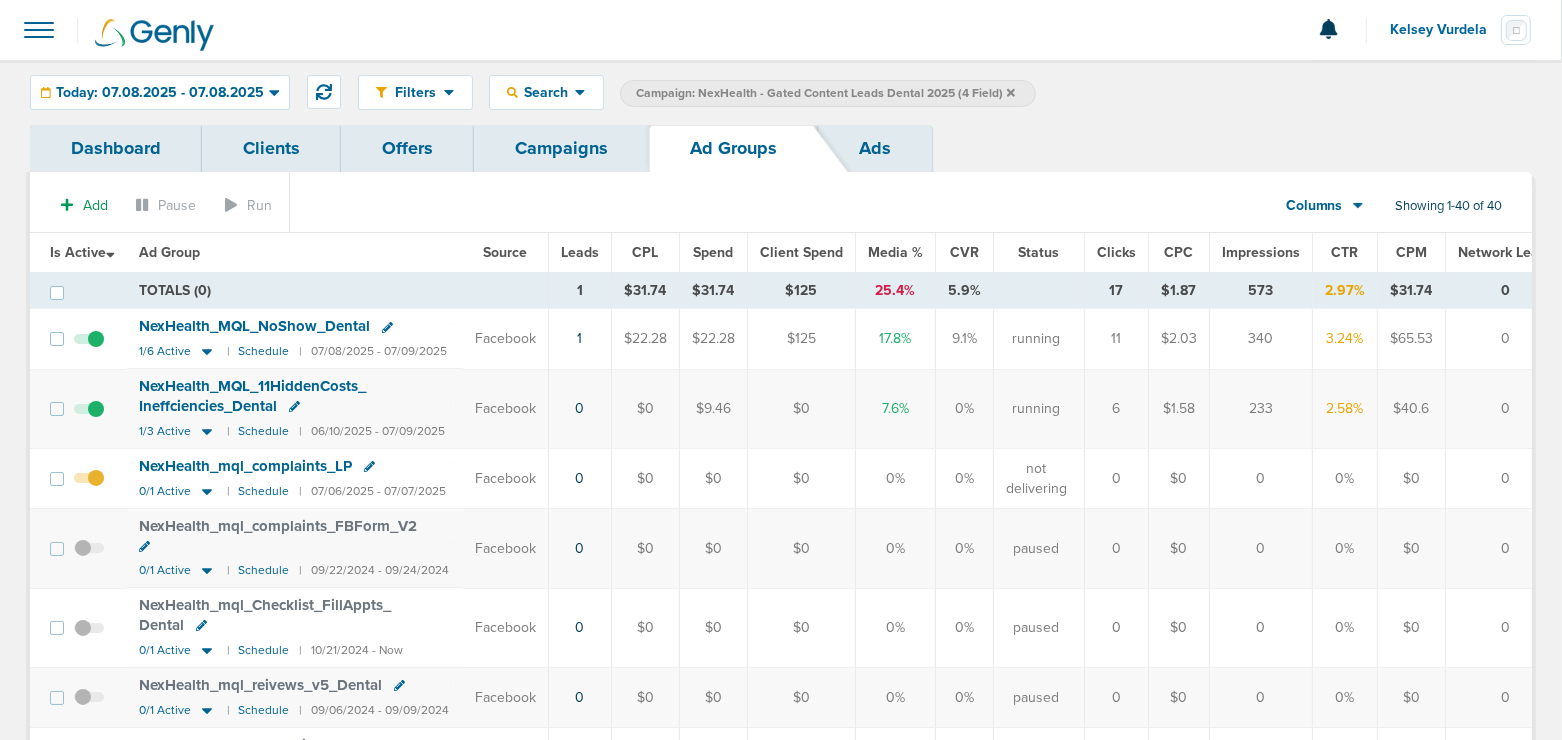 click on "Campaigns" at bounding box center [561, 148] 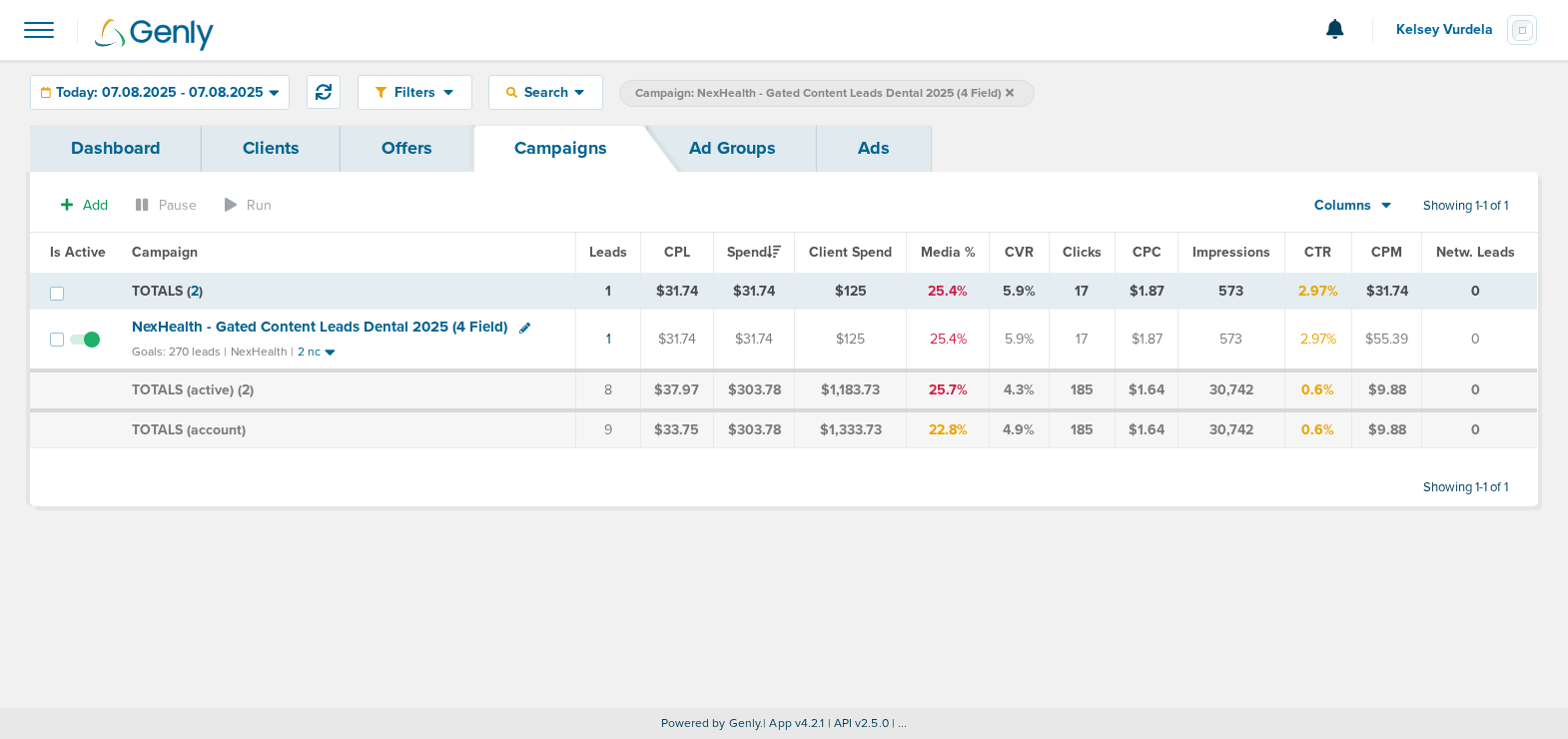 click at bounding box center (1010, 93) 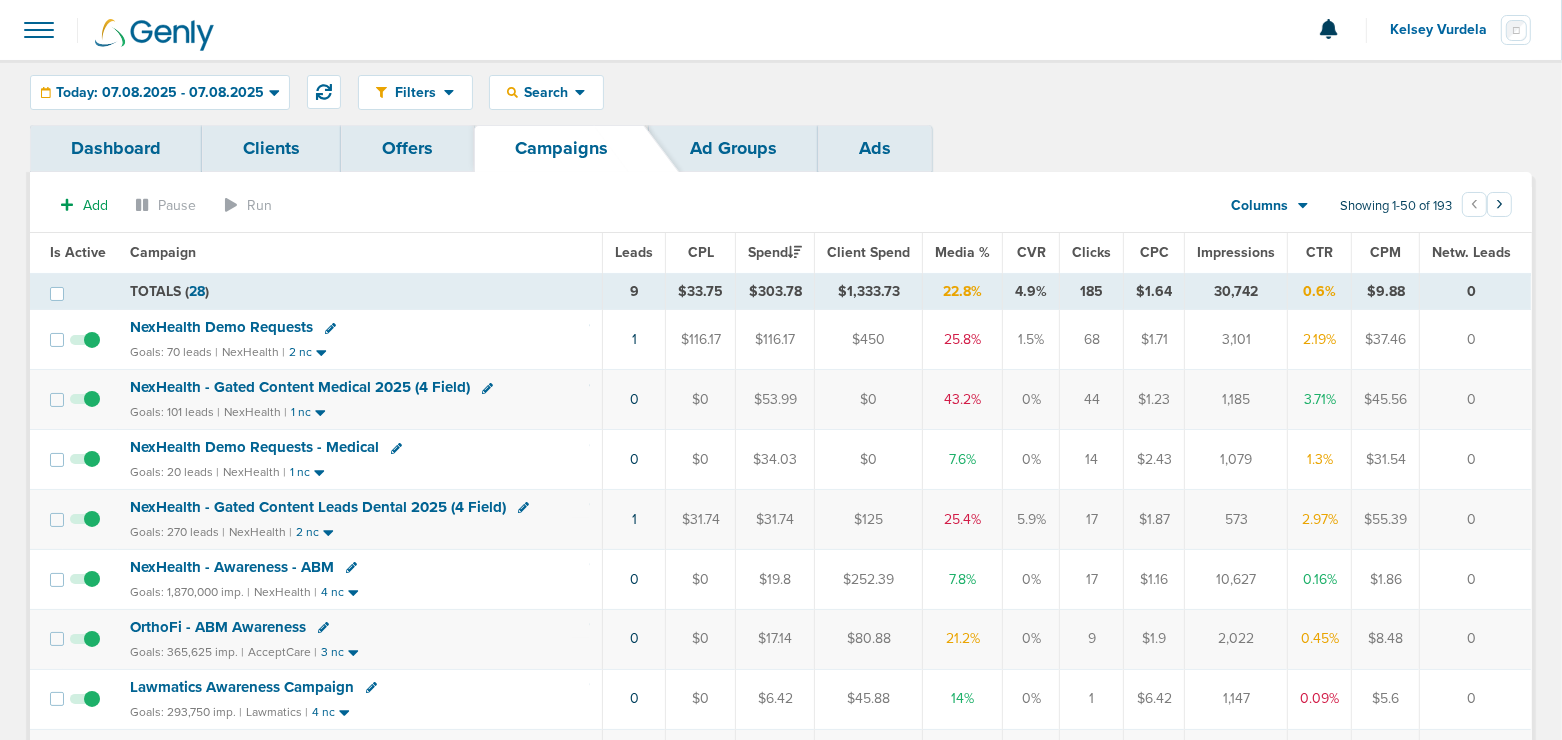 click on "NexHealth Demo Requests" at bounding box center (221, 327) 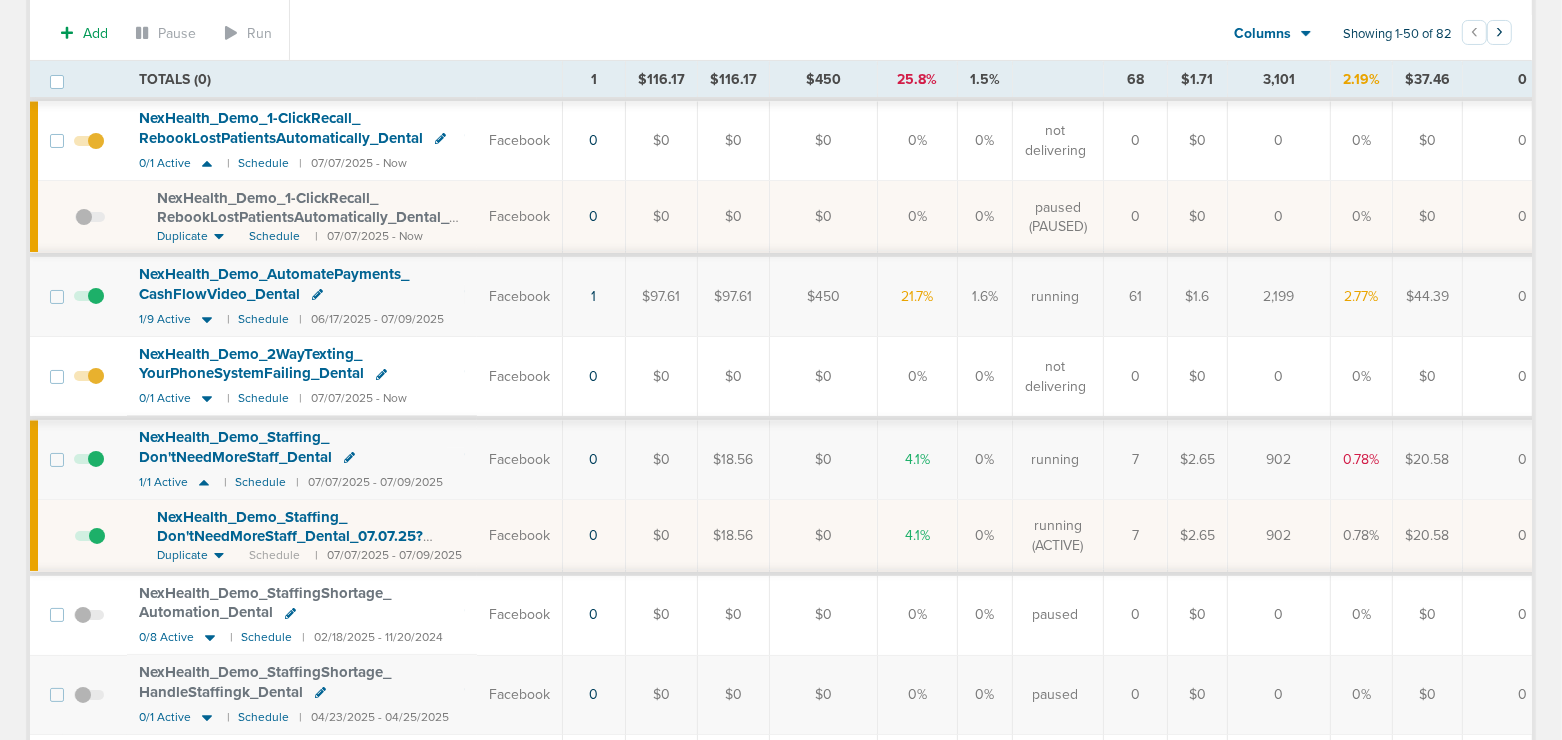 scroll, scrollTop: 215, scrollLeft: 0, axis: vertical 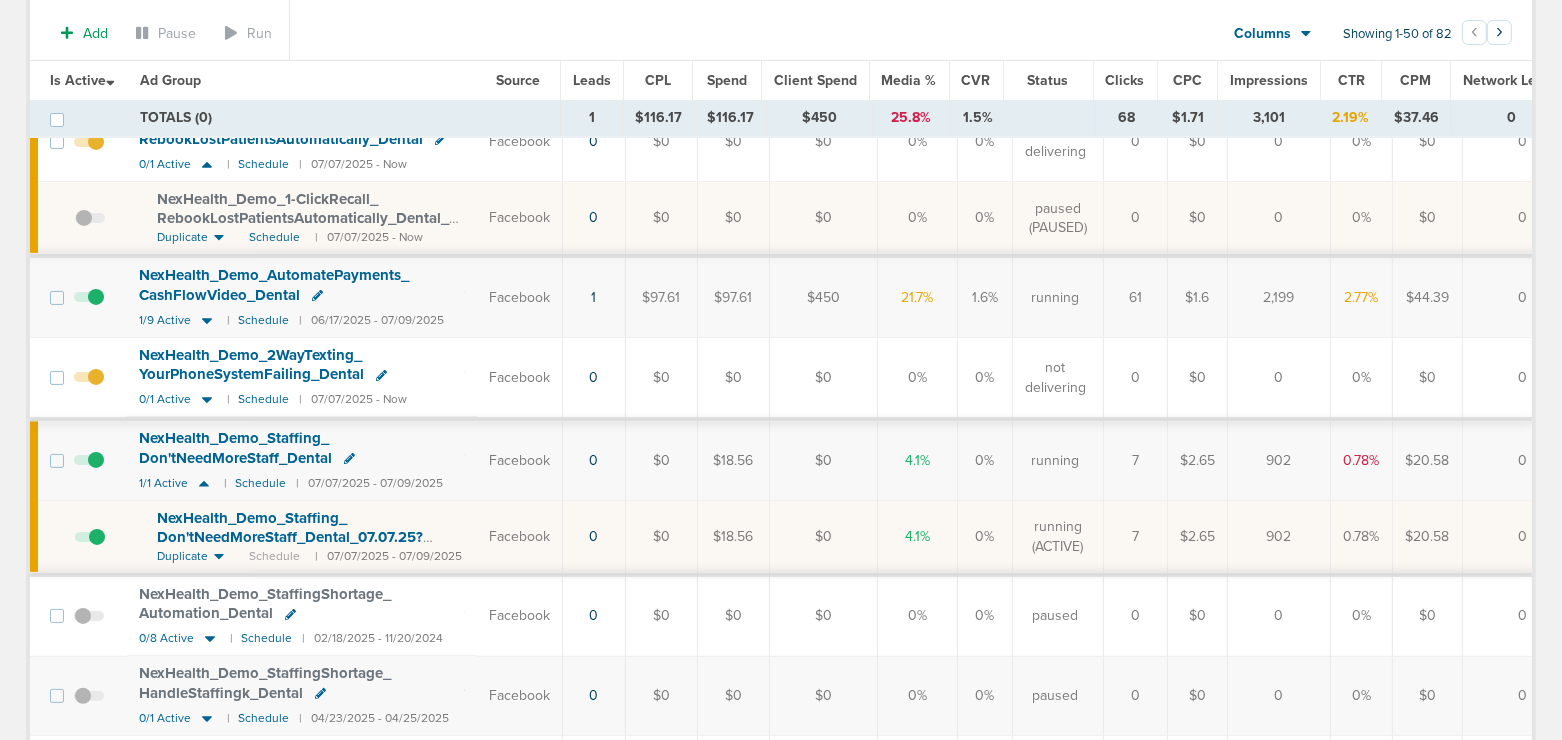 click at bounding box center [89, 470] 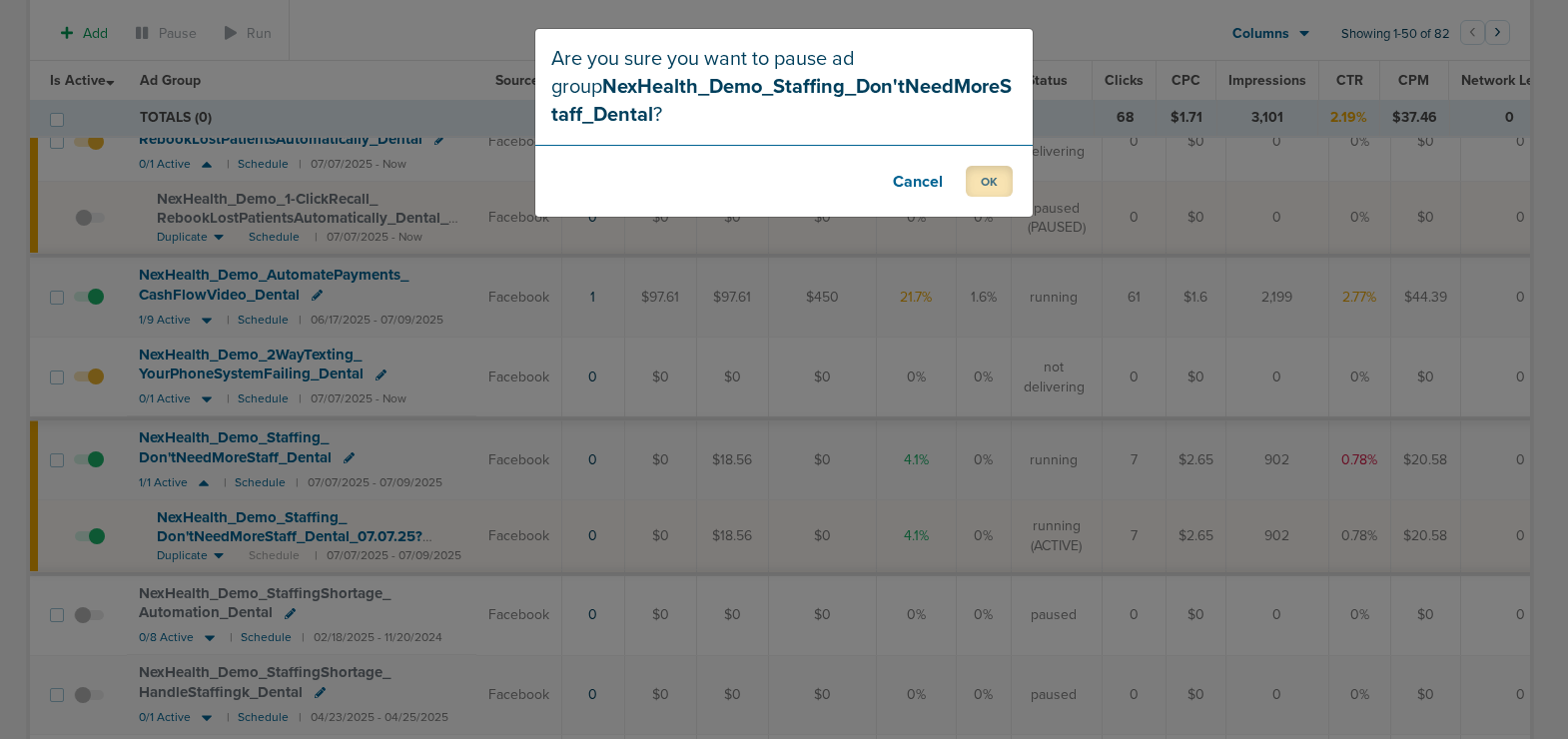 click on "OK" at bounding box center (989, 181) 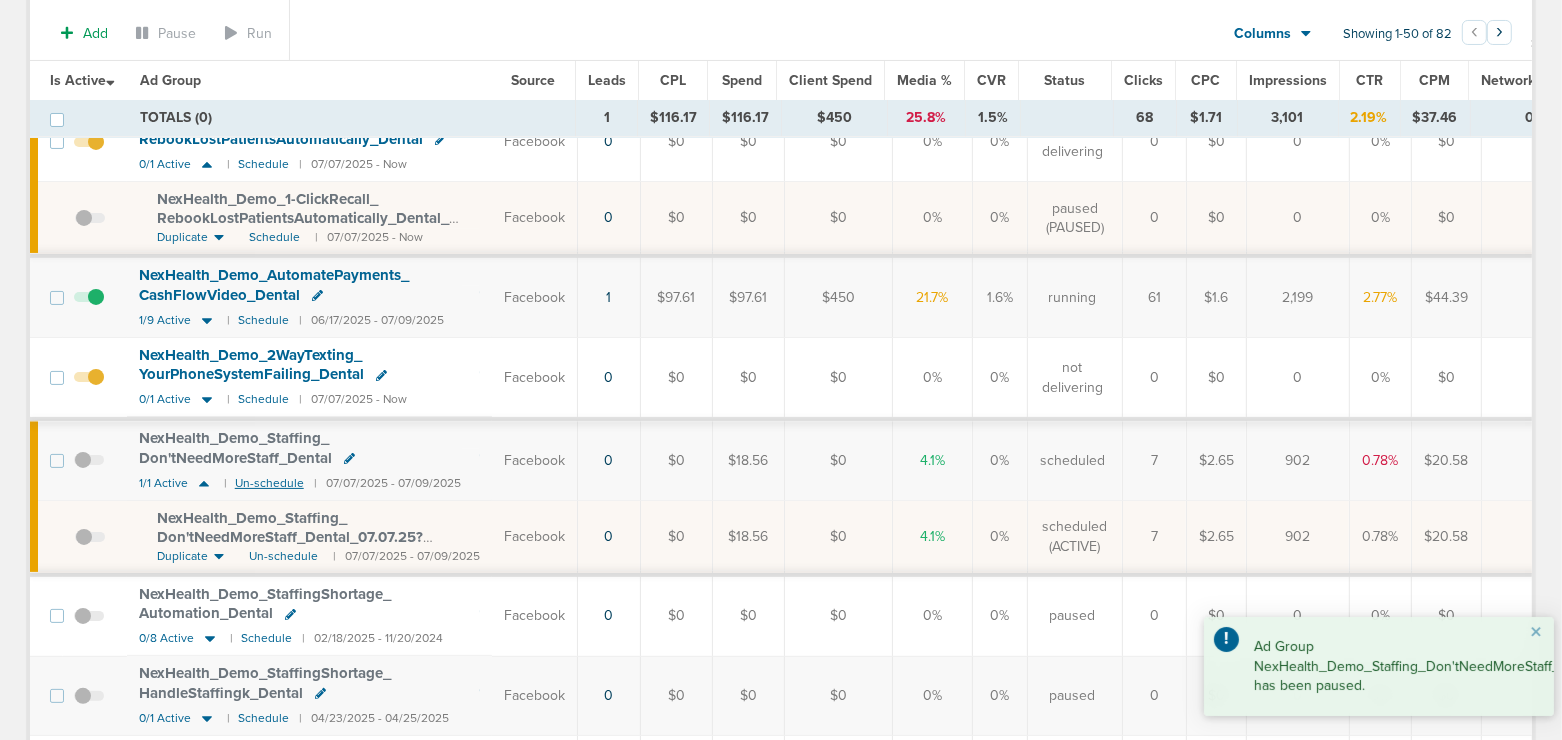 click on "Un-schedule" at bounding box center (269, 483) 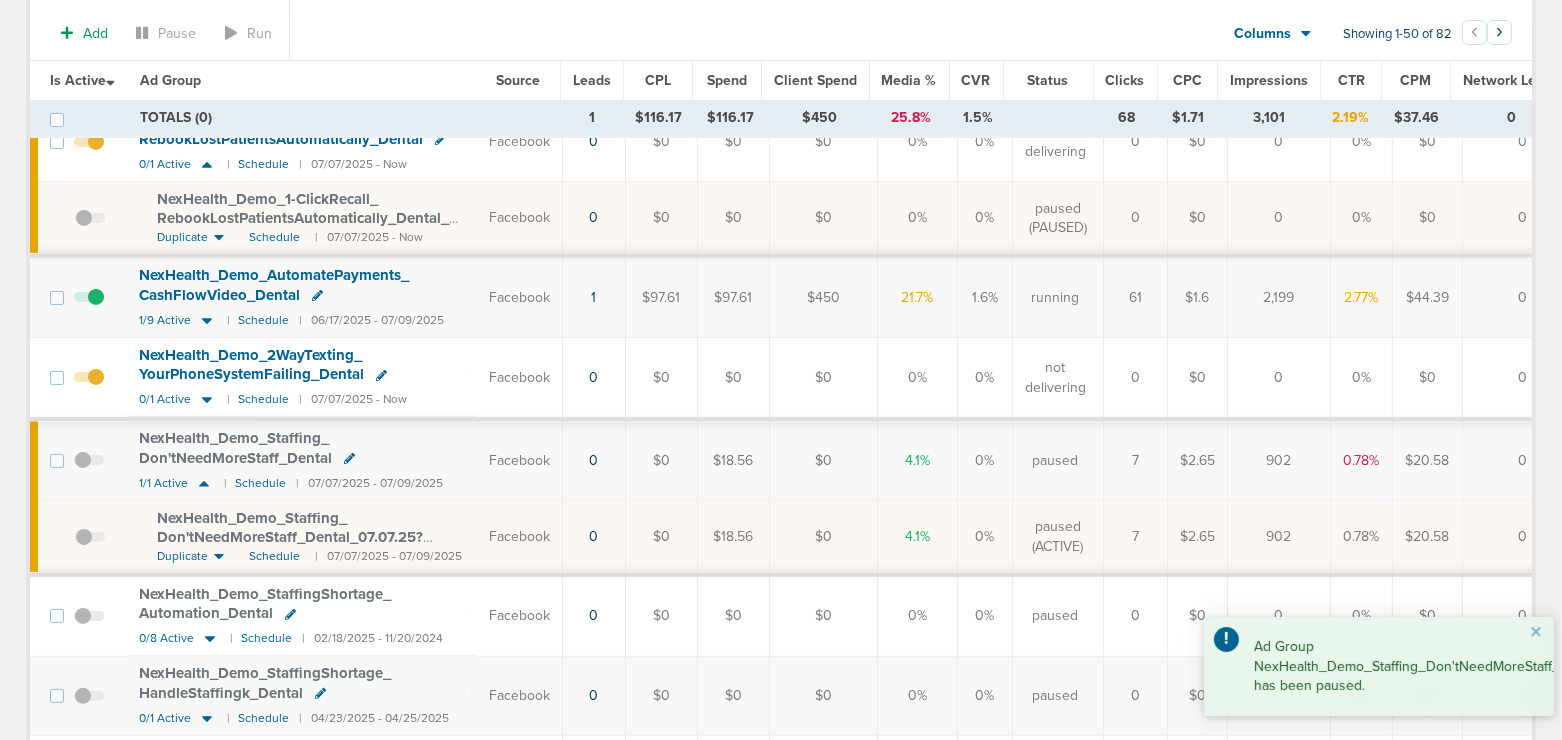 click on "NexHealth_ Demo_ Staffing_ Don'tNeedMoreStaff_ Dental_ 07.07.25?id=183&cmp_ id=9658027" at bounding box center (303, 218) 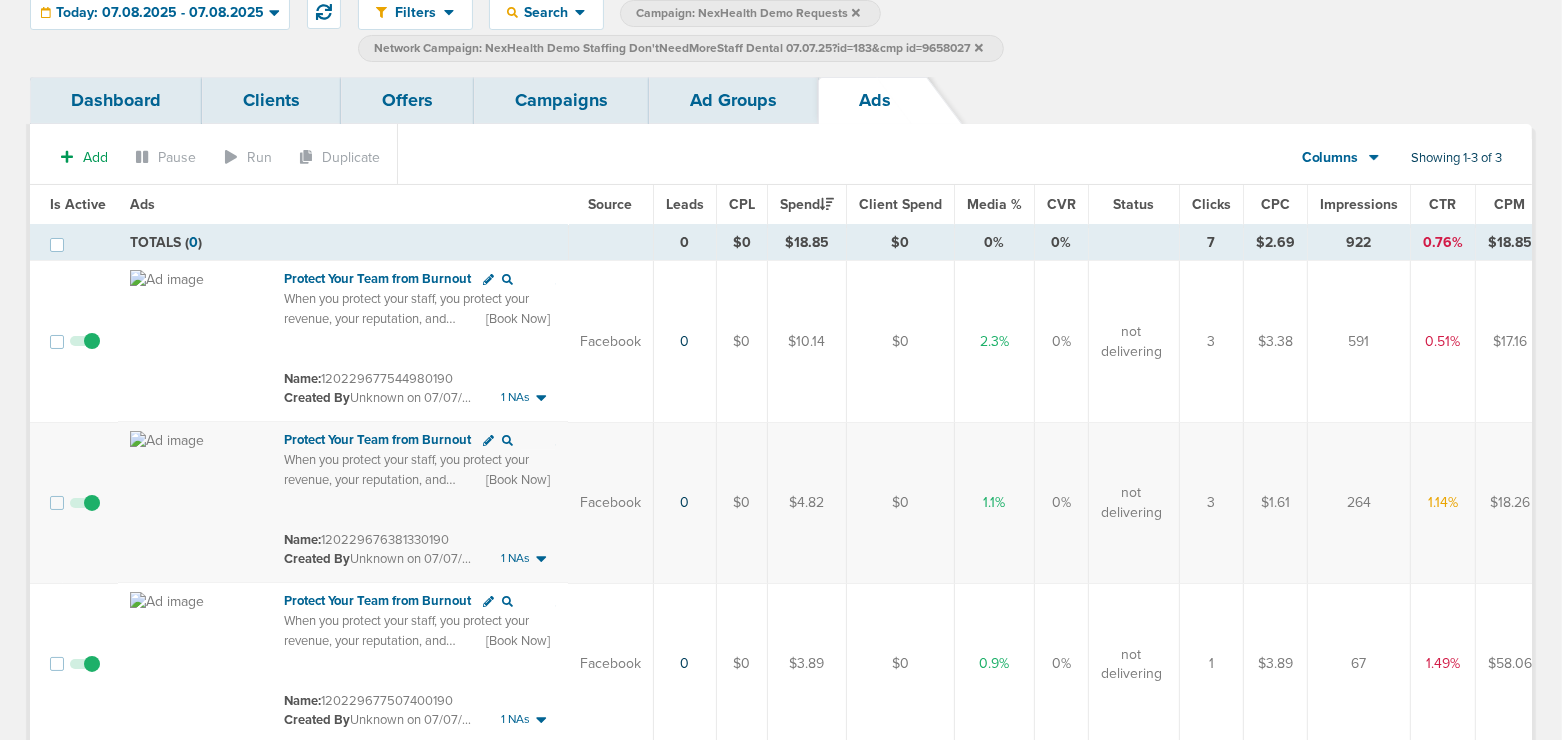 scroll, scrollTop: 85, scrollLeft: 0, axis: vertical 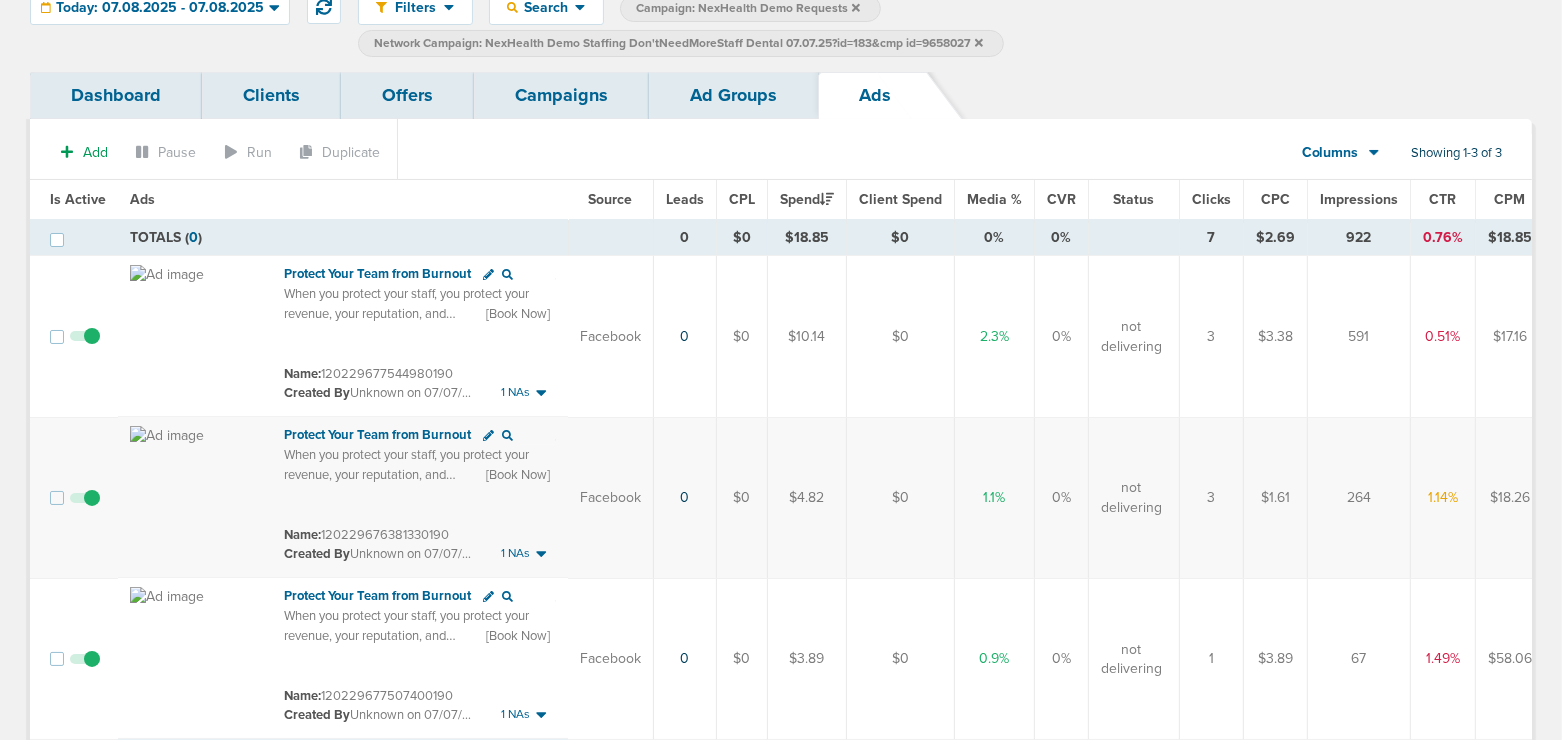 click on "Ad Groups" at bounding box center (733, 95) 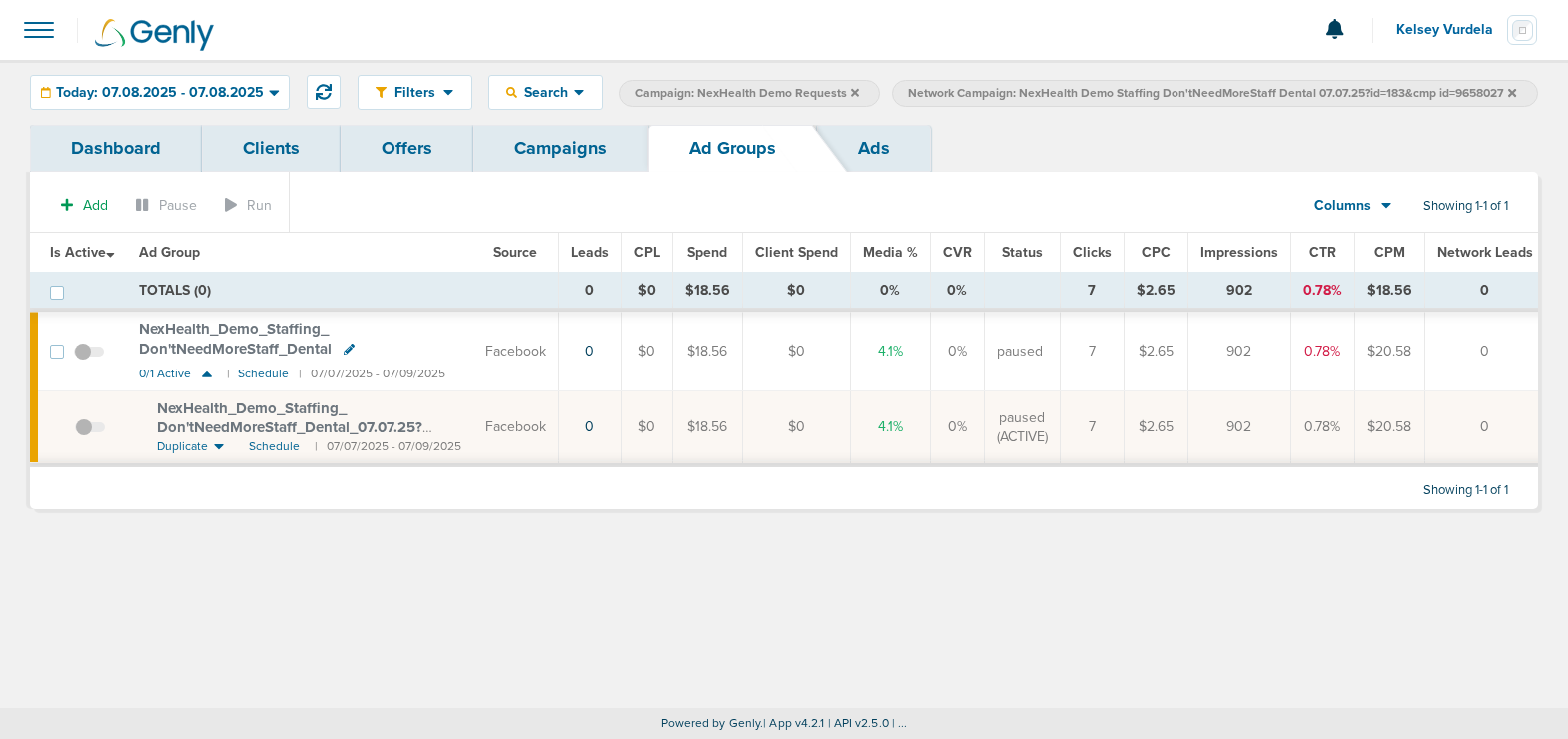 click at bounding box center [855, 93] 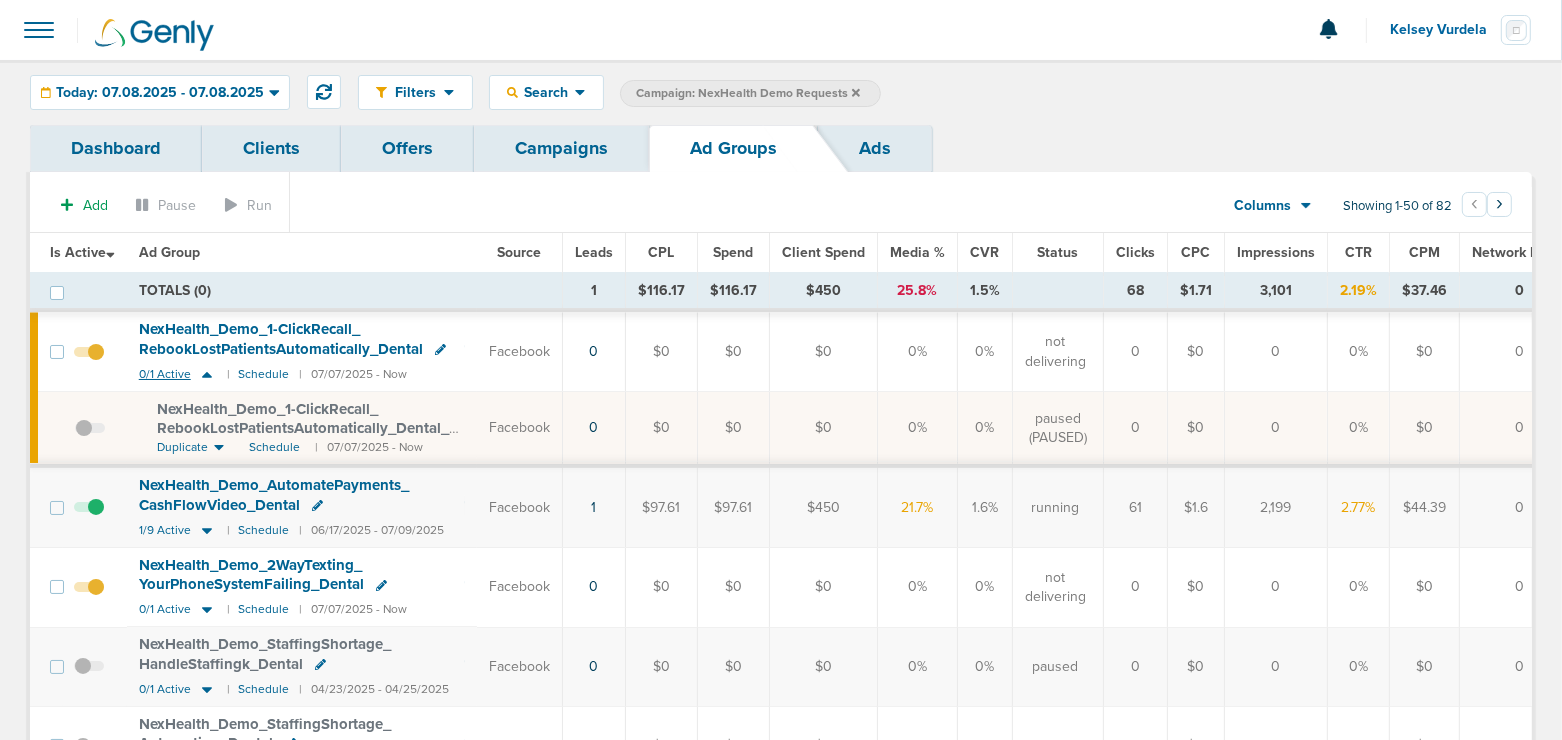 click at bounding box center [207, 375] 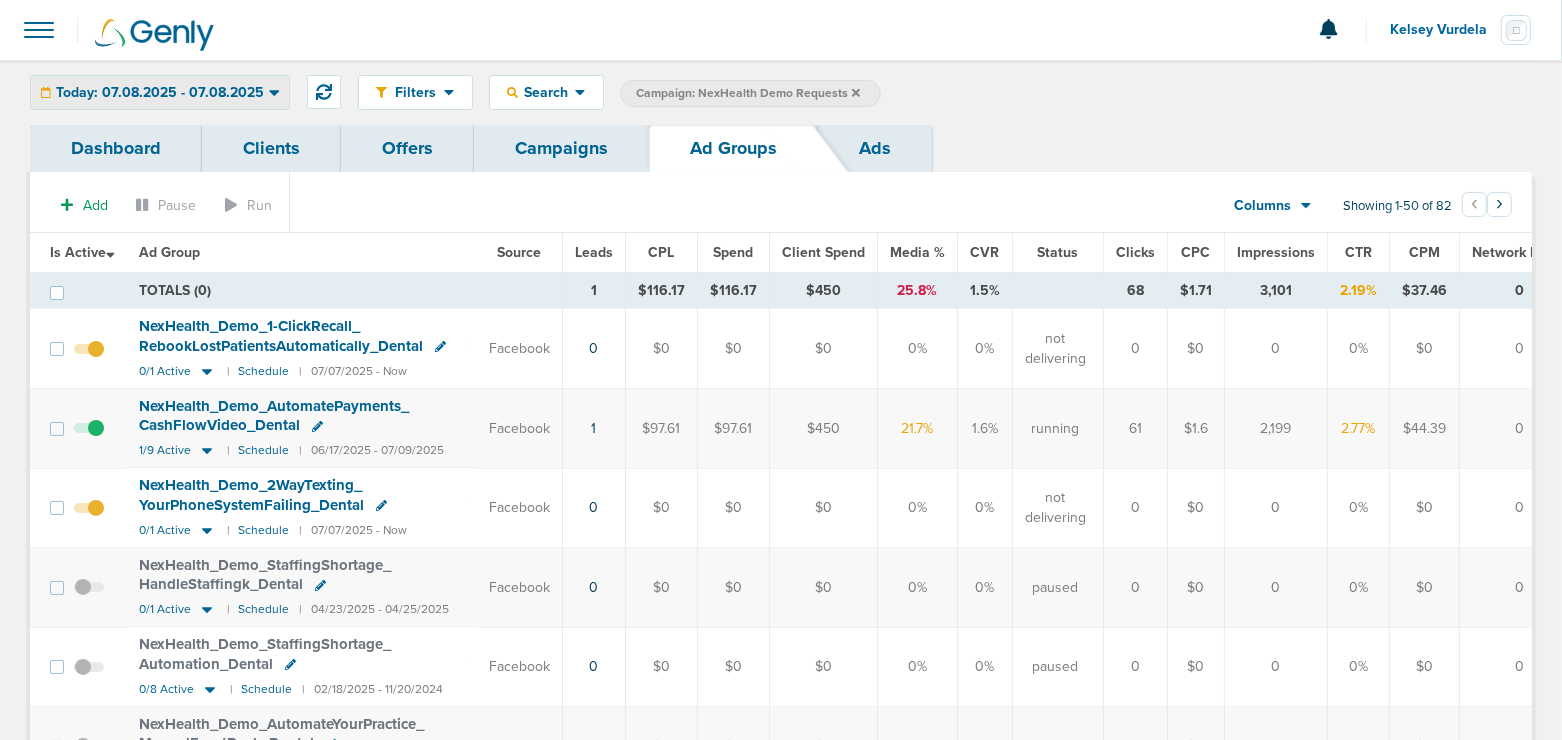 click on "Today: 07.08.2025 - 07.08.2025" at bounding box center [160, 93] 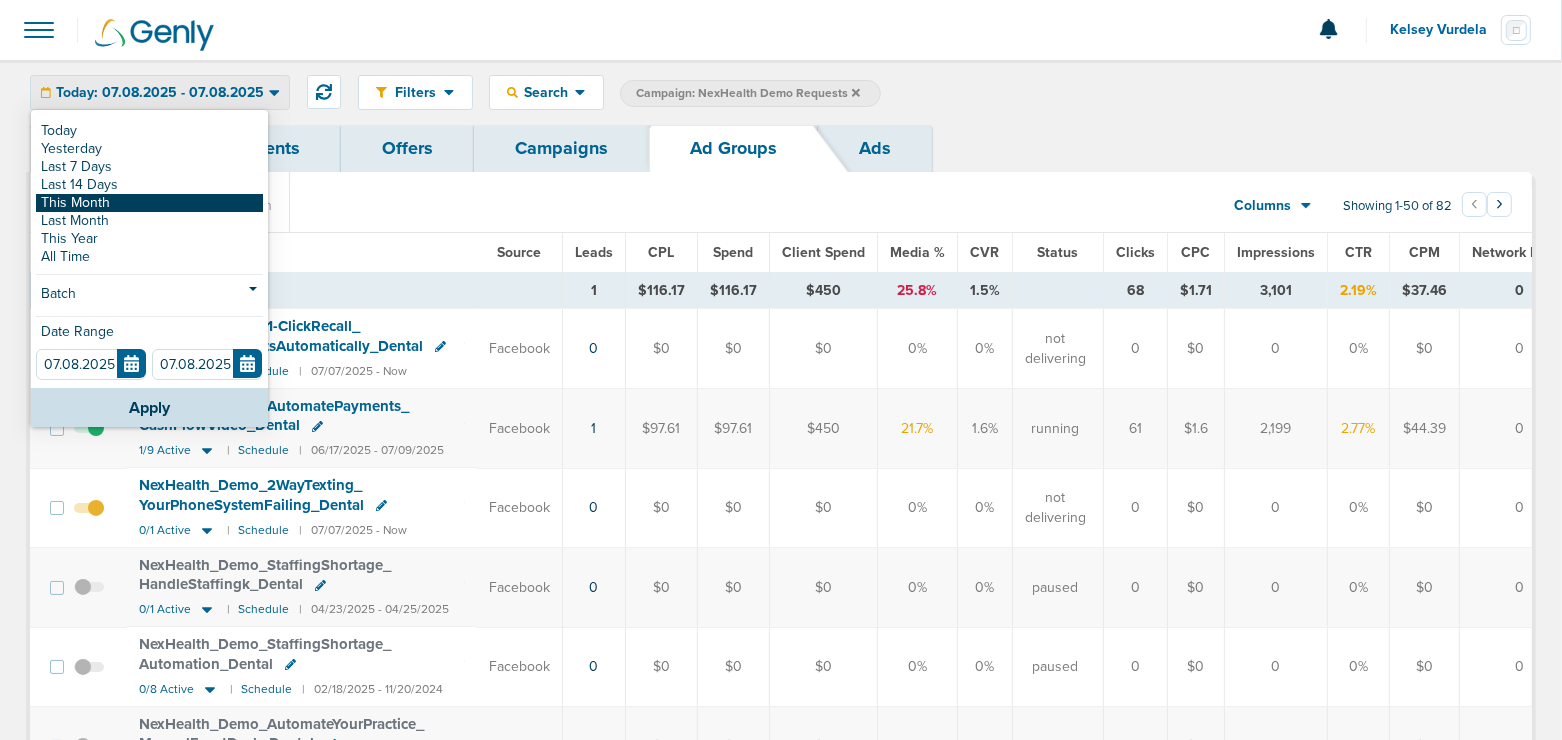 click on "This Month" at bounding box center (149, 131) 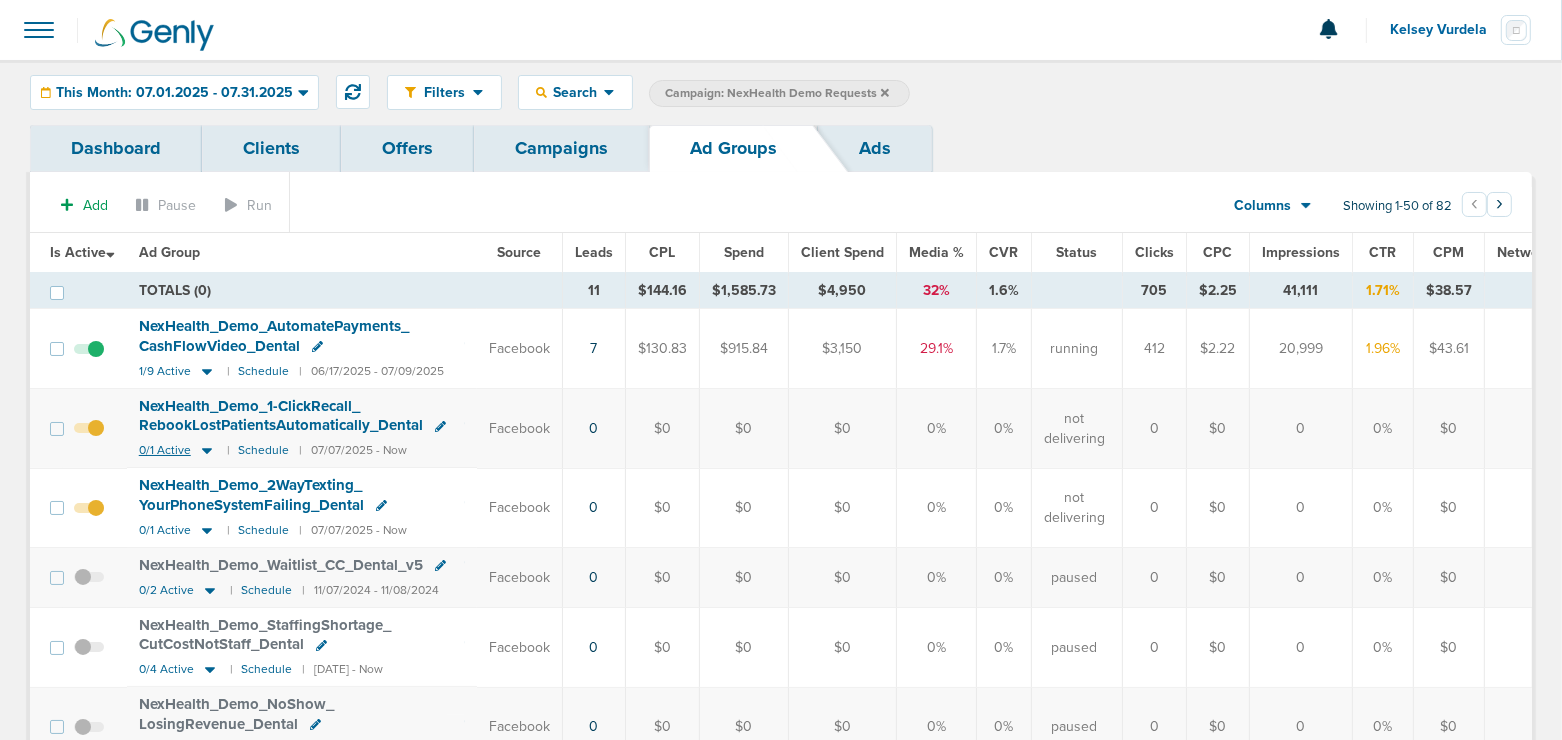 click at bounding box center [207, 450] 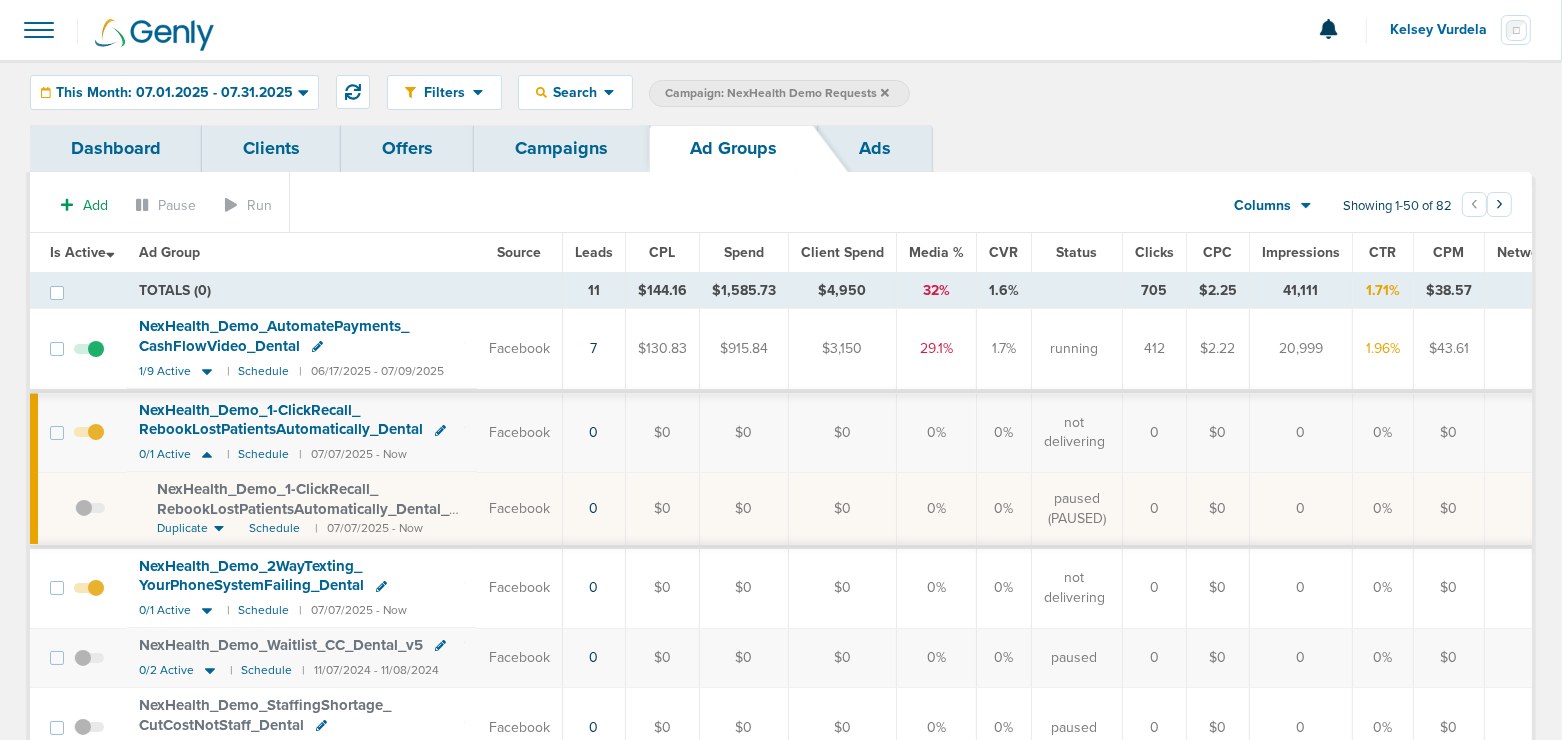click at bounding box center [89, 442] 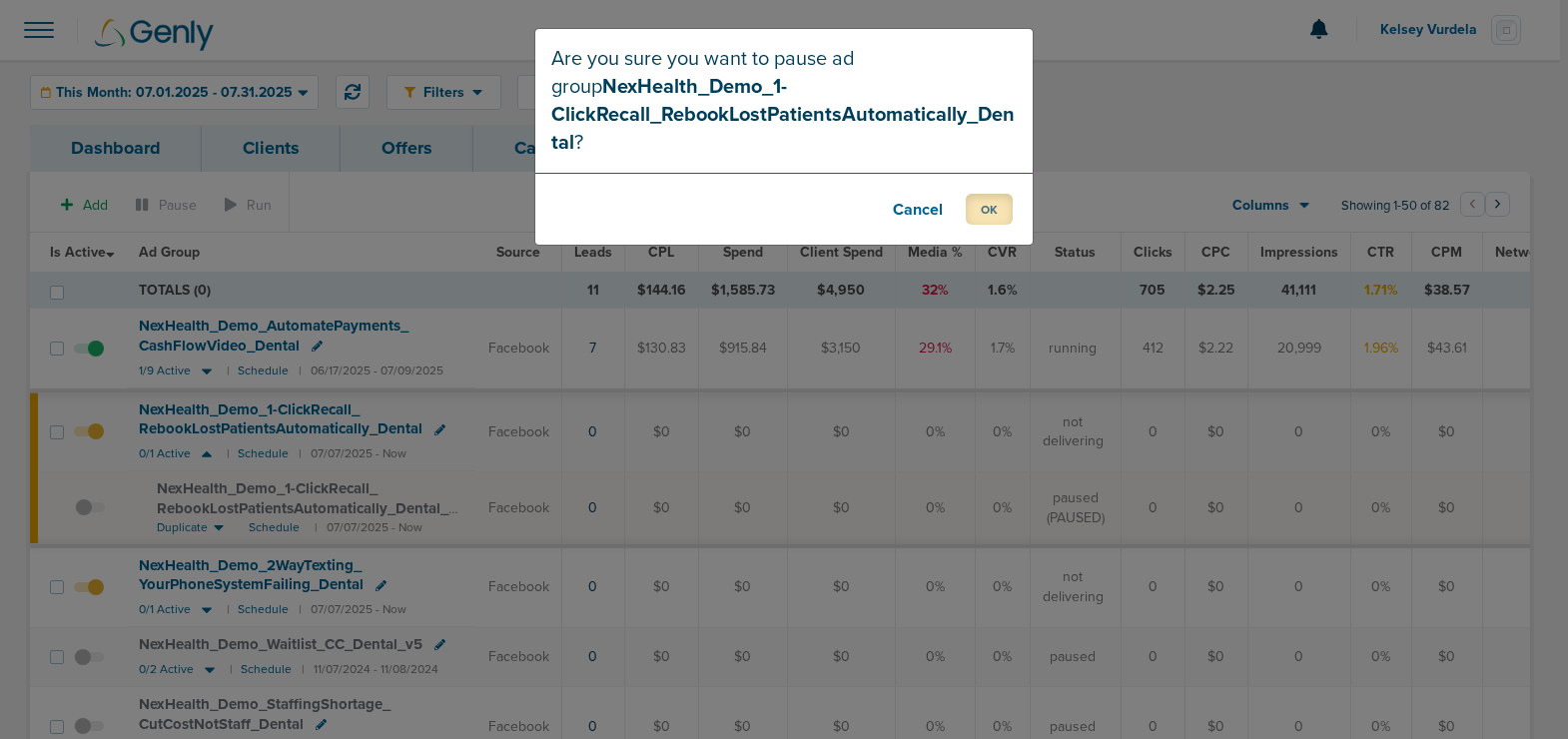 click on "OK" at bounding box center (989, 209) 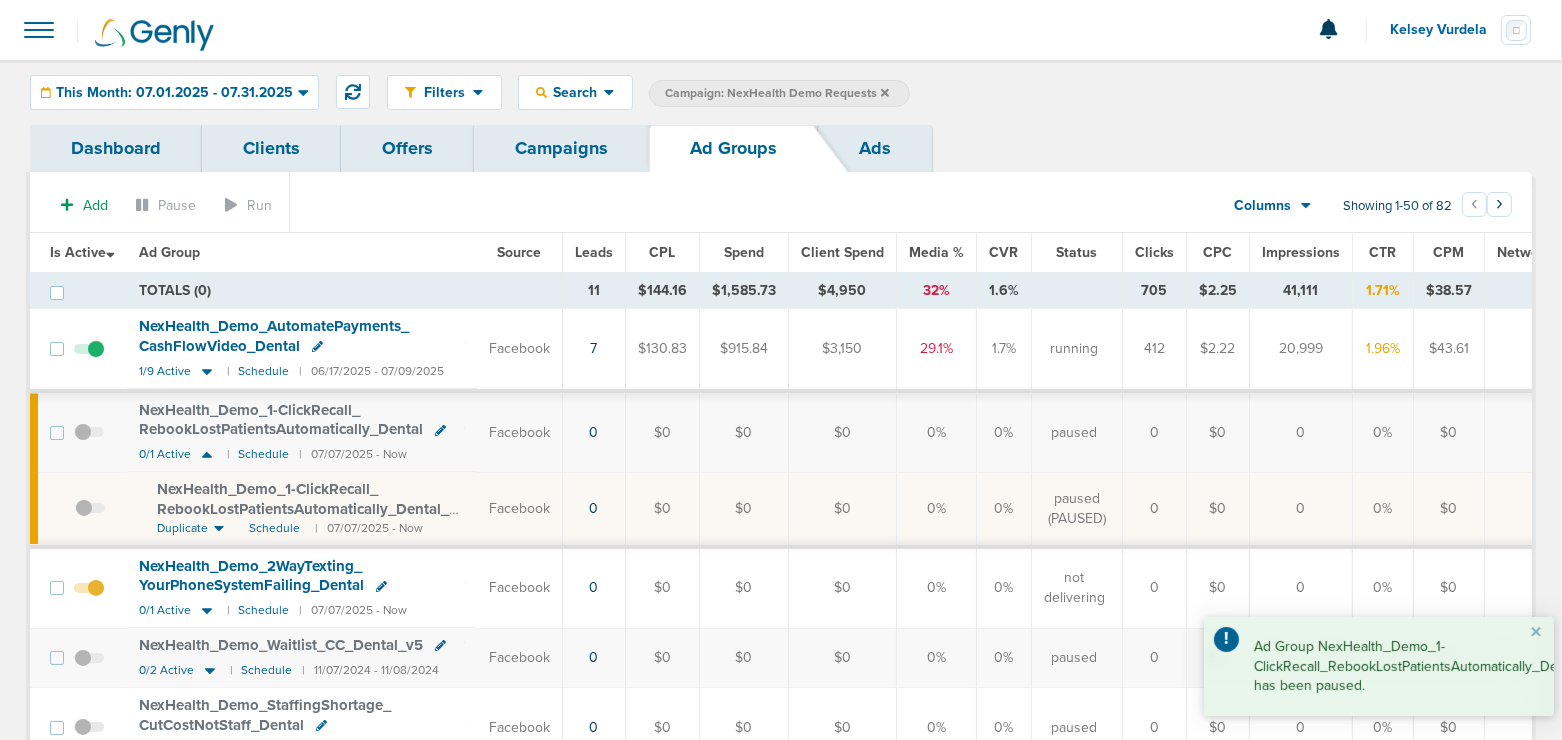 click at bounding box center (89, 442) 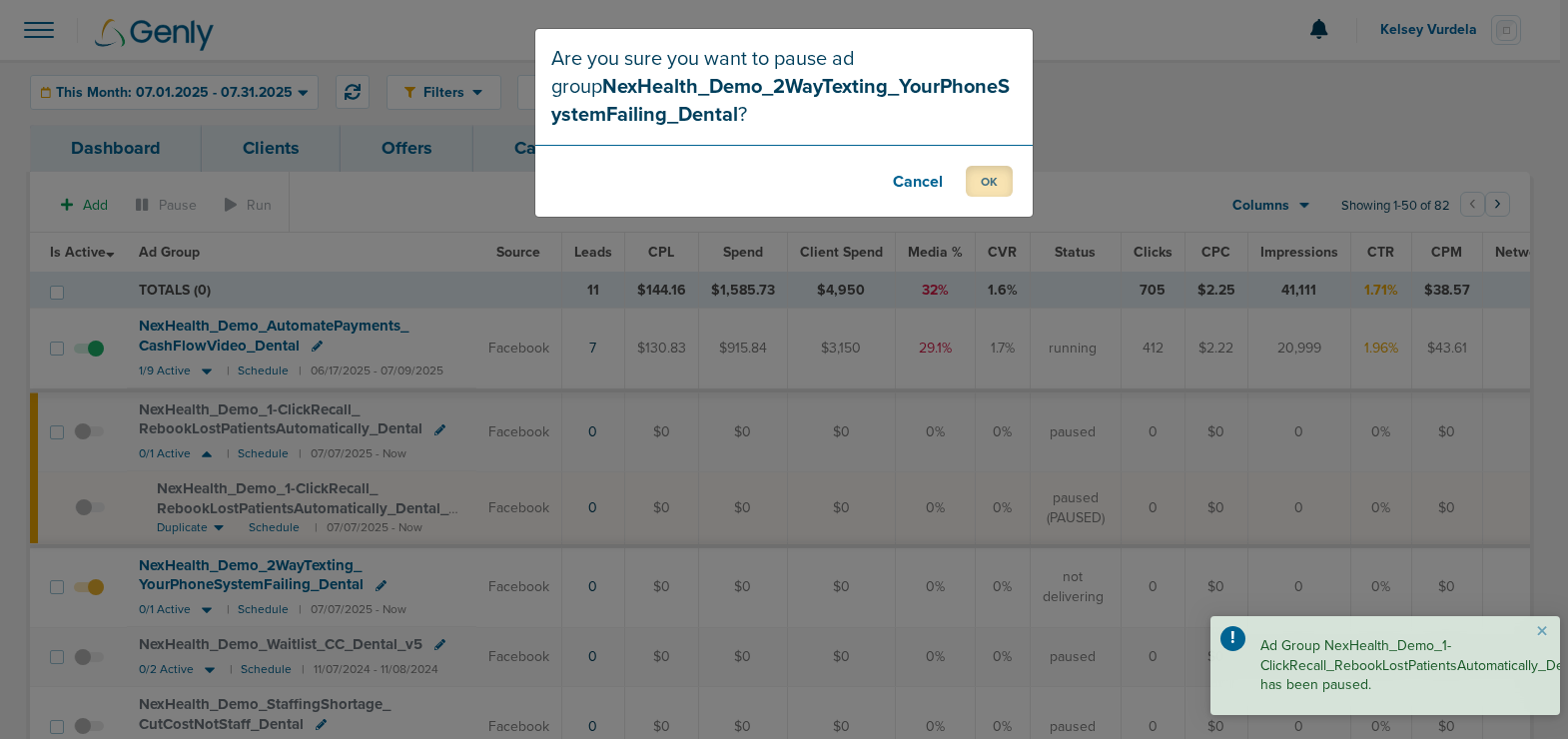 click on "OK" at bounding box center [989, 181] 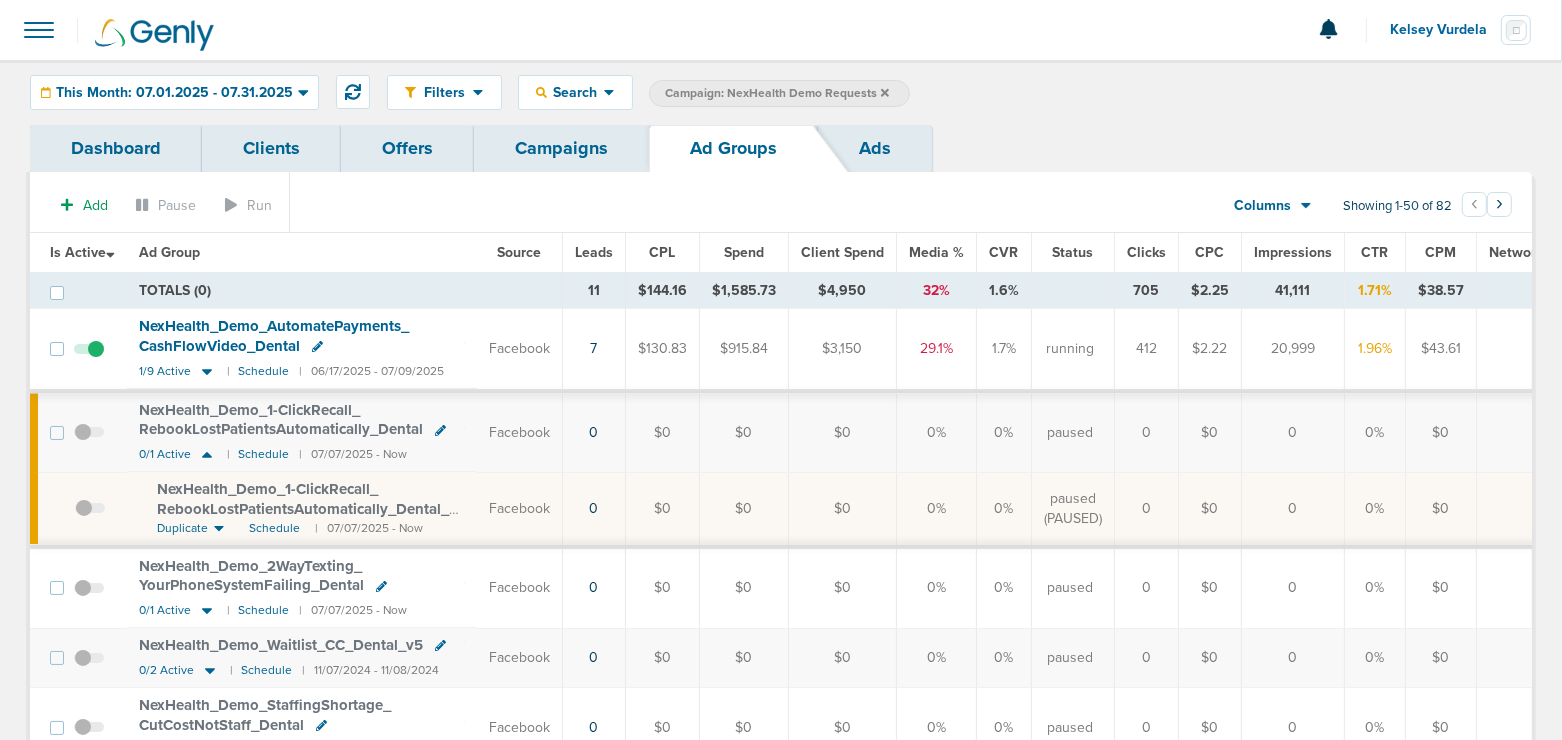 click on "Campaigns" at bounding box center [561, 148] 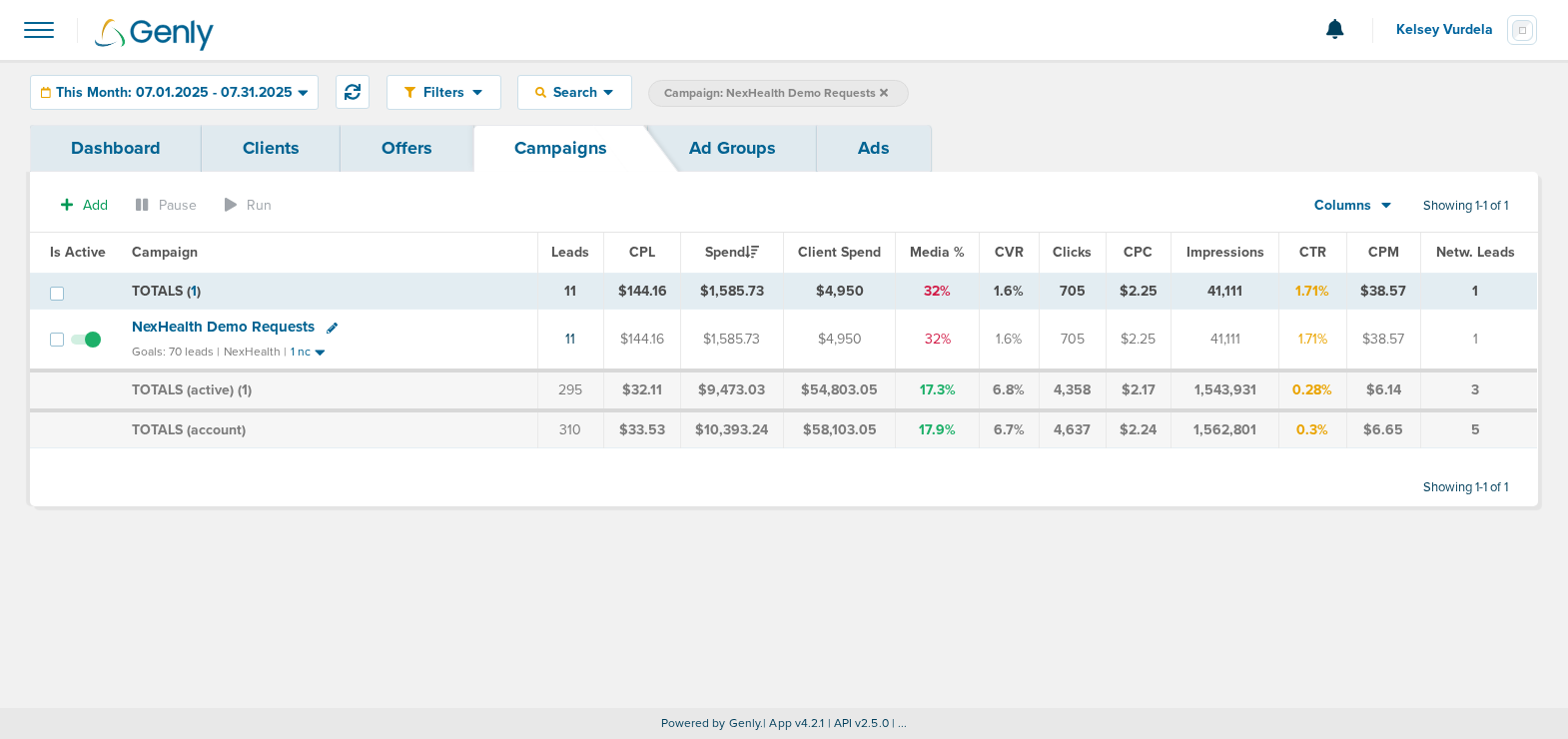click at bounding box center [884, 92] 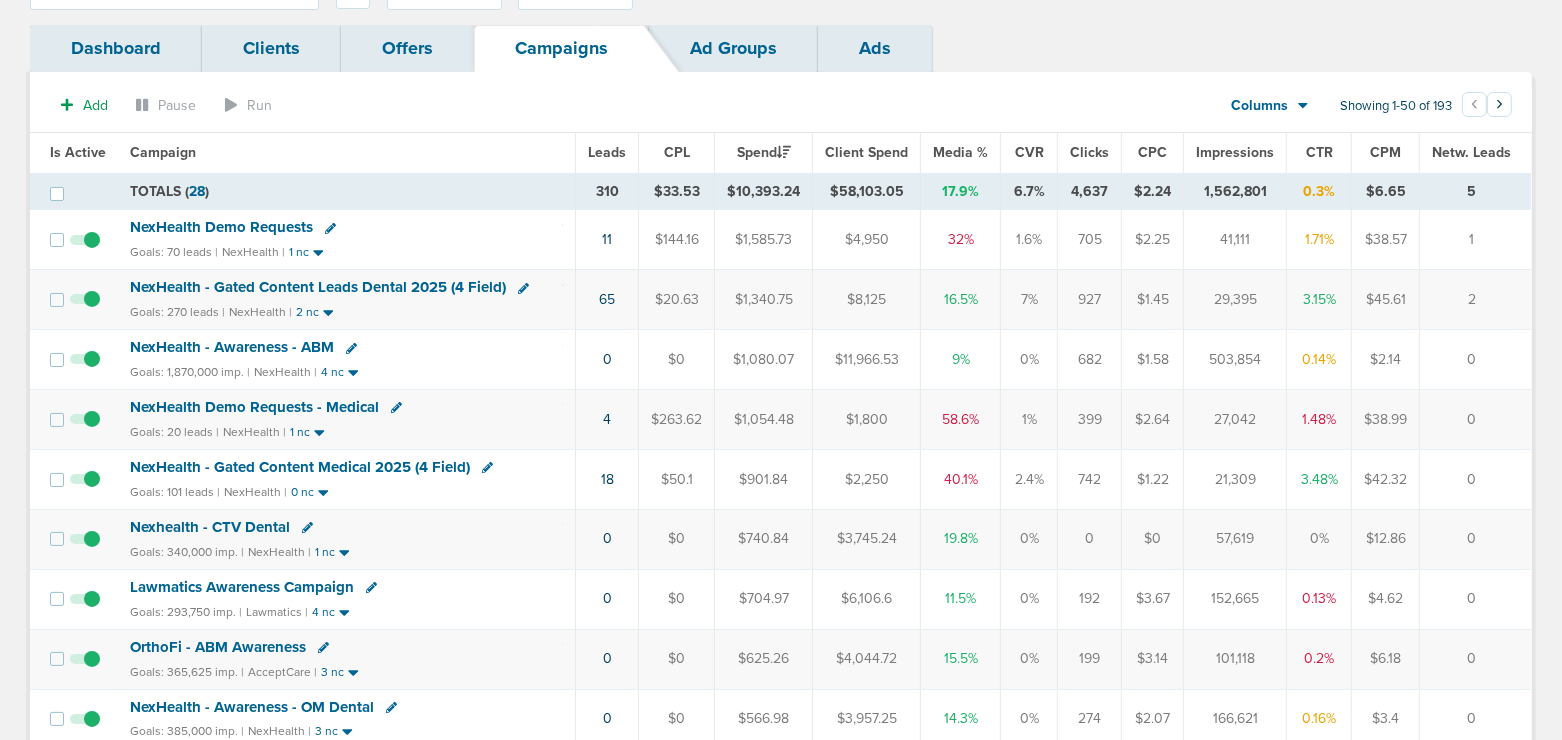 scroll, scrollTop: 101, scrollLeft: 0, axis: vertical 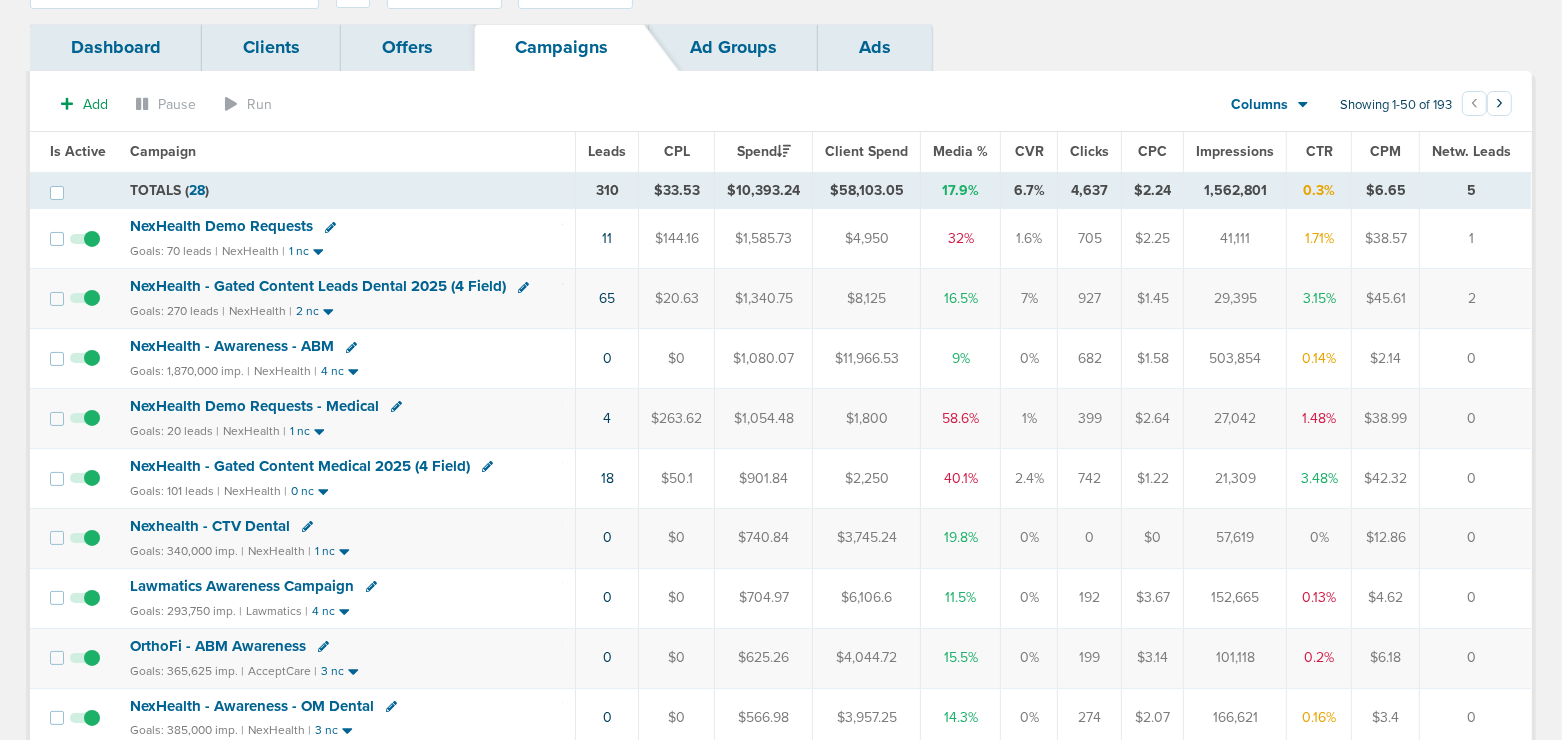 click at bounding box center [90, 239] 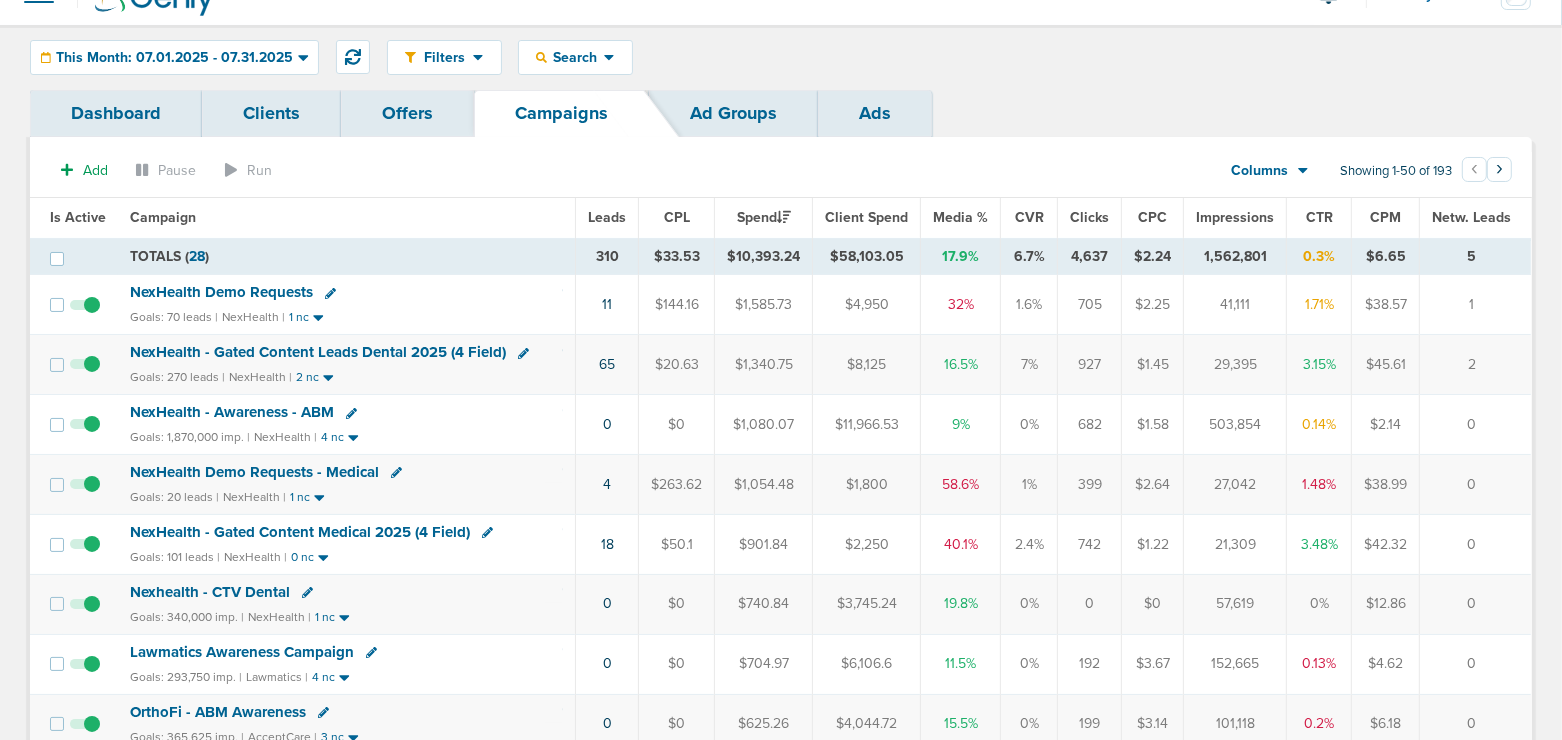 scroll, scrollTop: 0, scrollLeft: 0, axis: both 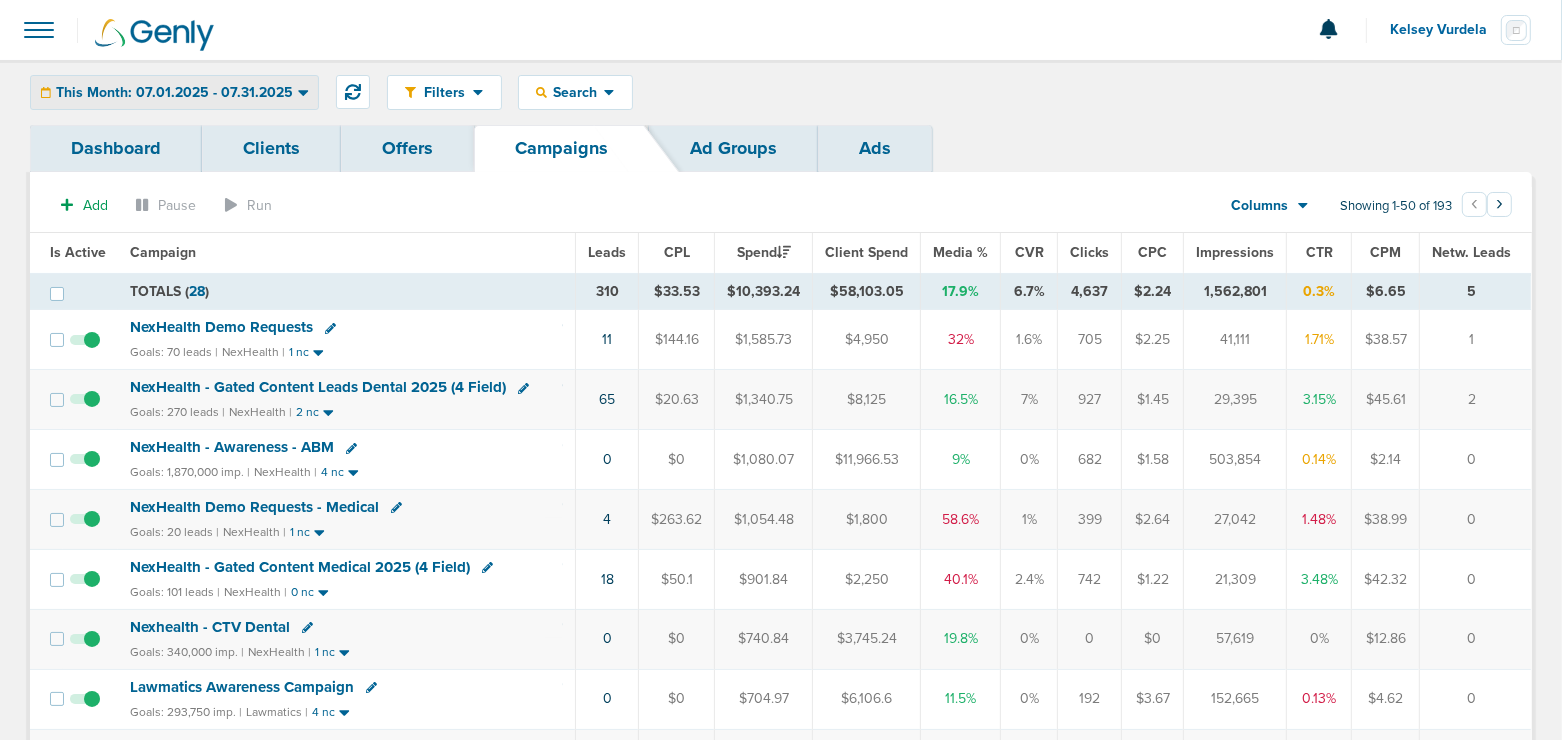 click on "This Month: 07.01.2025 - 07.31.2025" at bounding box center (174, 93) 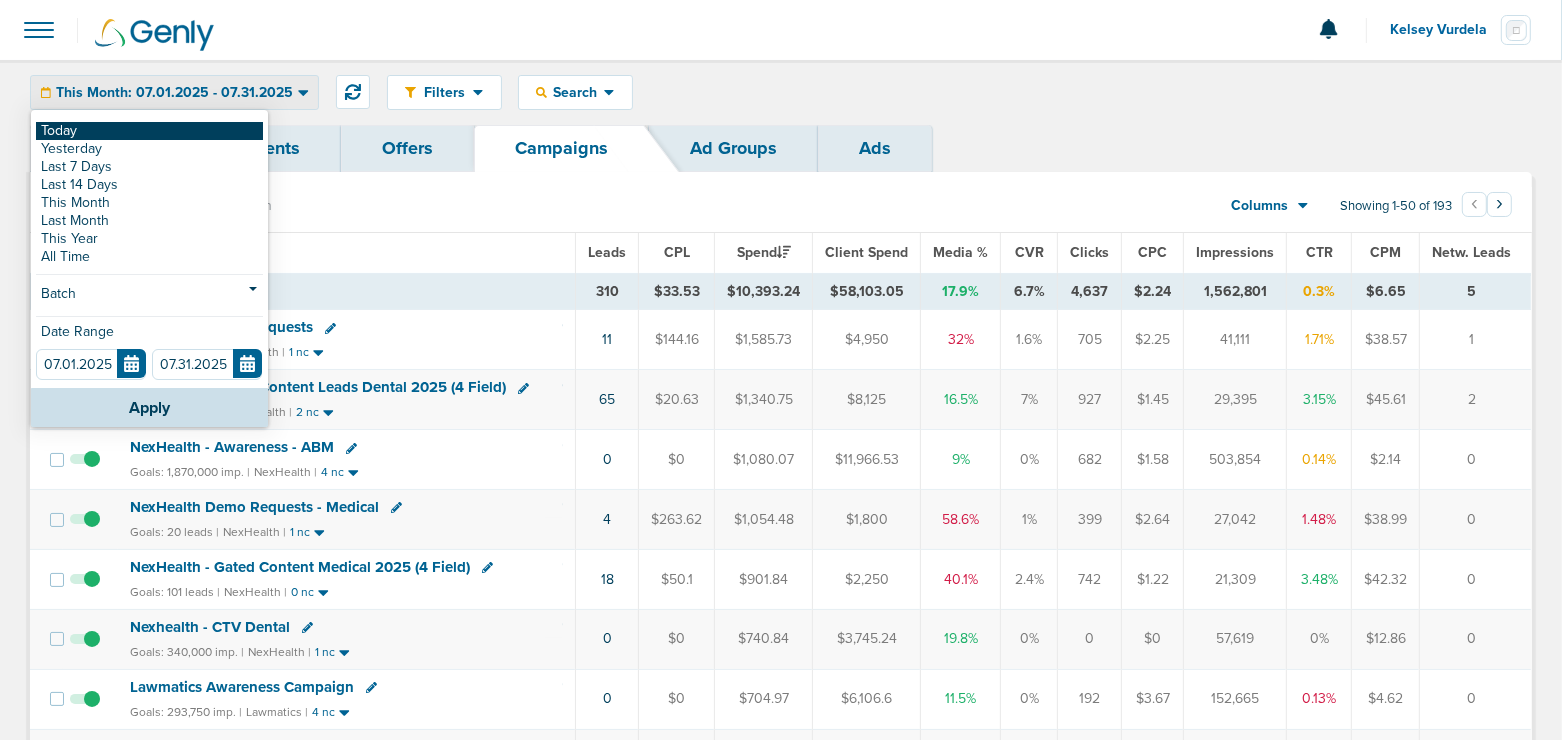 click on "Today" at bounding box center (149, 131) 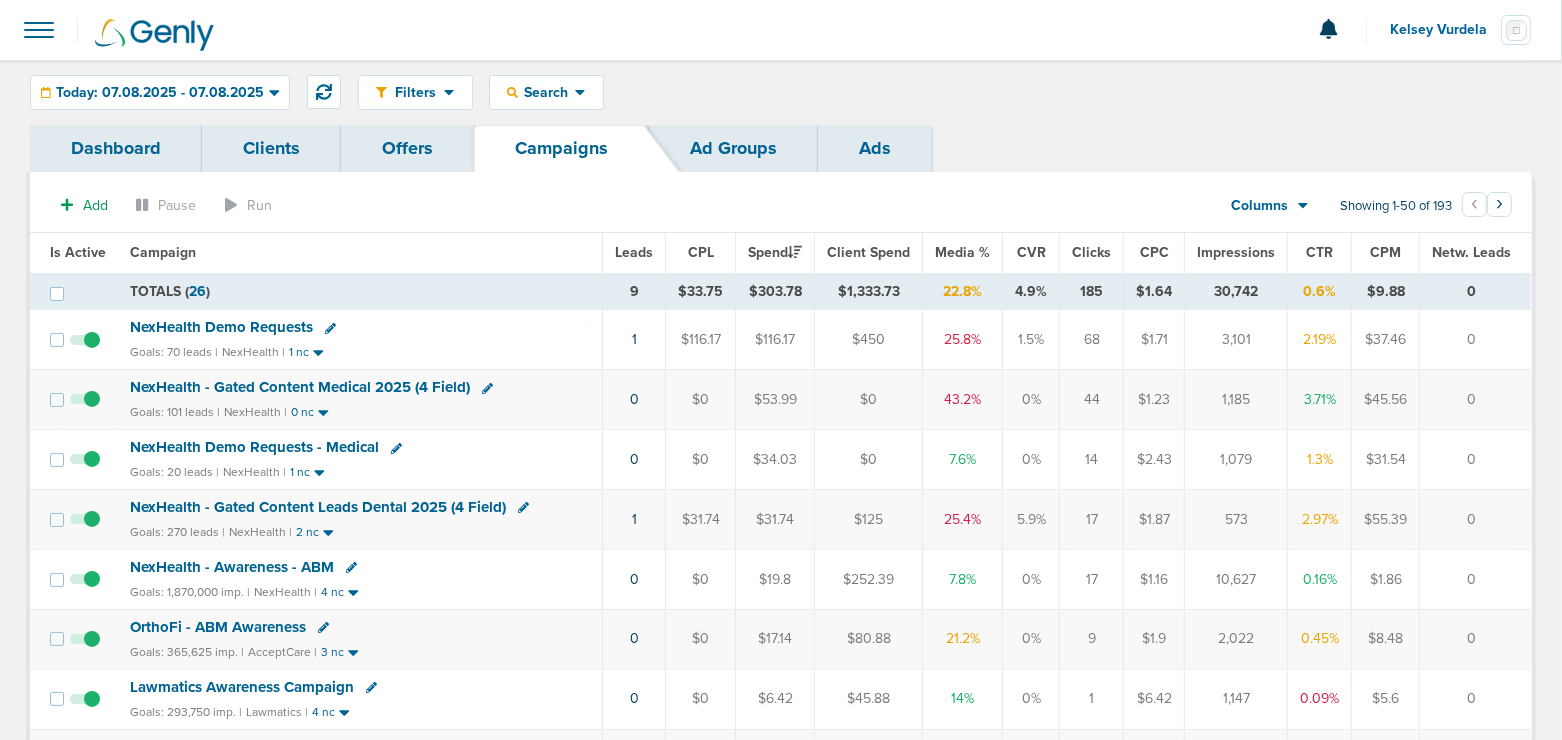 click on "NexHealth Demo Requests - Medical" at bounding box center [221, 327] 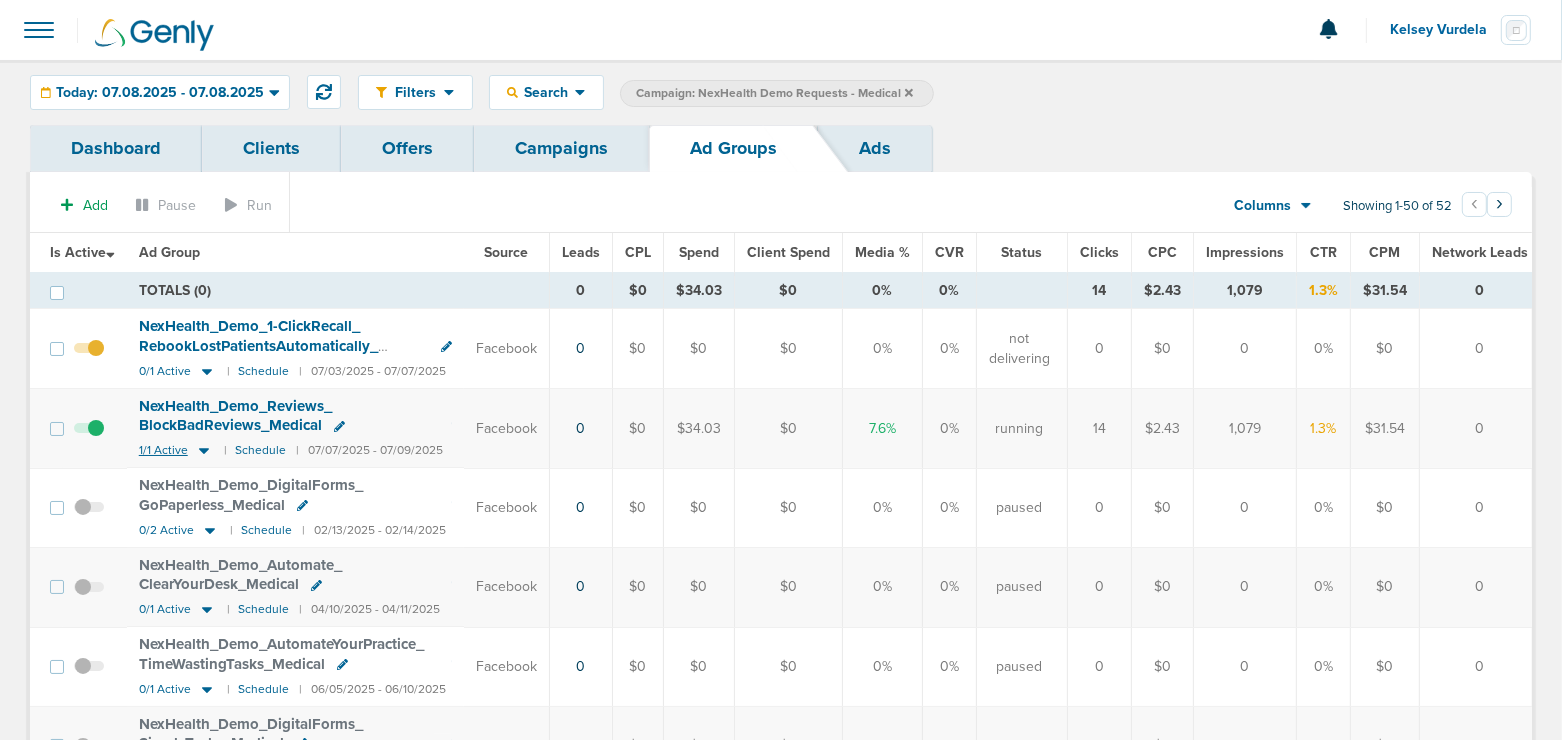 click at bounding box center [204, 451] 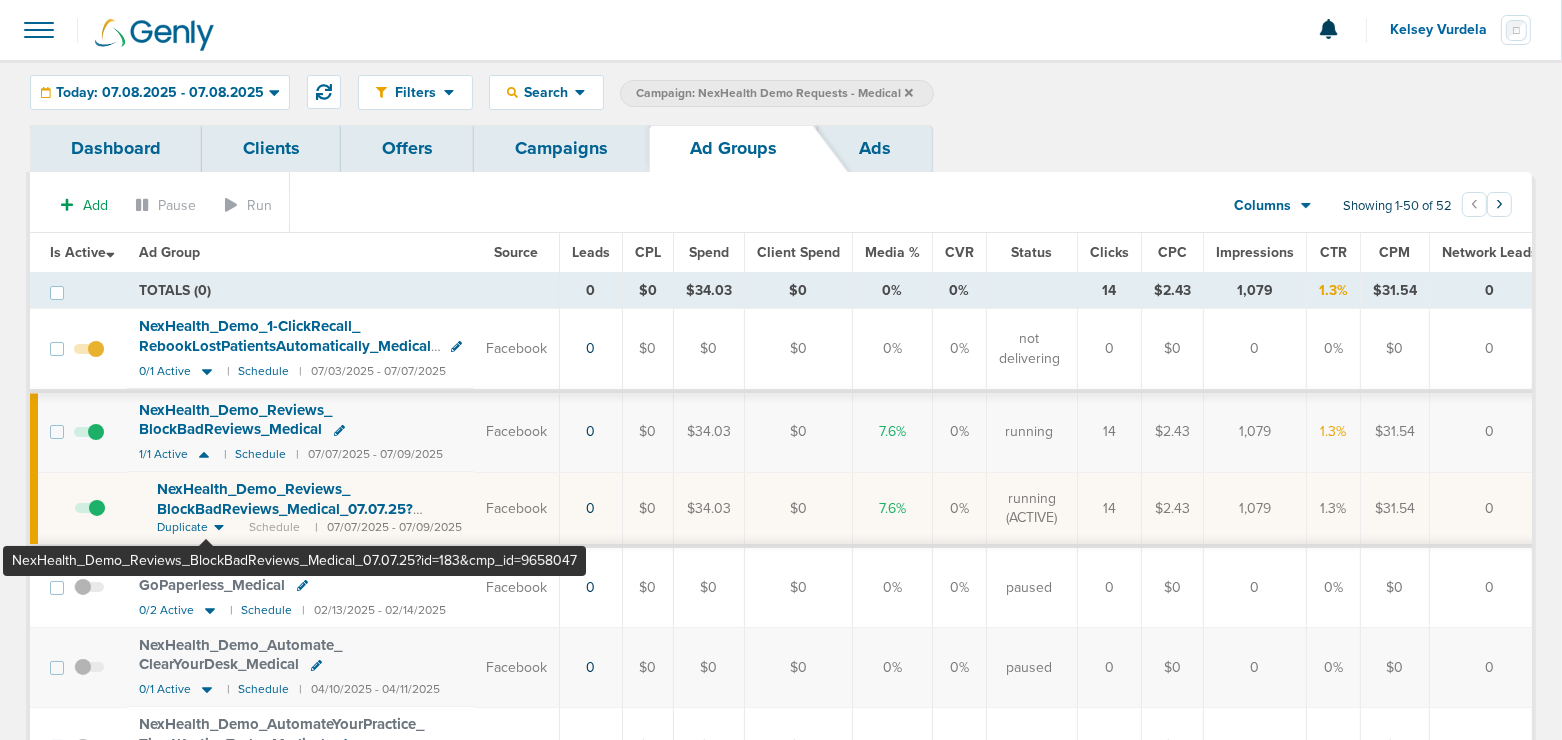 click on "NexHealth_ Demo_ Reviews_ BlockBadReviews_ Medical_ 07.07.25?id=183&cmp_ id=9658047" at bounding box center (285, 508) 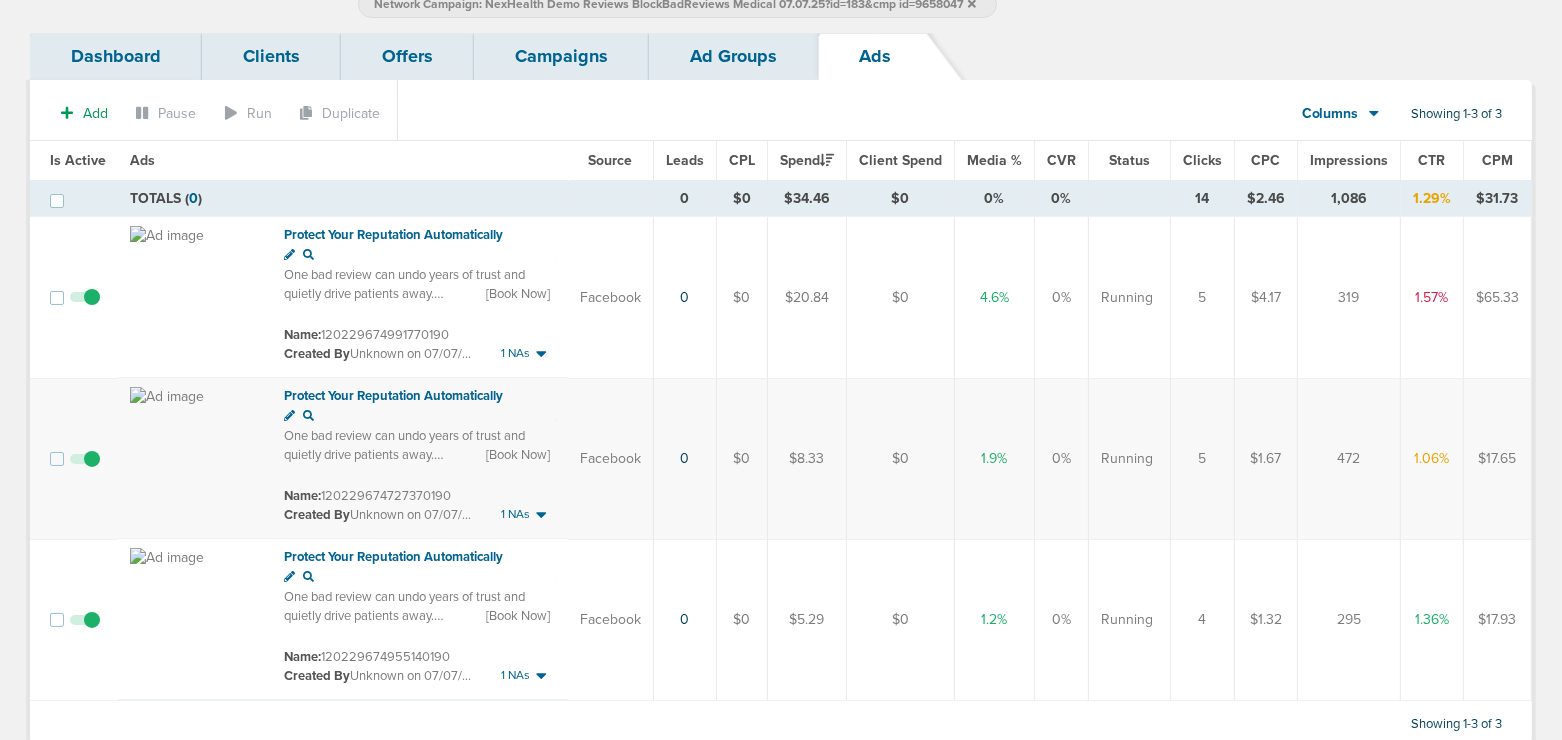 scroll, scrollTop: 182, scrollLeft: 0, axis: vertical 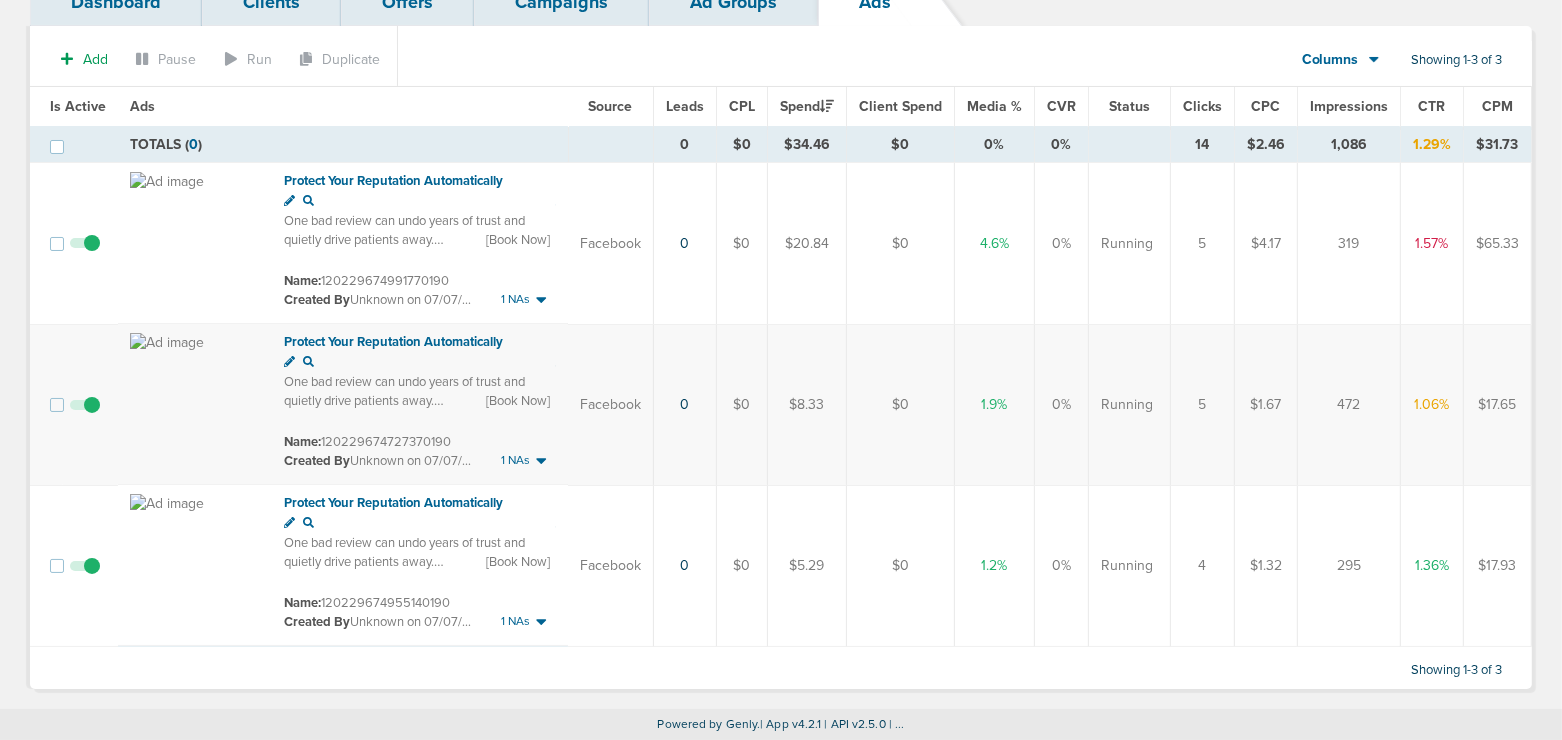 click at bounding box center [85, 415] 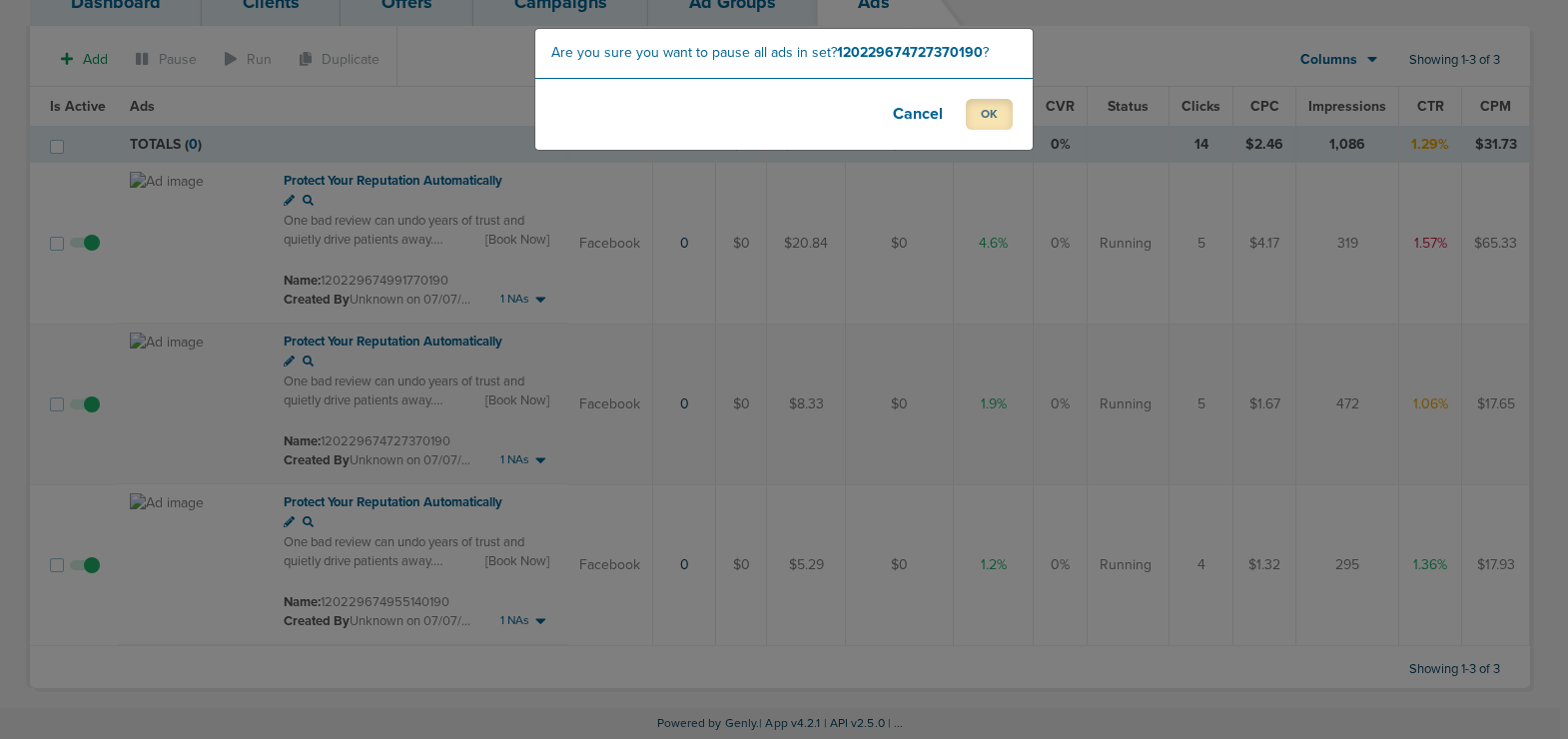 click on "OK" at bounding box center (989, 114) 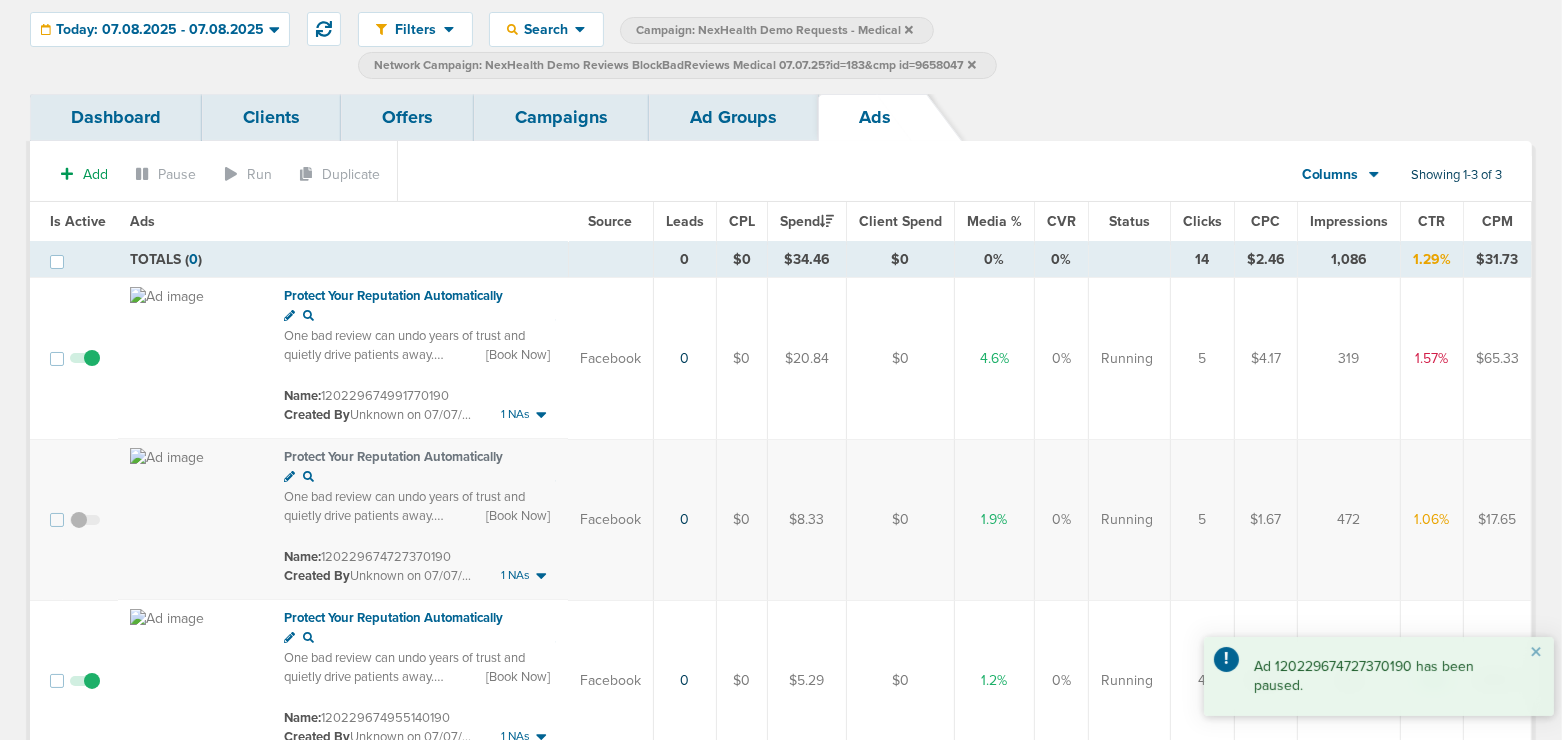 scroll, scrollTop: 37, scrollLeft: 0, axis: vertical 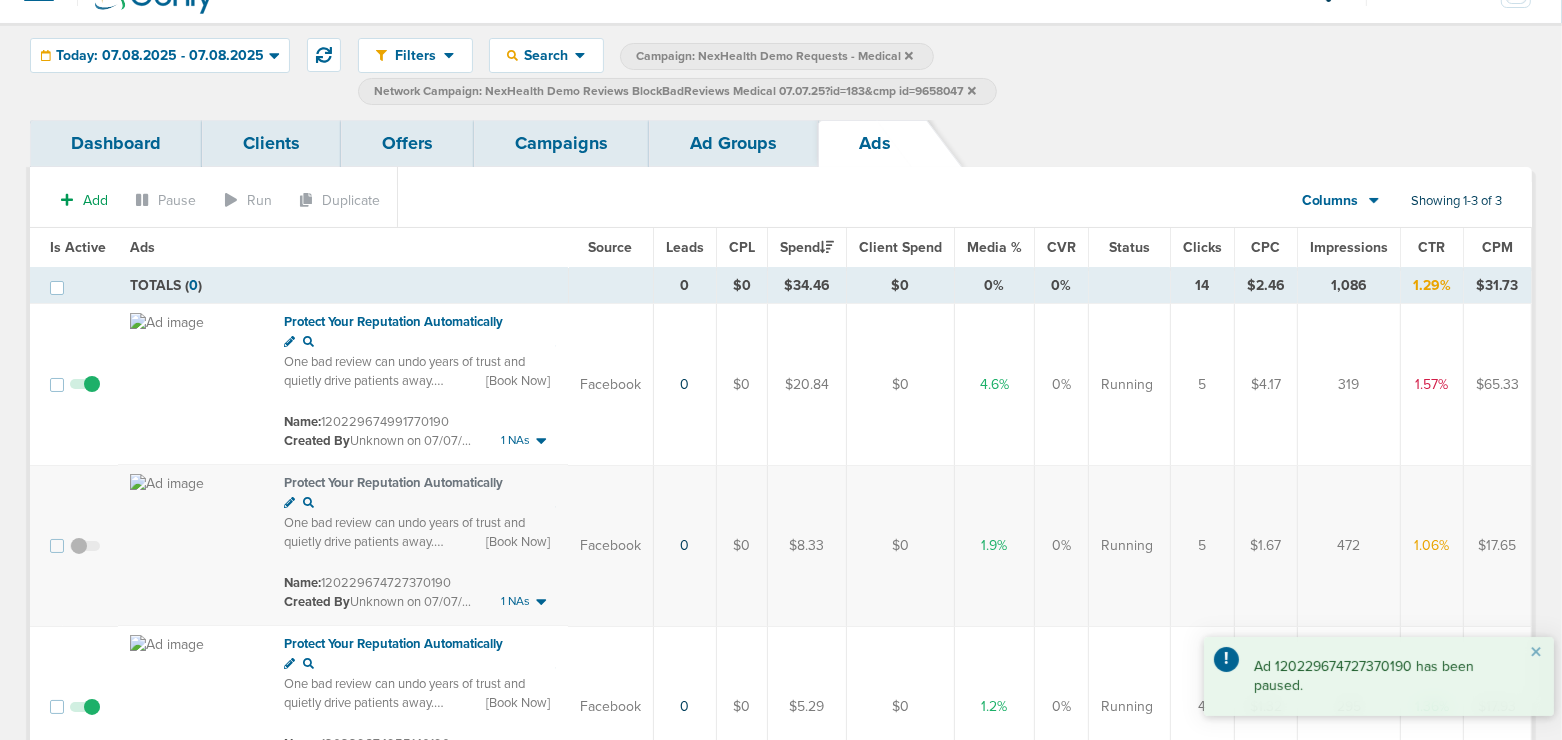 click on "Ad Groups" at bounding box center (733, 143) 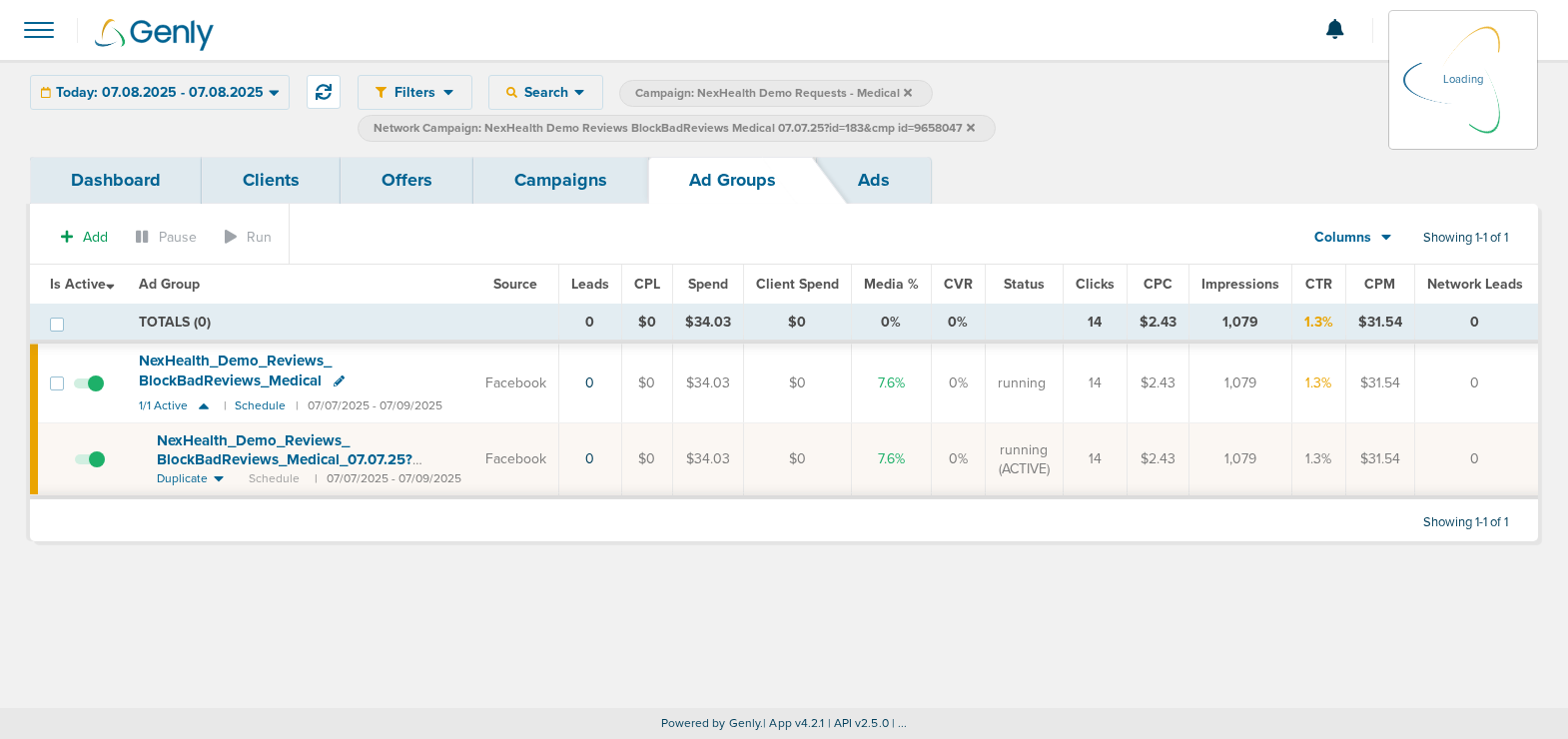 click on "Campaigns" at bounding box center (560, 180) 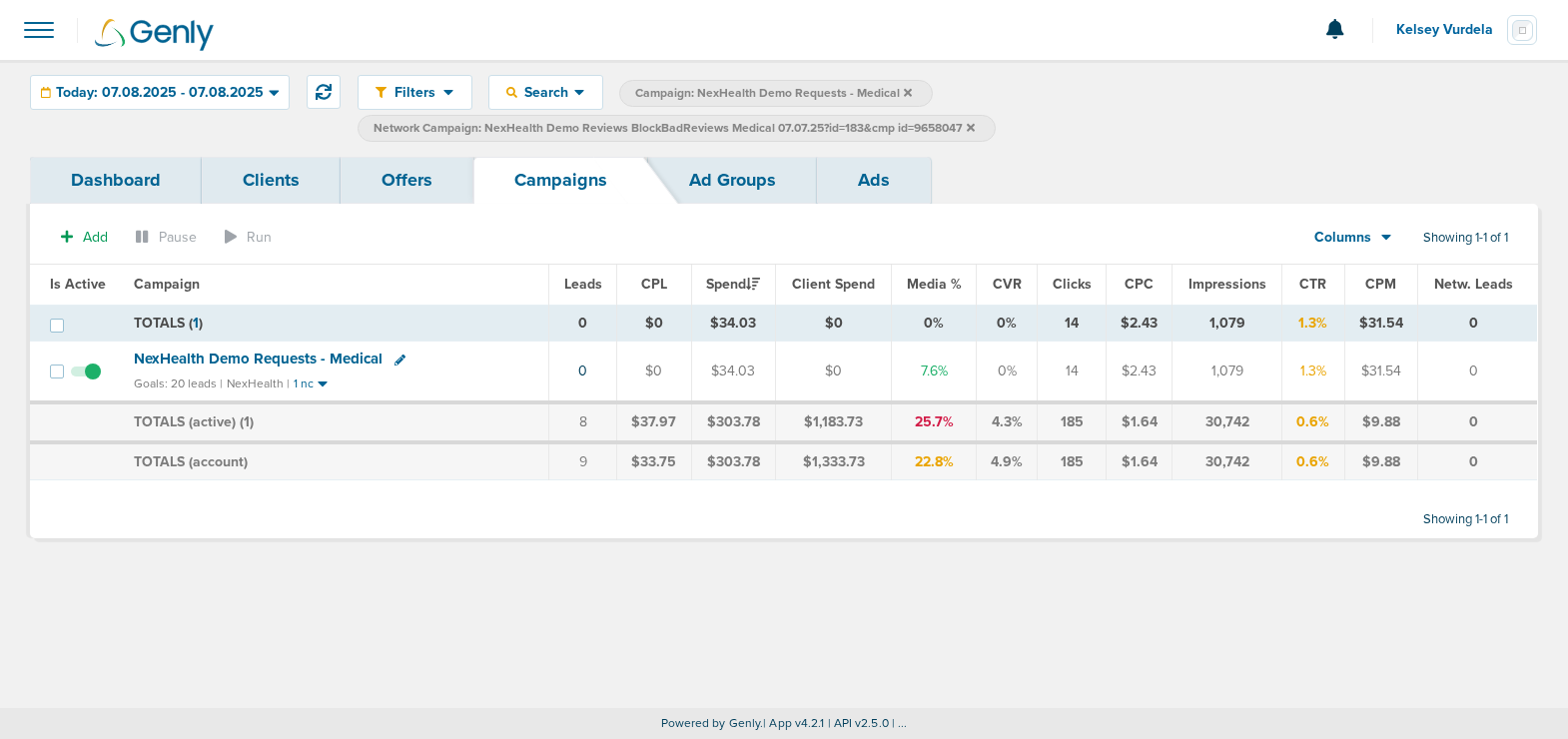 click at bounding box center [908, 93] 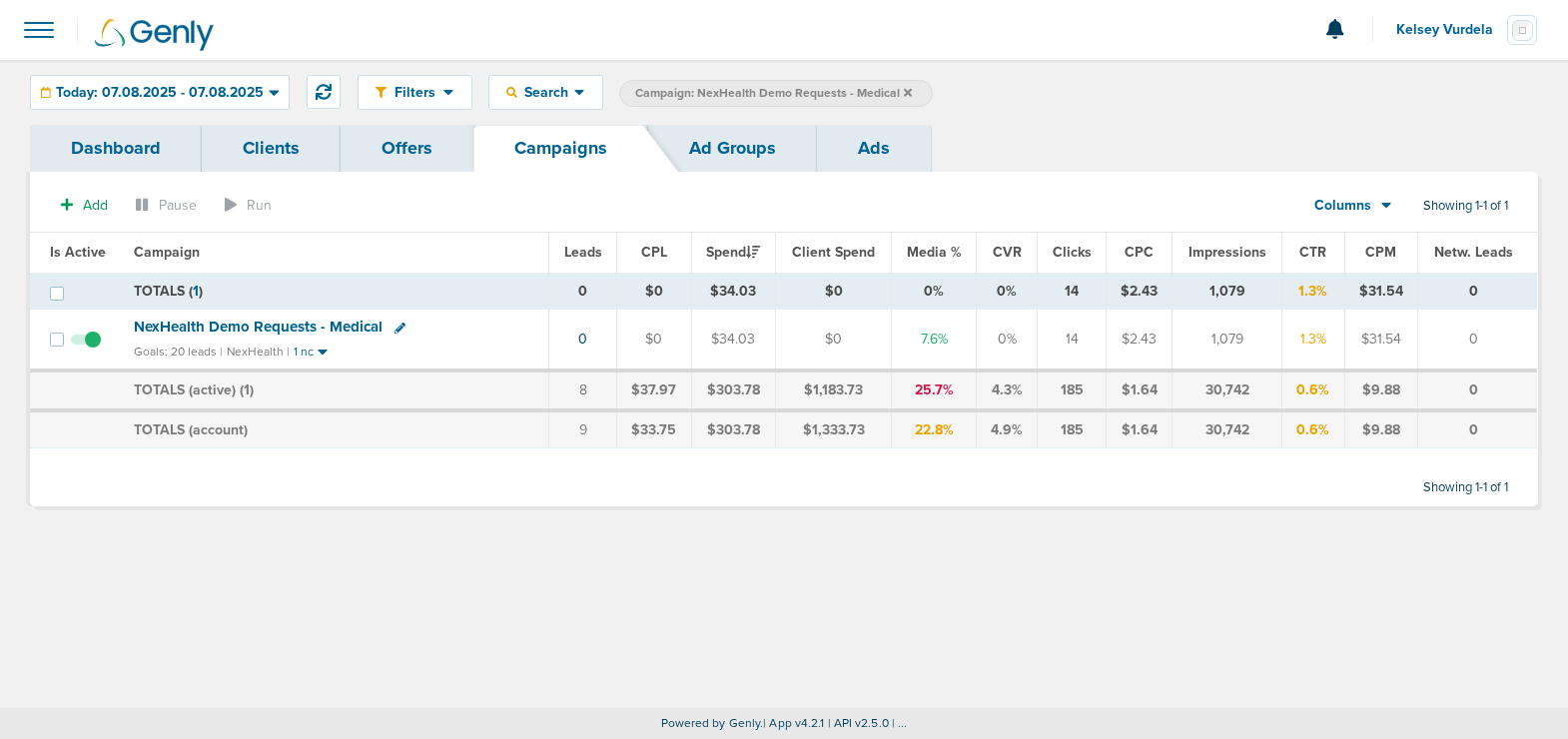click at bounding box center (908, 92) 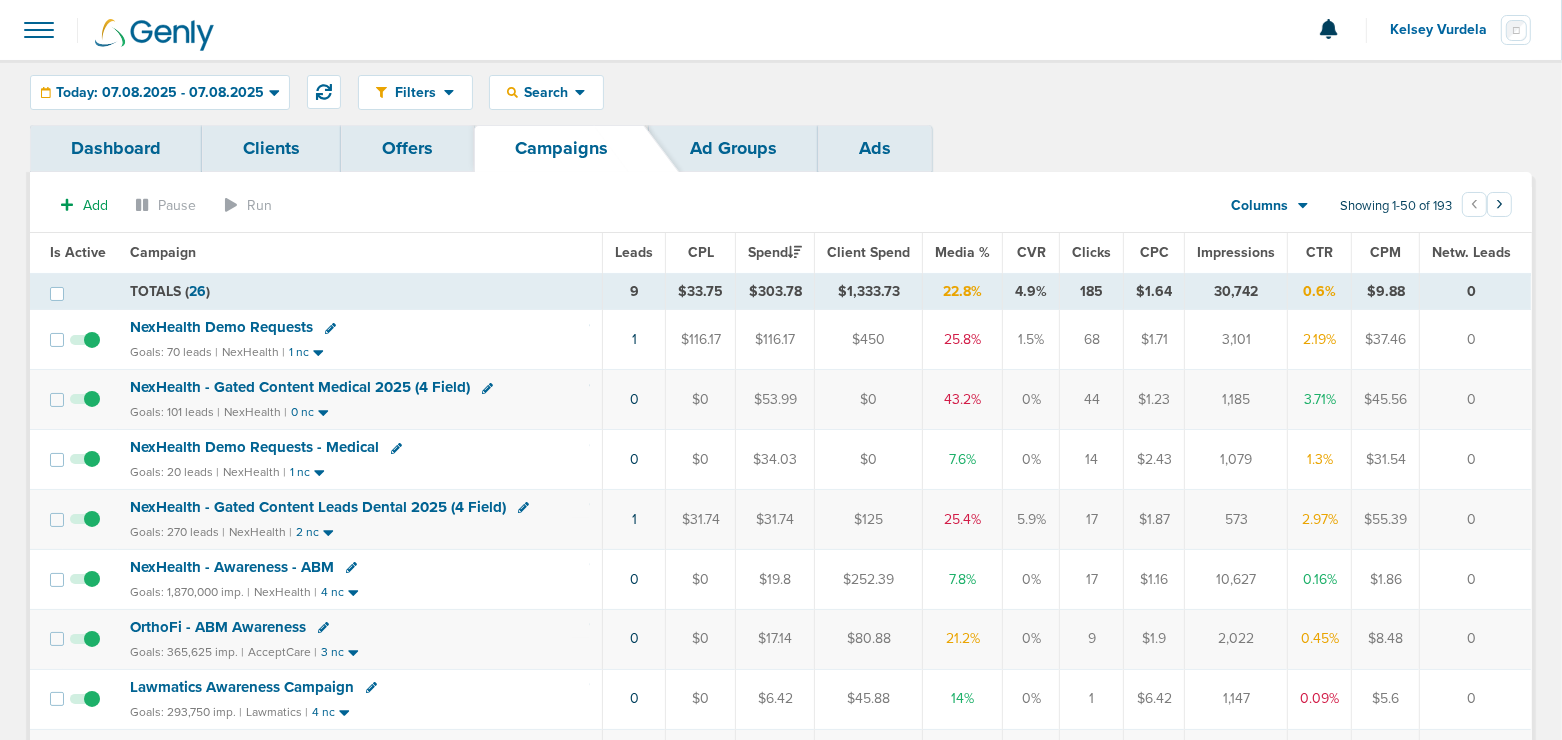 click at bounding box center (487, 388) 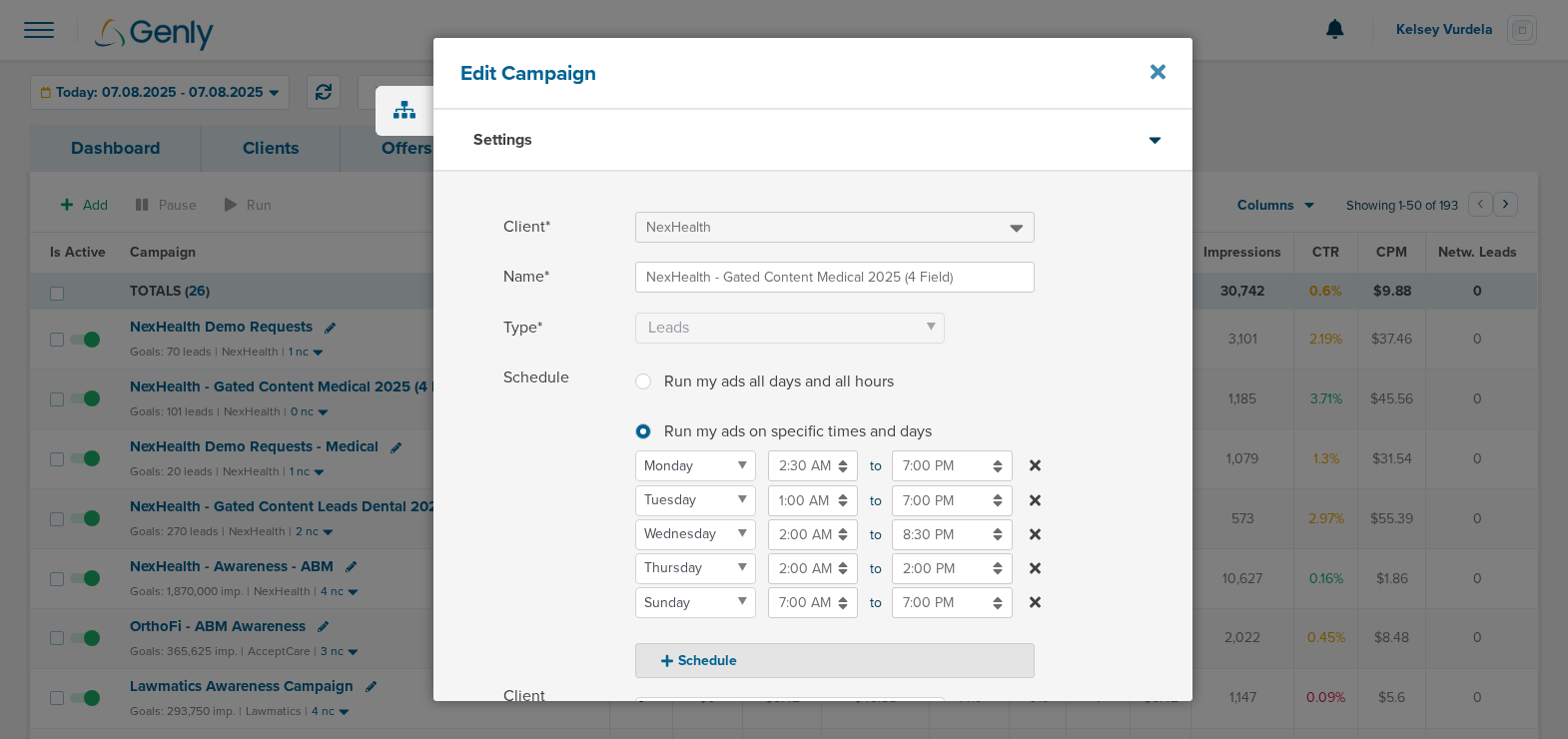 click at bounding box center (1158, 72) 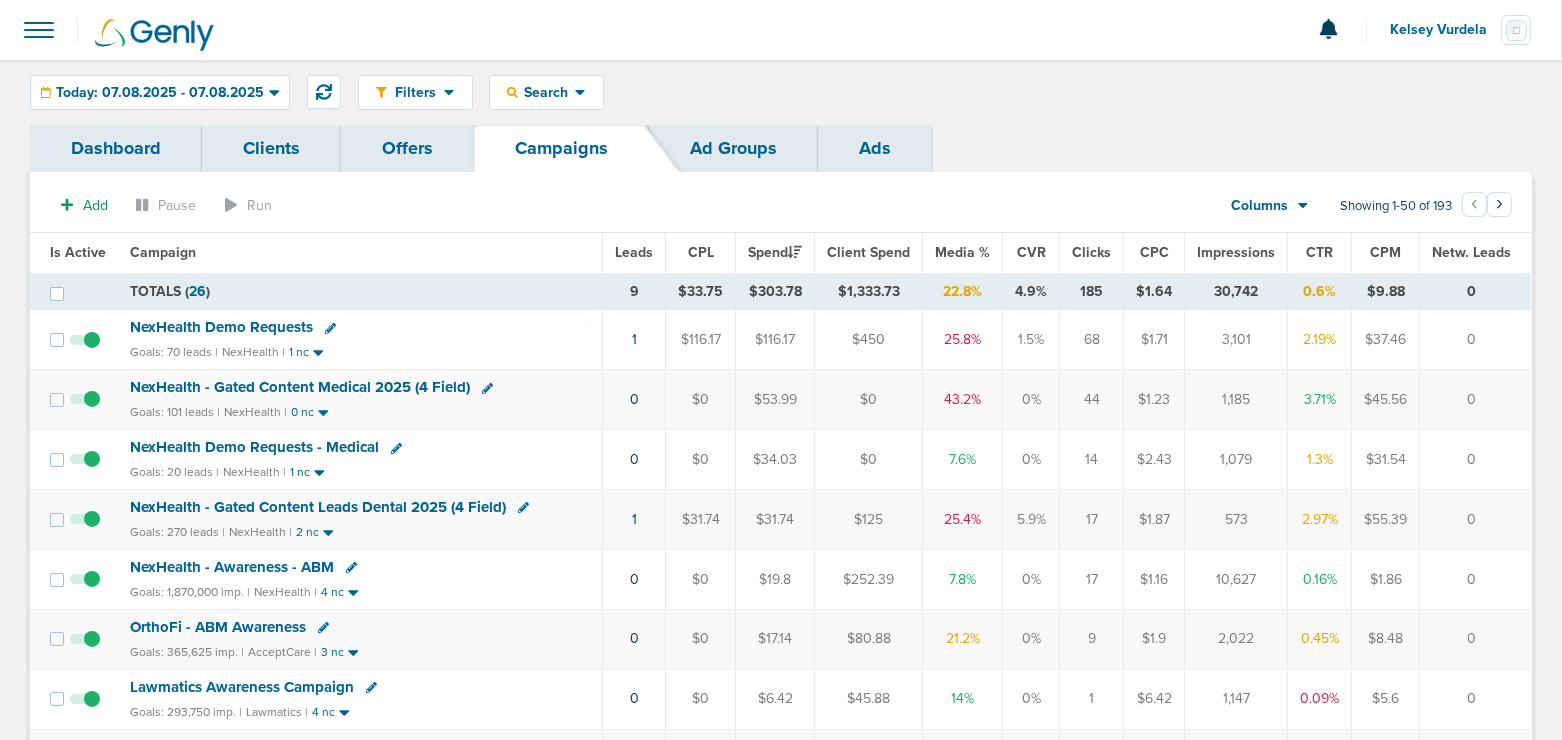 click on "NexHealth - Gated Content Leads Dental 2025 (4 Field)" at bounding box center [300, 387] 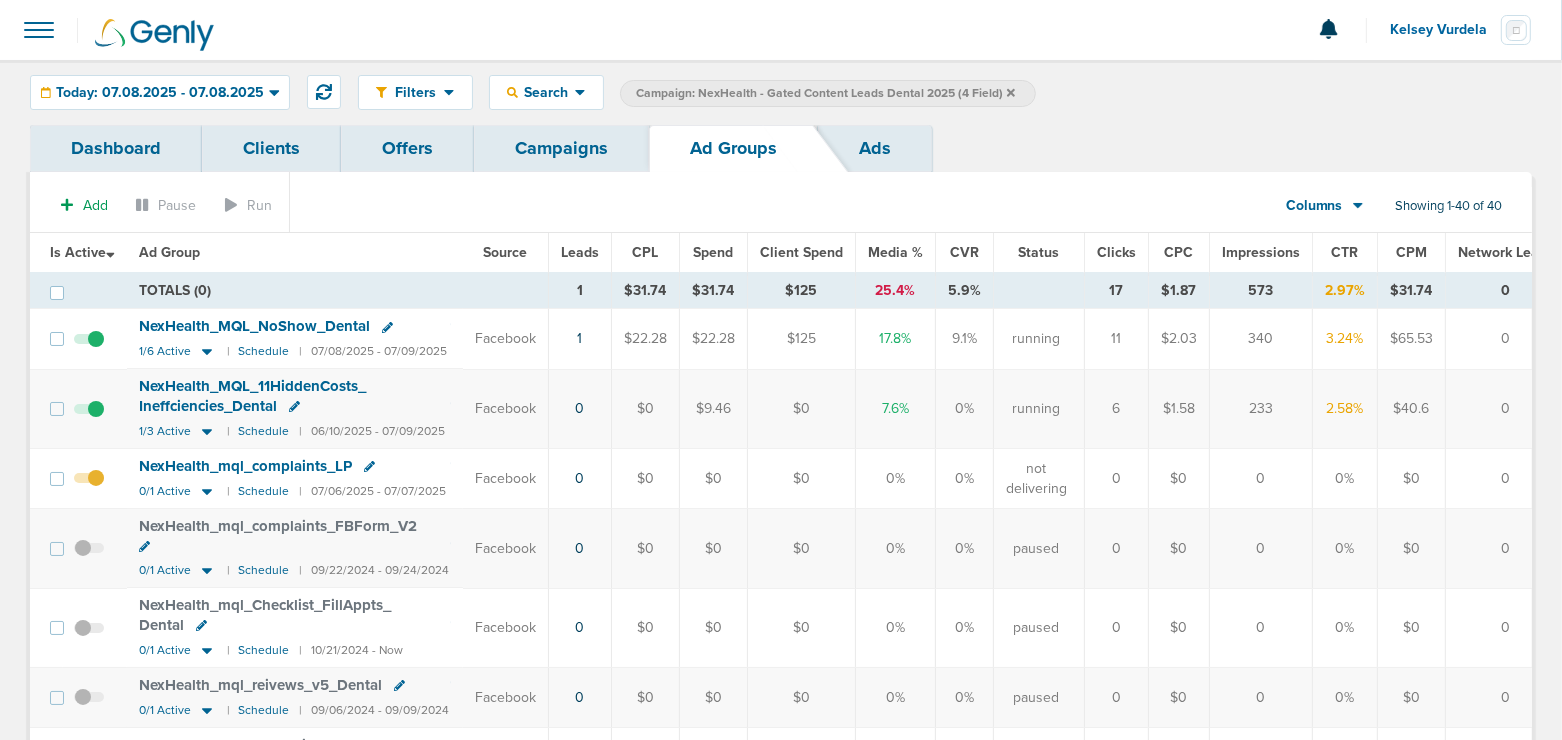 click at bounding box center [89, 419] 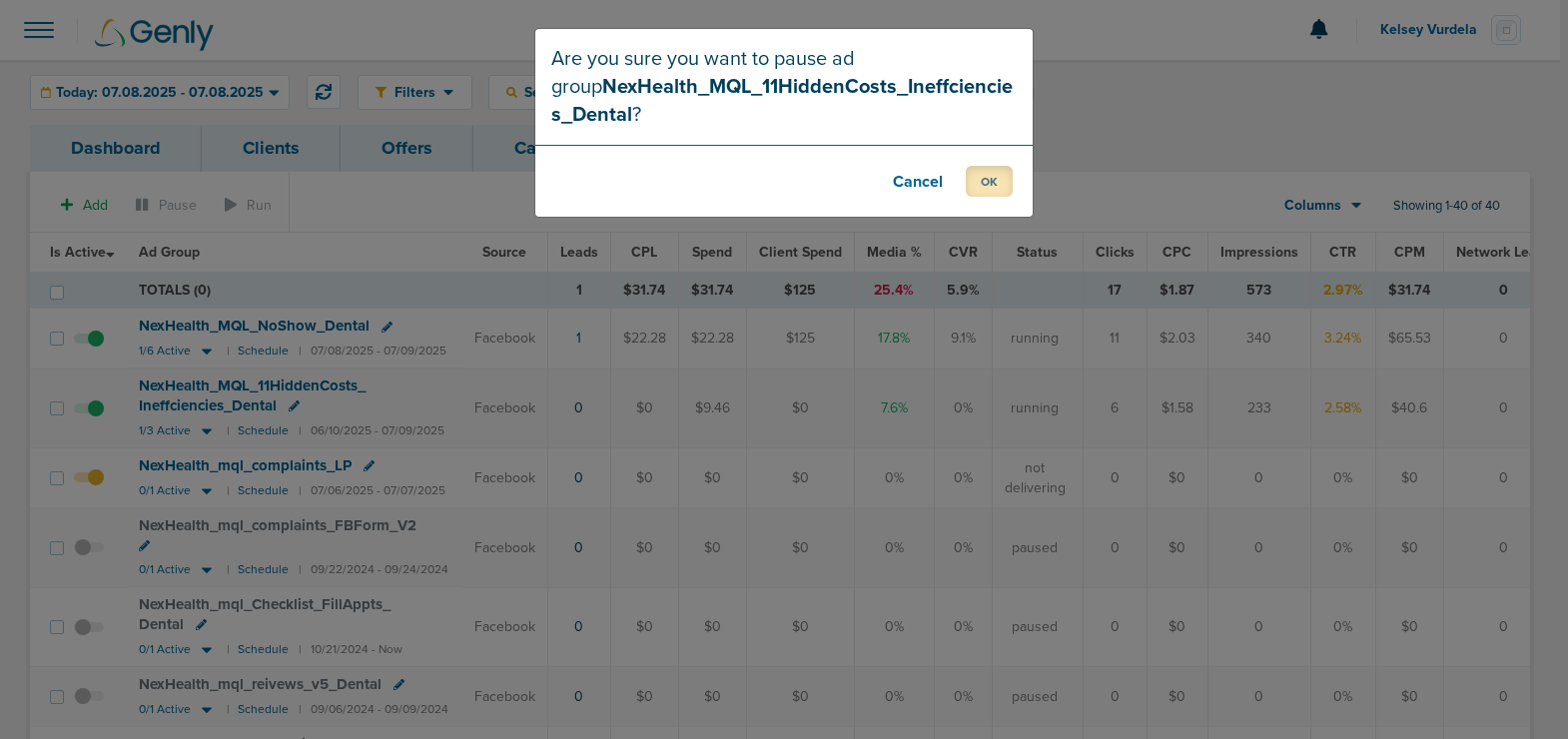 click on "OK" at bounding box center (989, 181) 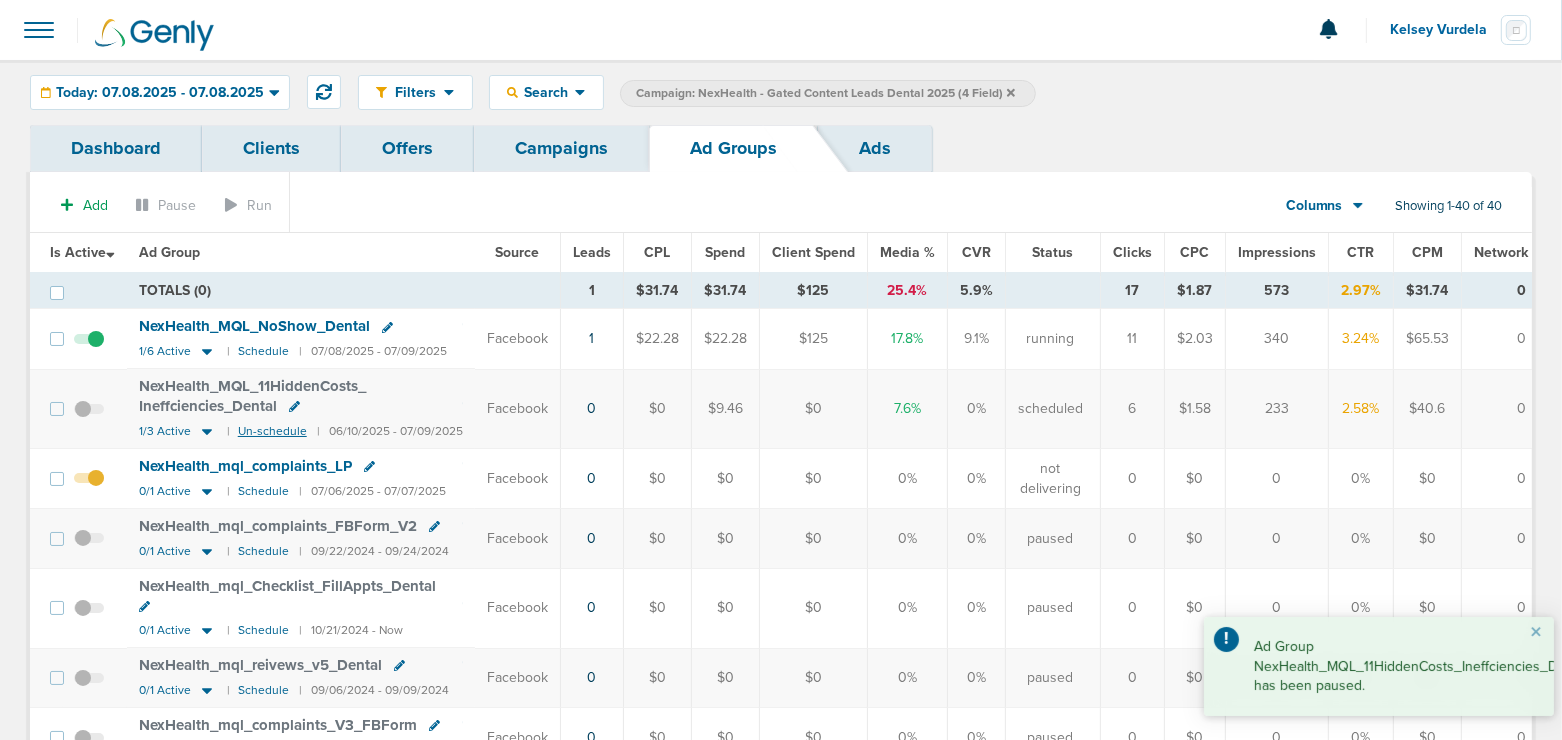 click on "Un-schedule" at bounding box center (272, 431) 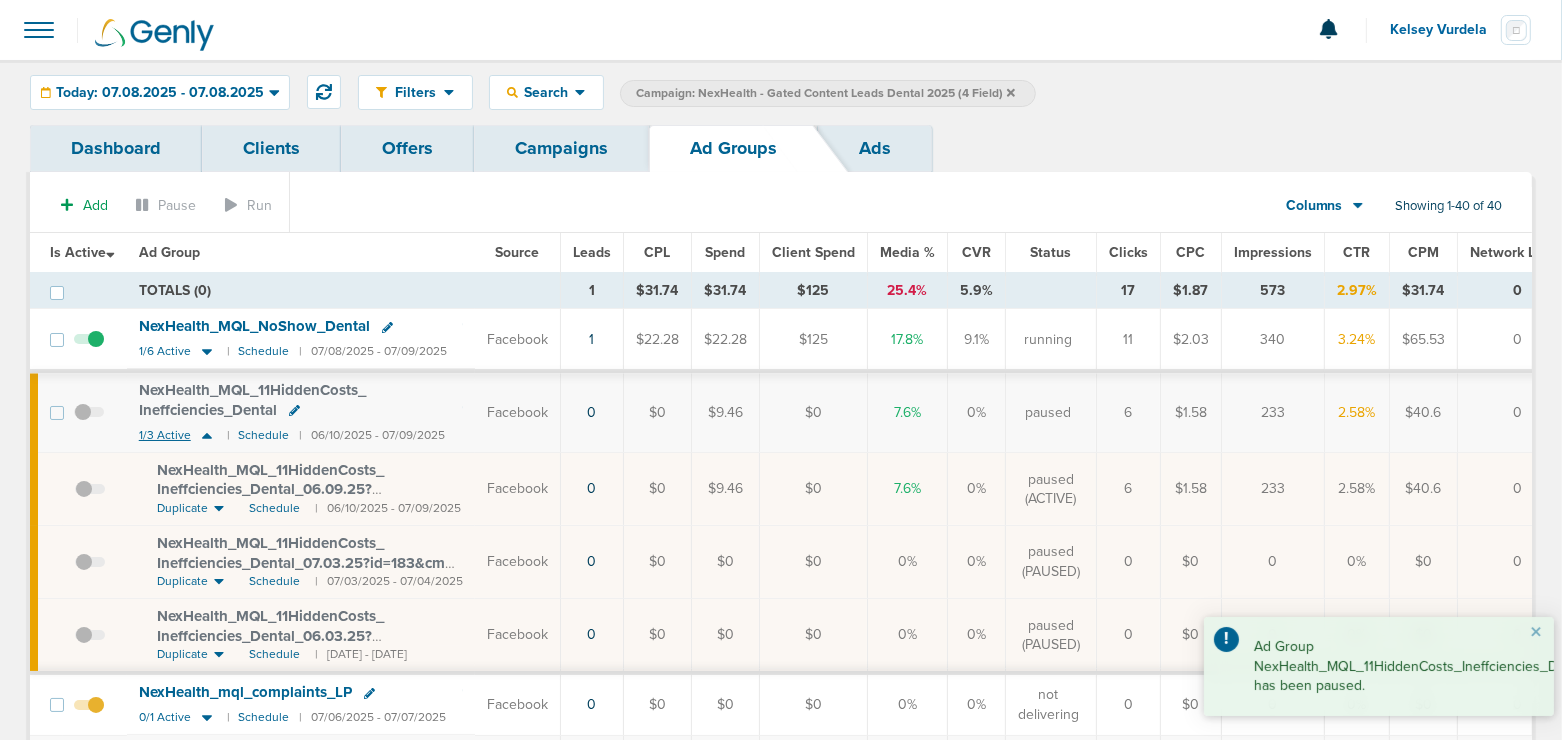 click at bounding box center [207, 436] 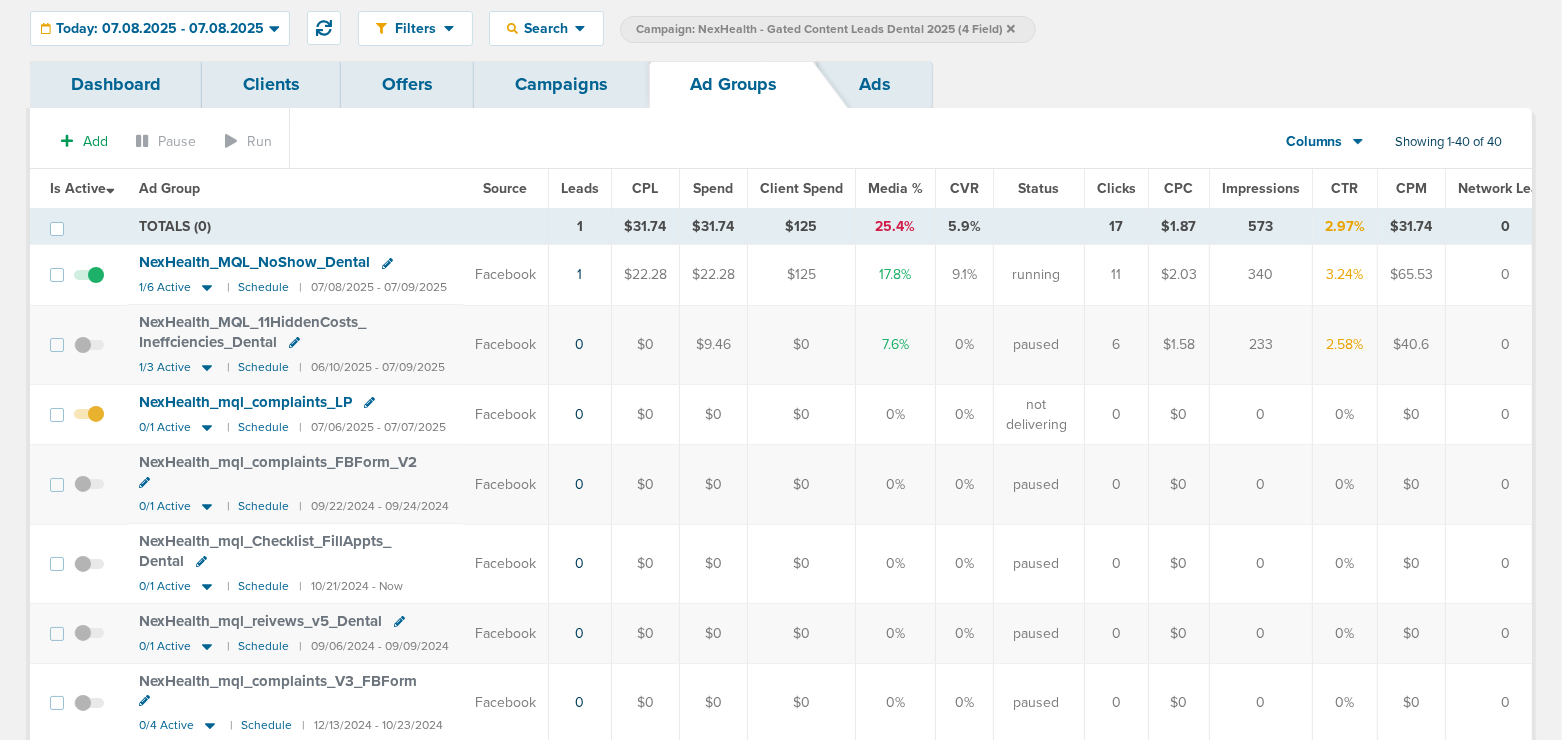 scroll, scrollTop: 0, scrollLeft: 0, axis: both 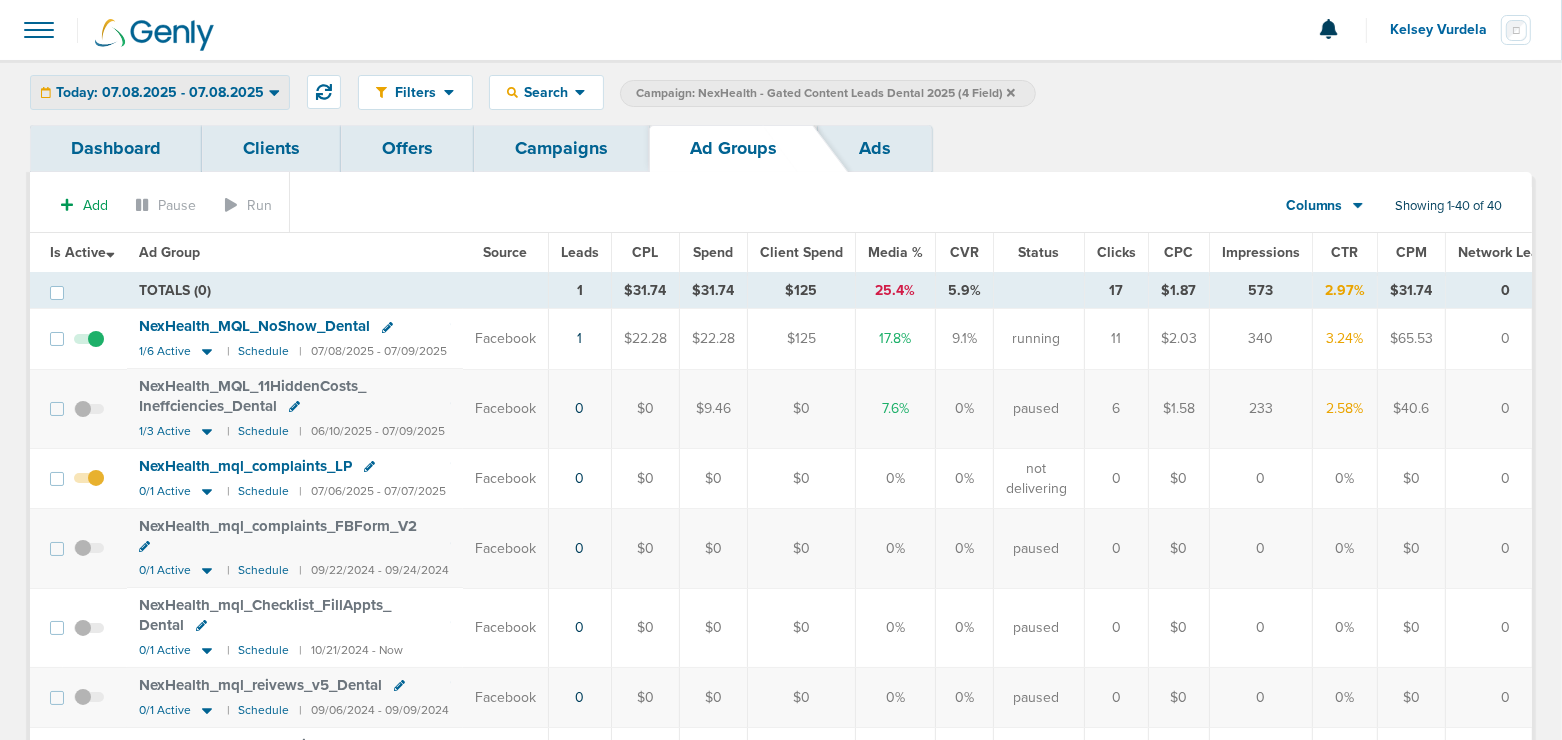 click on "Today: 07.08.2025 - 07.08.2025" at bounding box center [160, 93] 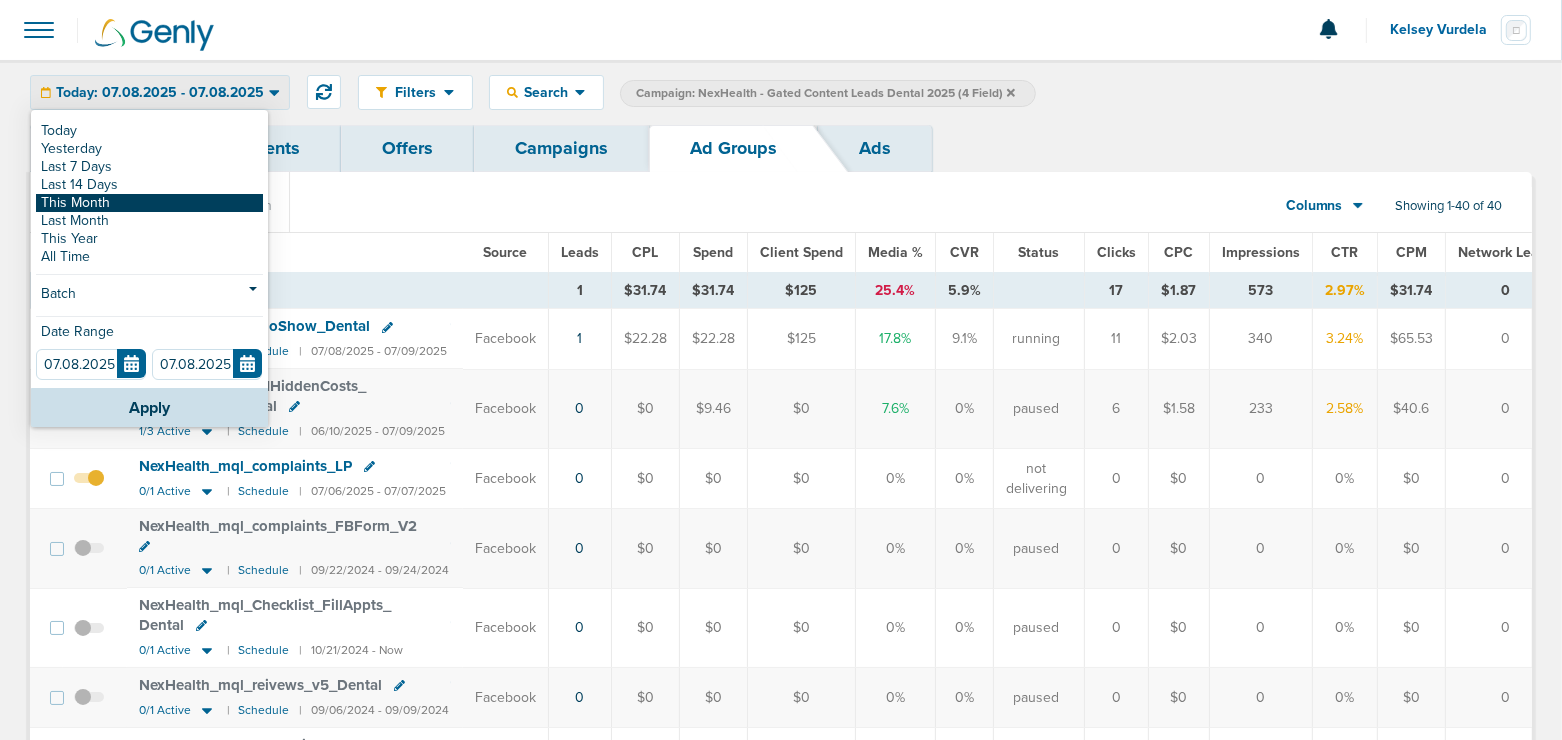 click on "This Month" at bounding box center (149, 131) 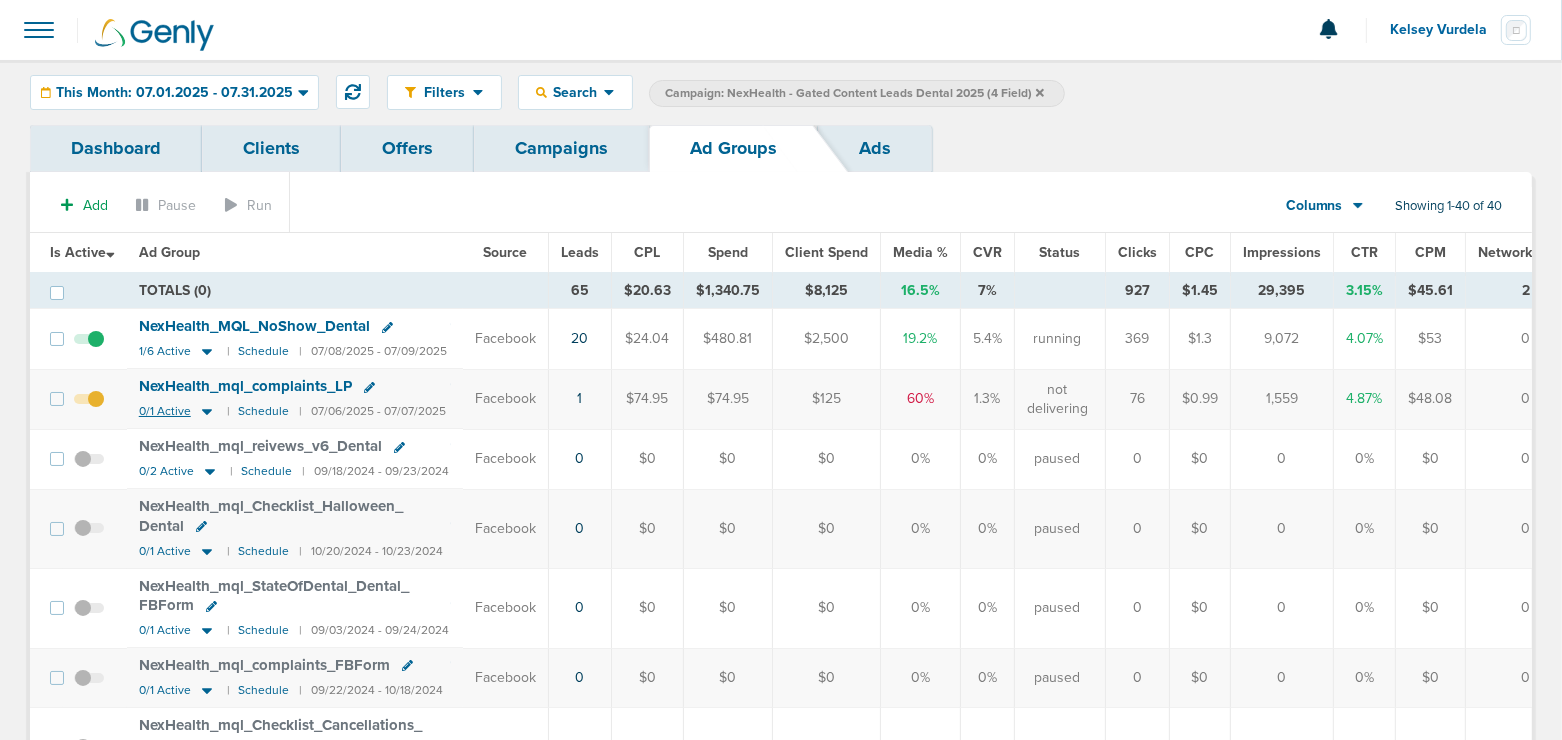 click at bounding box center [207, 411] 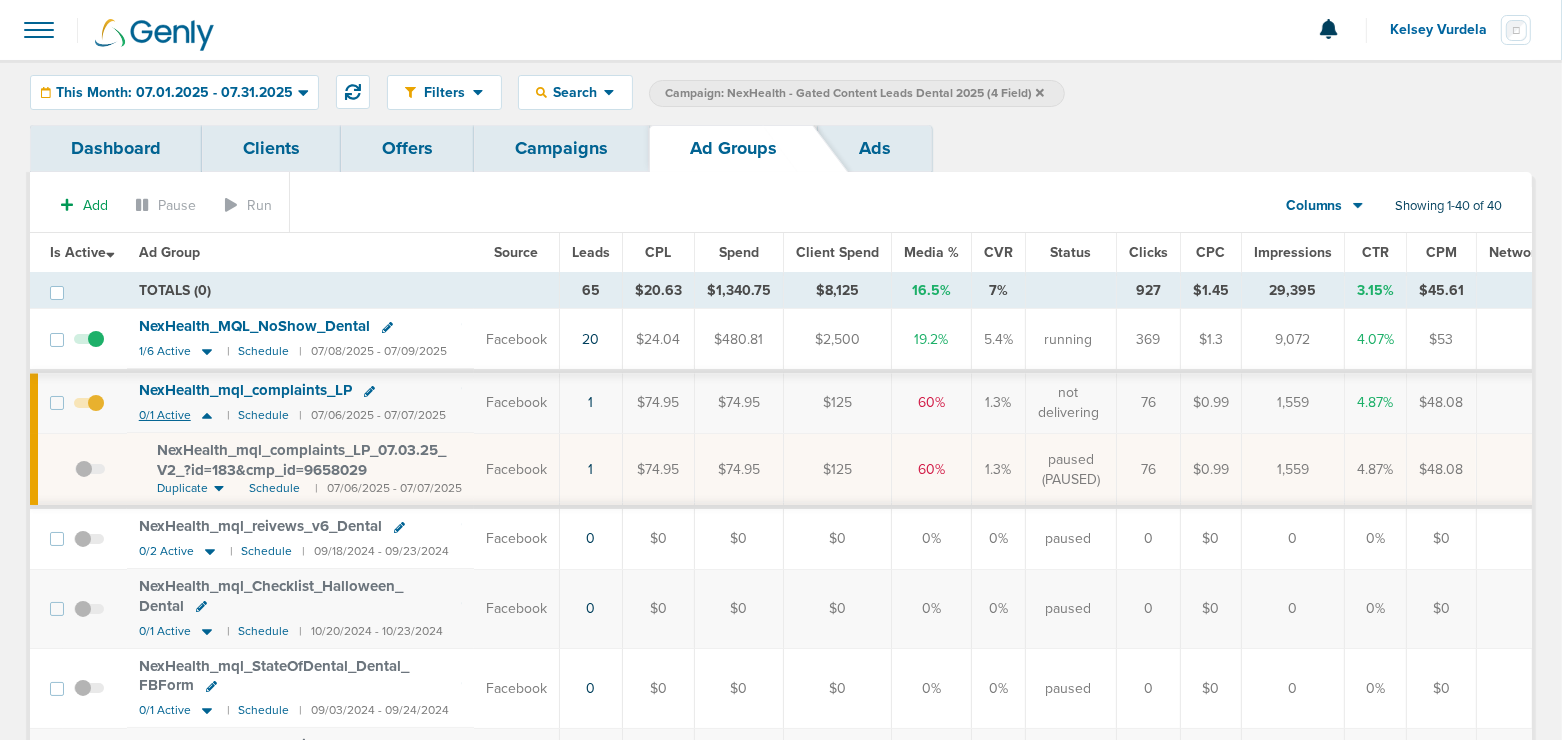 click at bounding box center (207, 415) 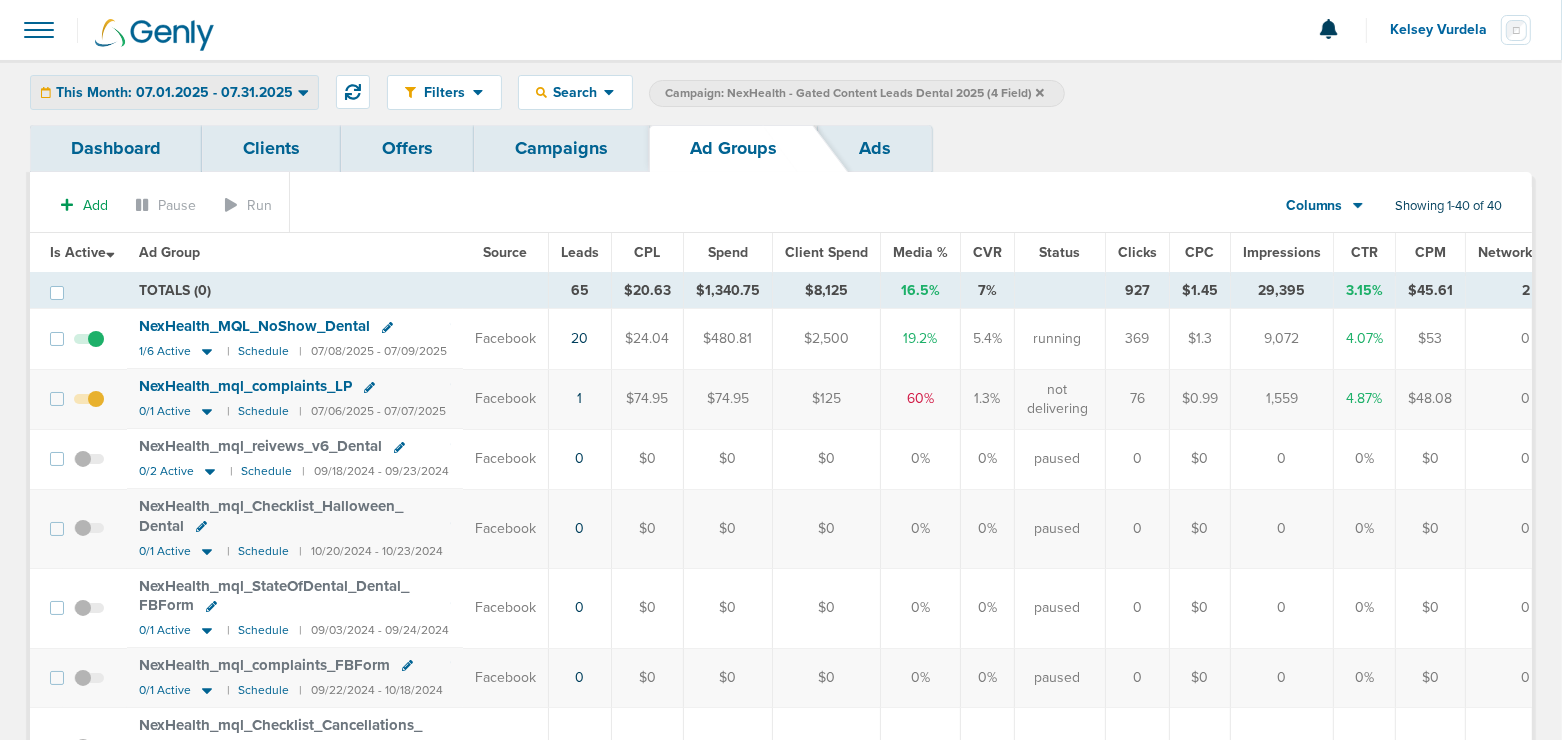 click on "This Month: 07.01.2025 - 07.31.2025" at bounding box center [174, 93] 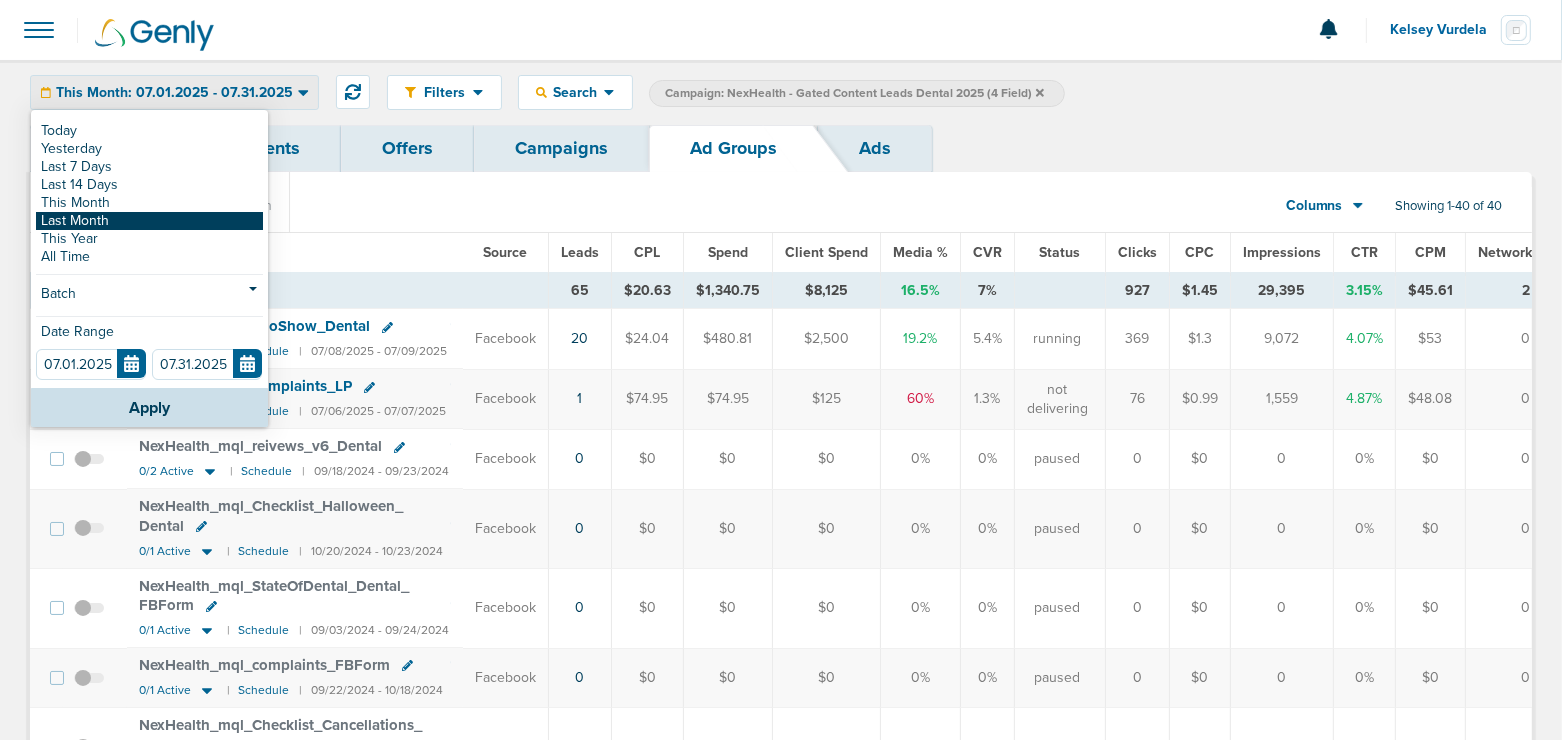 click on "Last Month" at bounding box center (149, 131) 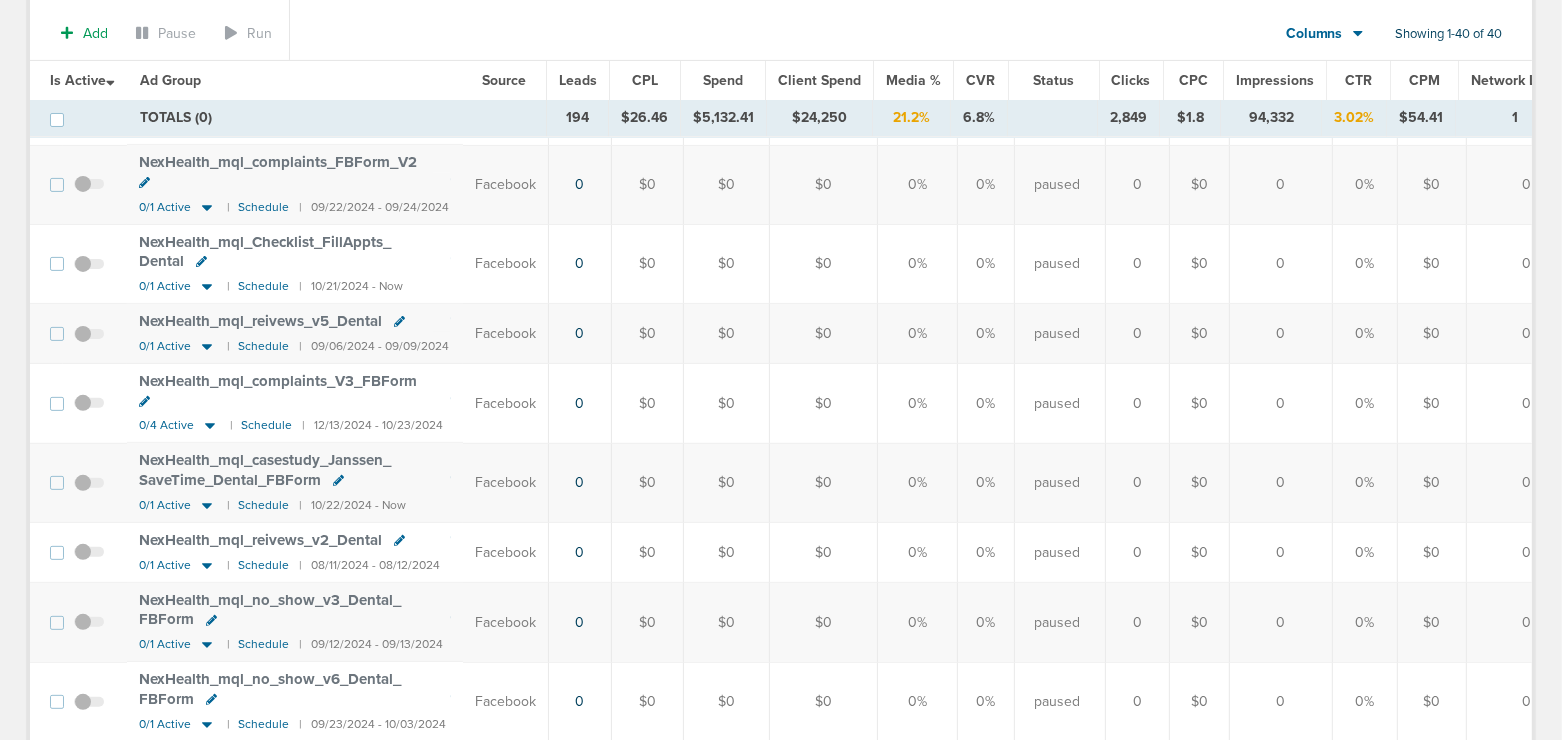 scroll, scrollTop: 0, scrollLeft: 0, axis: both 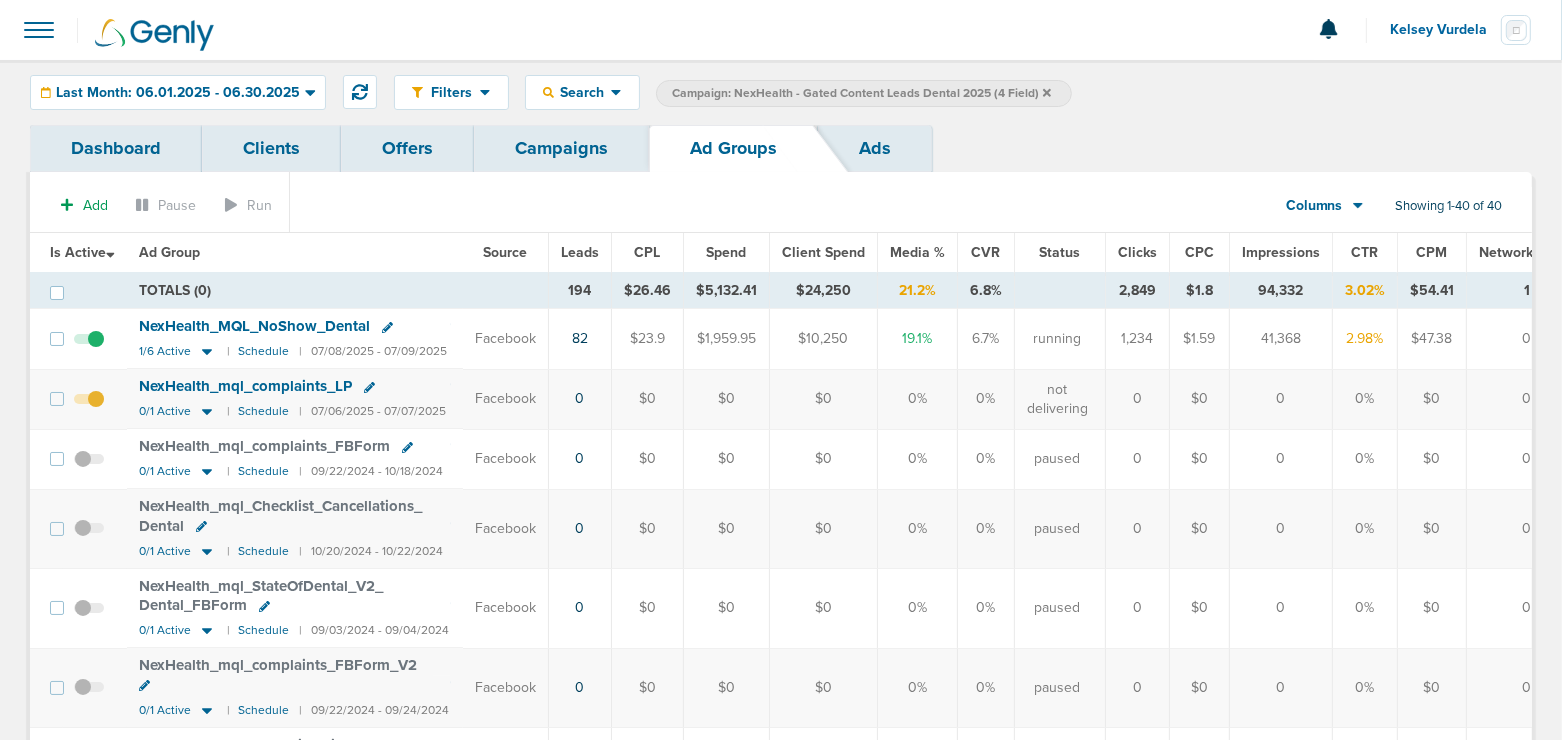 click on "Leads" at bounding box center [82, 80] 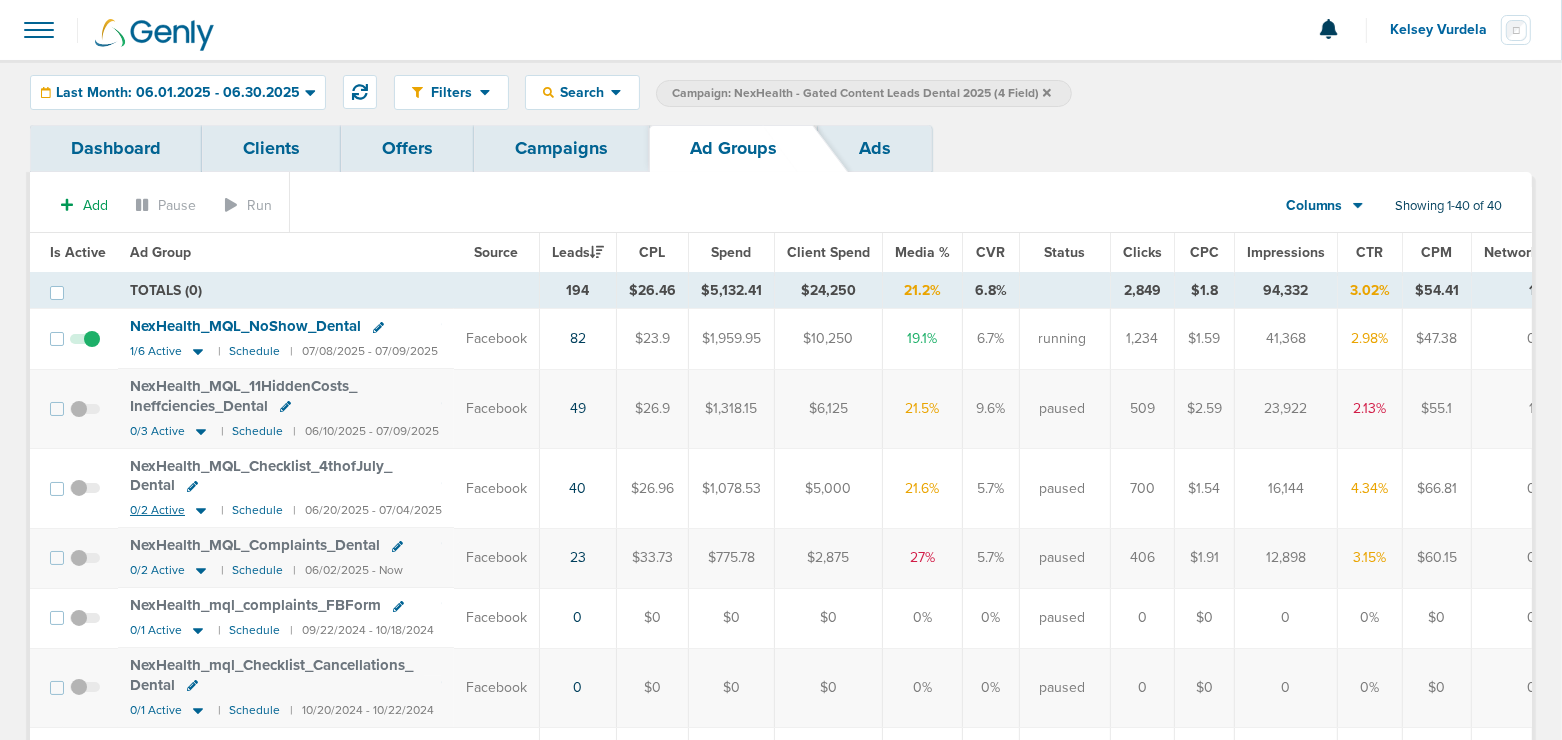 click at bounding box center [198, 351] 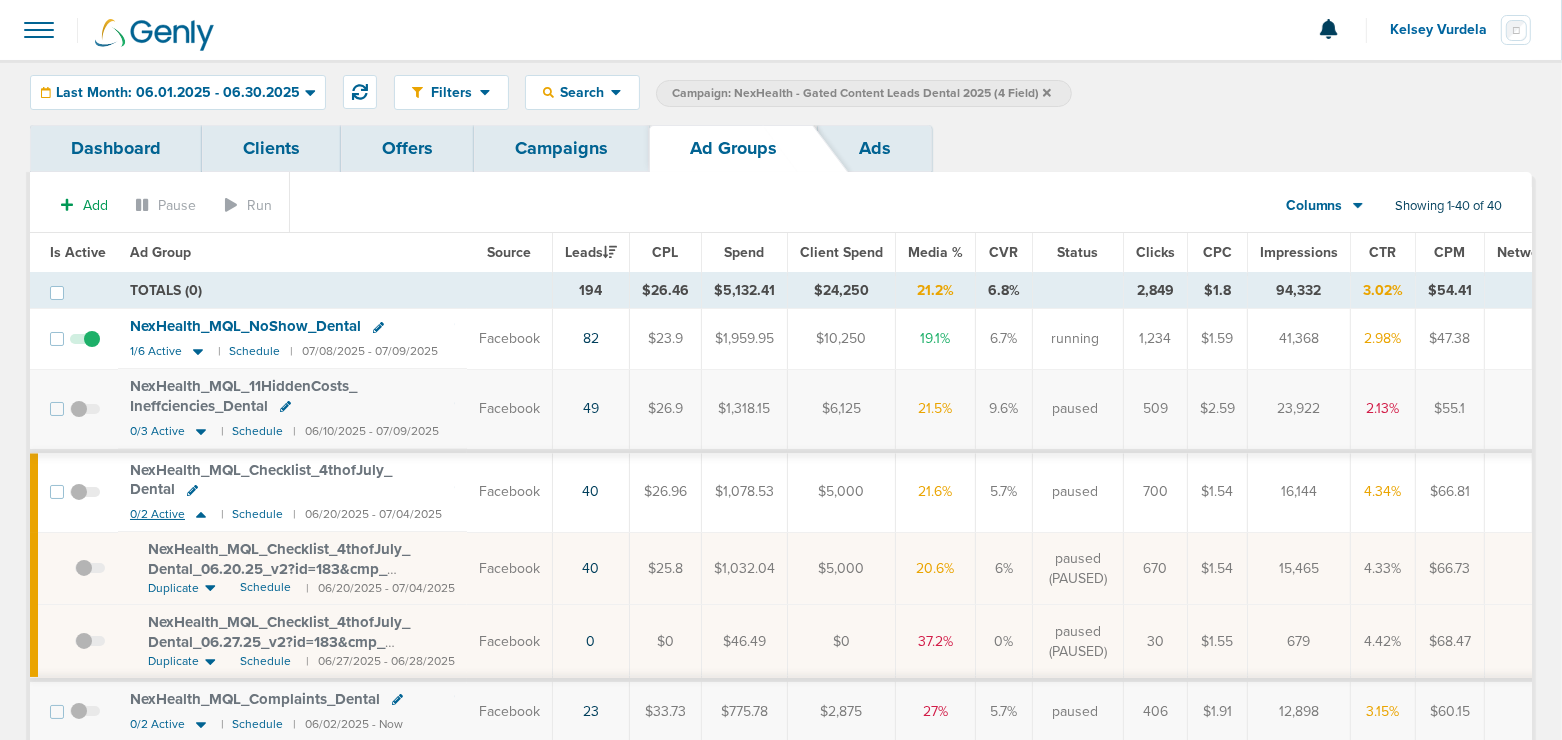 click at bounding box center [201, 515] 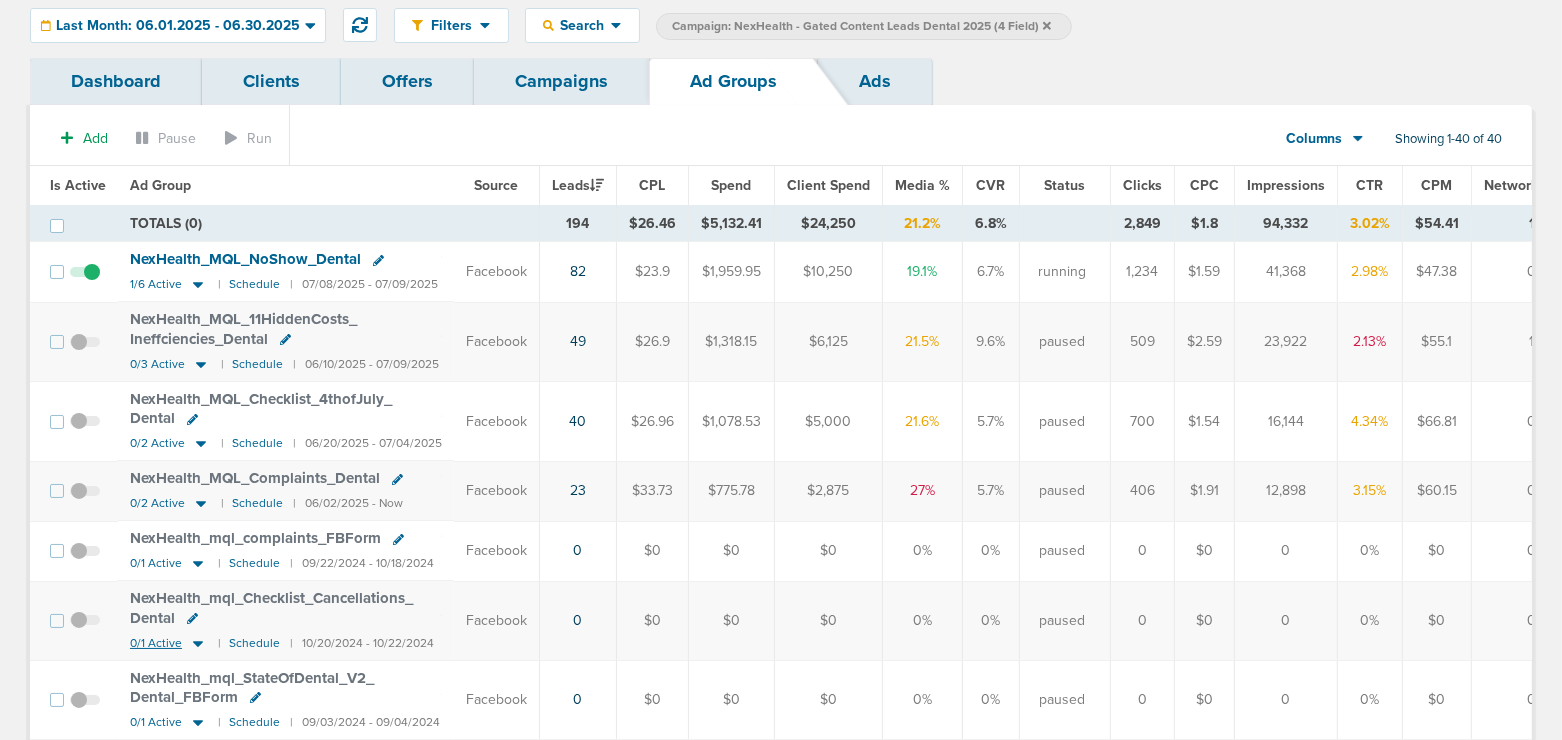 scroll, scrollTop: 0, scrollLeft: 0, axis: both 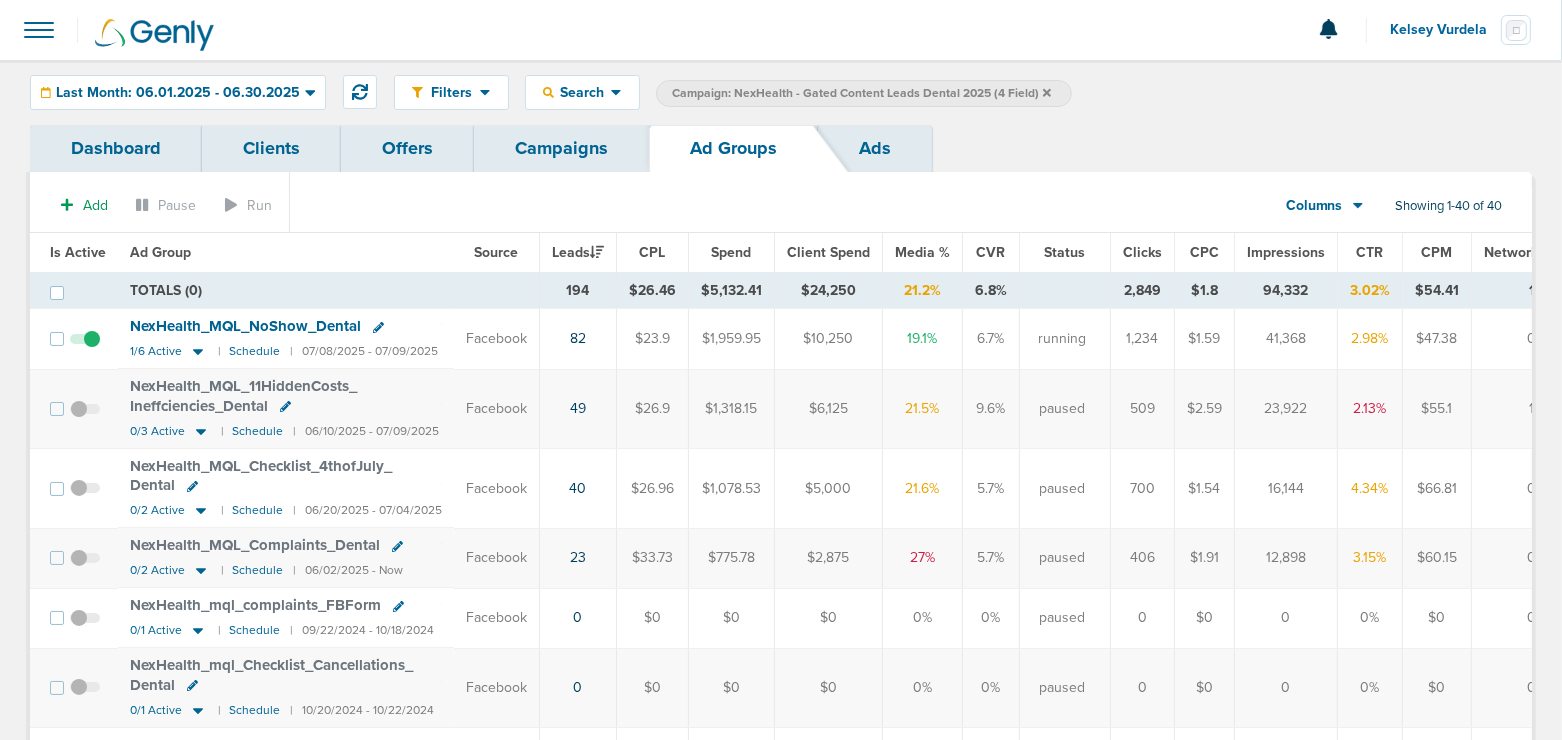 click on "Campaigns" at bounding box center (561, 148) 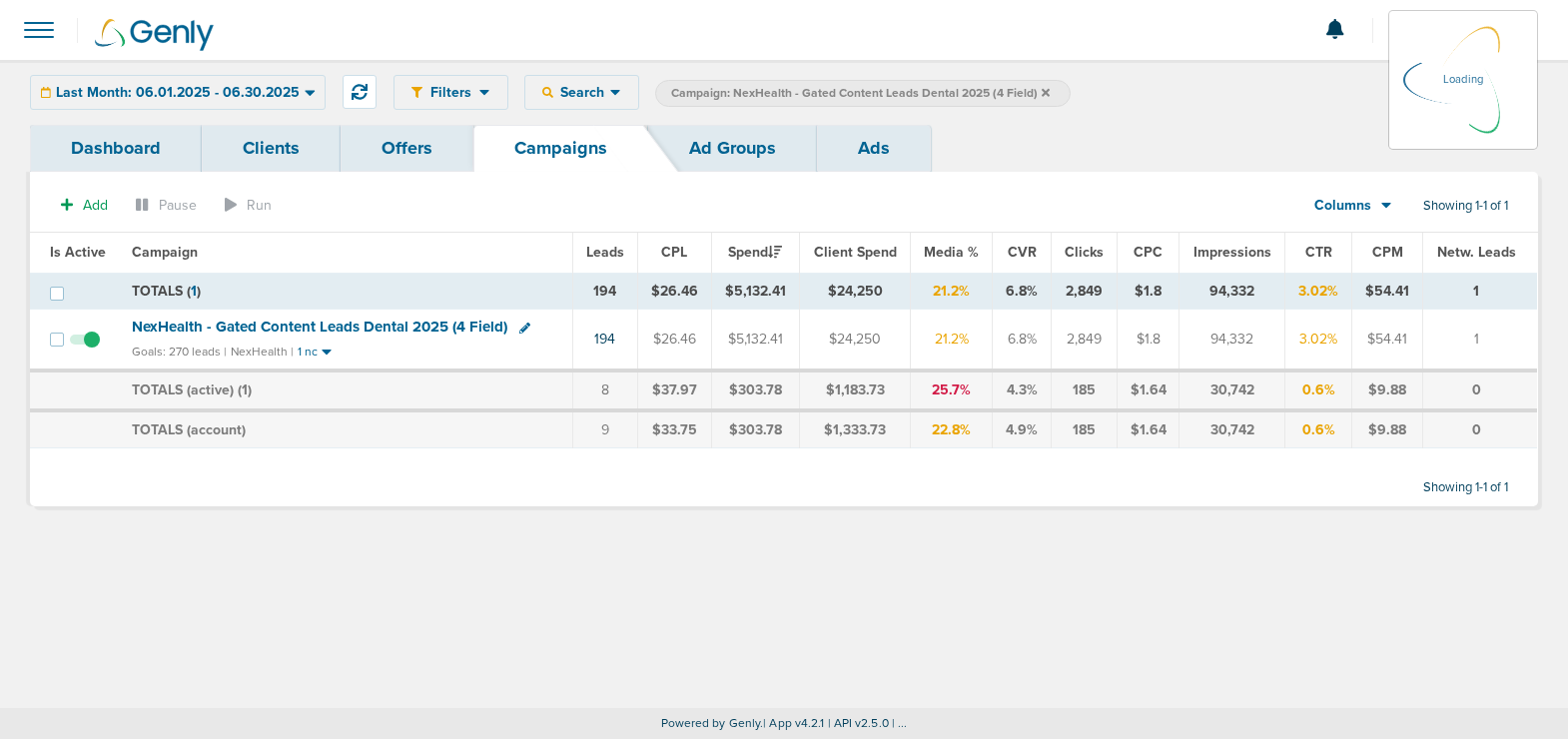 click at bounding box center (1046, 93) 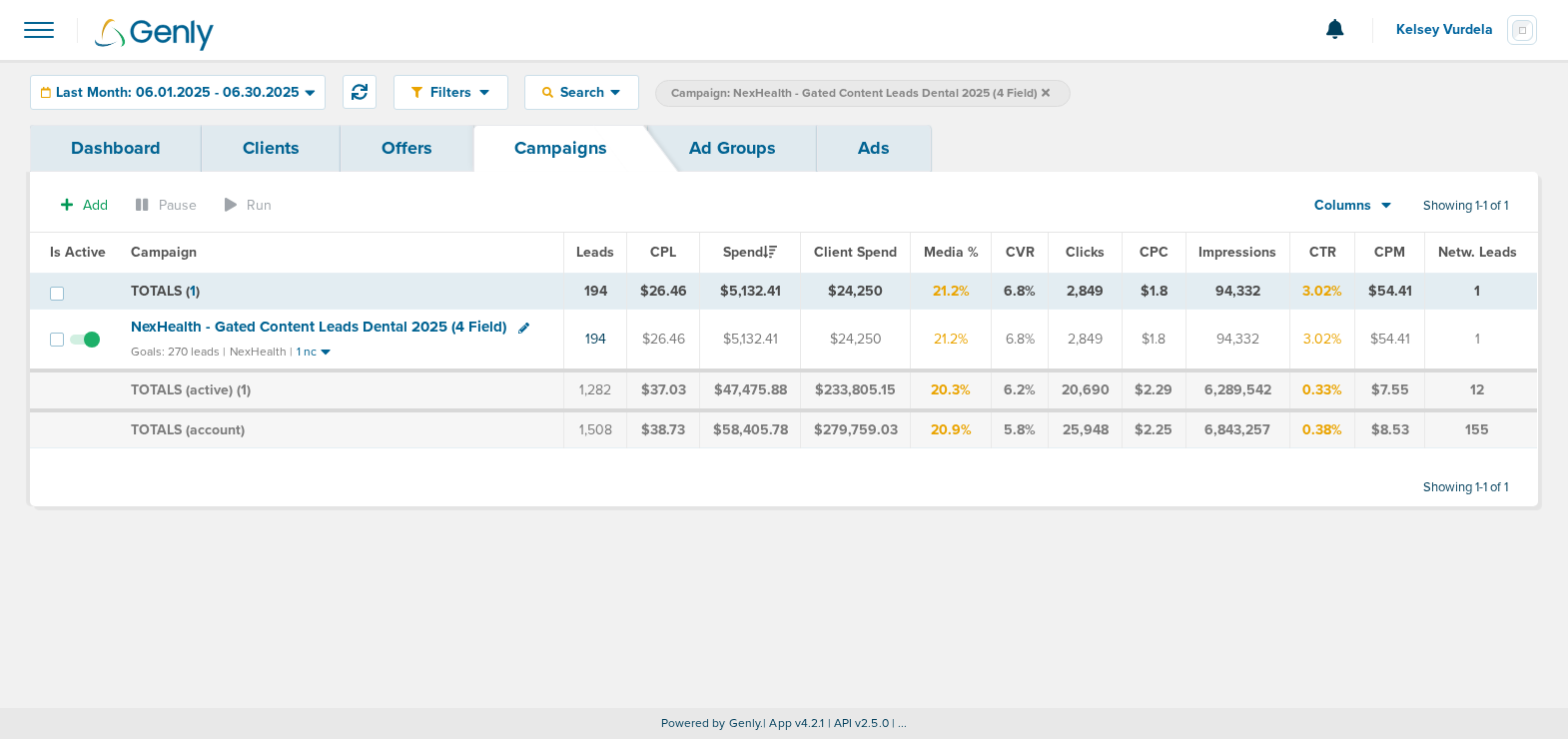 click at bounding box center [1046, 92] 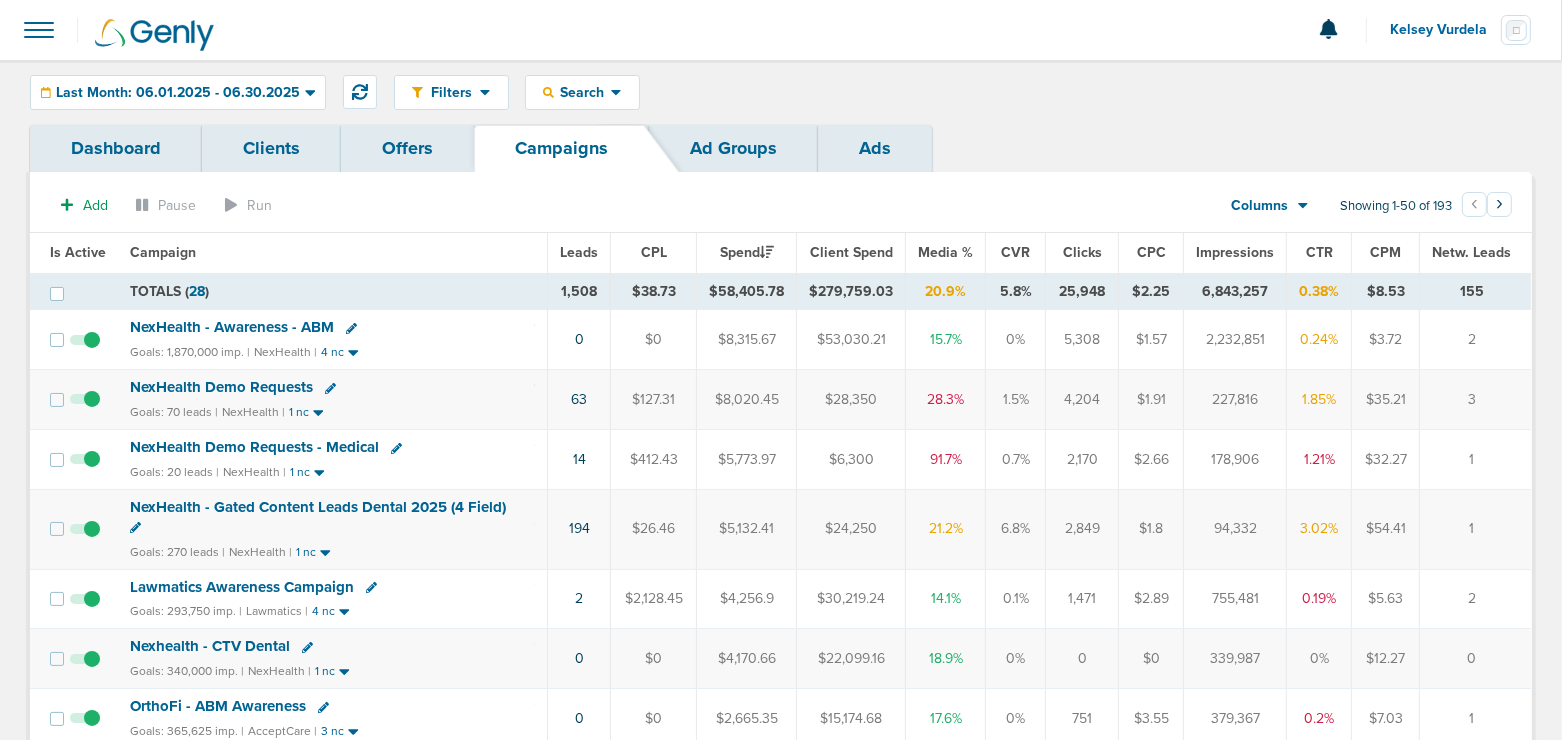 click on "Last Month: 06.01.2025 - 06.30.2025   Today   Yesterday   Last 7 Days   Last 14 Days   This Month   Last Month   This Year   All Time
Batch
Latest 2 3 4 5 6 7 8 9 10 11 12 13 14 15 16 17 18 19 20 21 22 23 24 25 26 27 28 29 30 31 32 33 34 35 36 37 38 39 40 41 42 43 44 45 46 47 48 49 50 51 52 53 54 55 56 57 58 59 60 61 62 63 64 65 66 67 68 69 70 71 72 73 74 75 76 77 78 79 80 81 82 83 84 85 86 87 88 89 90
Date Range
06.01.2025         06.30.2025
Apply" at bounding box center [178, 92] 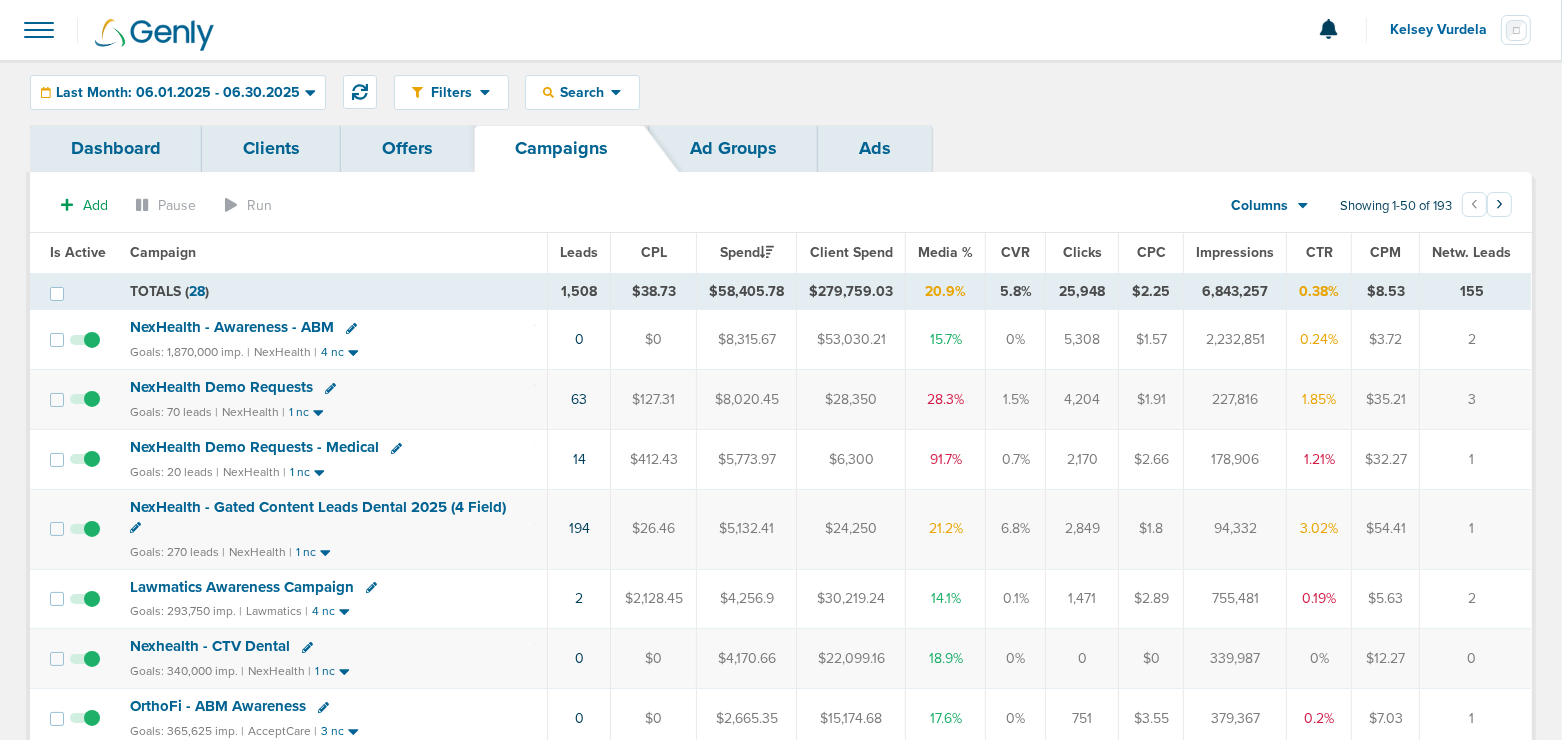 click on "Last Month: 06.01.2025 - 06.30.2025" at bounding box center (178, 93) 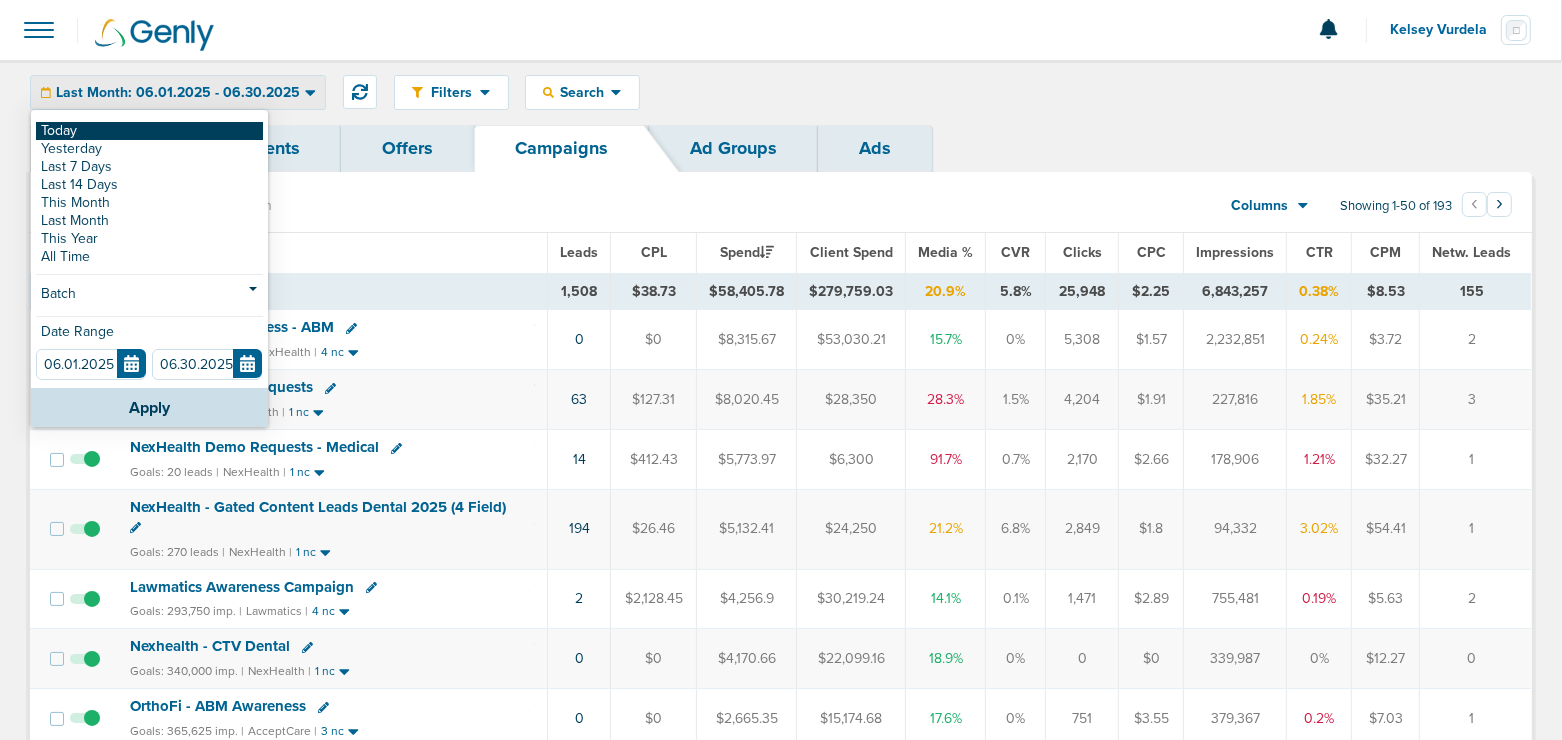 click on "Today" at bounding box center [149, 131] 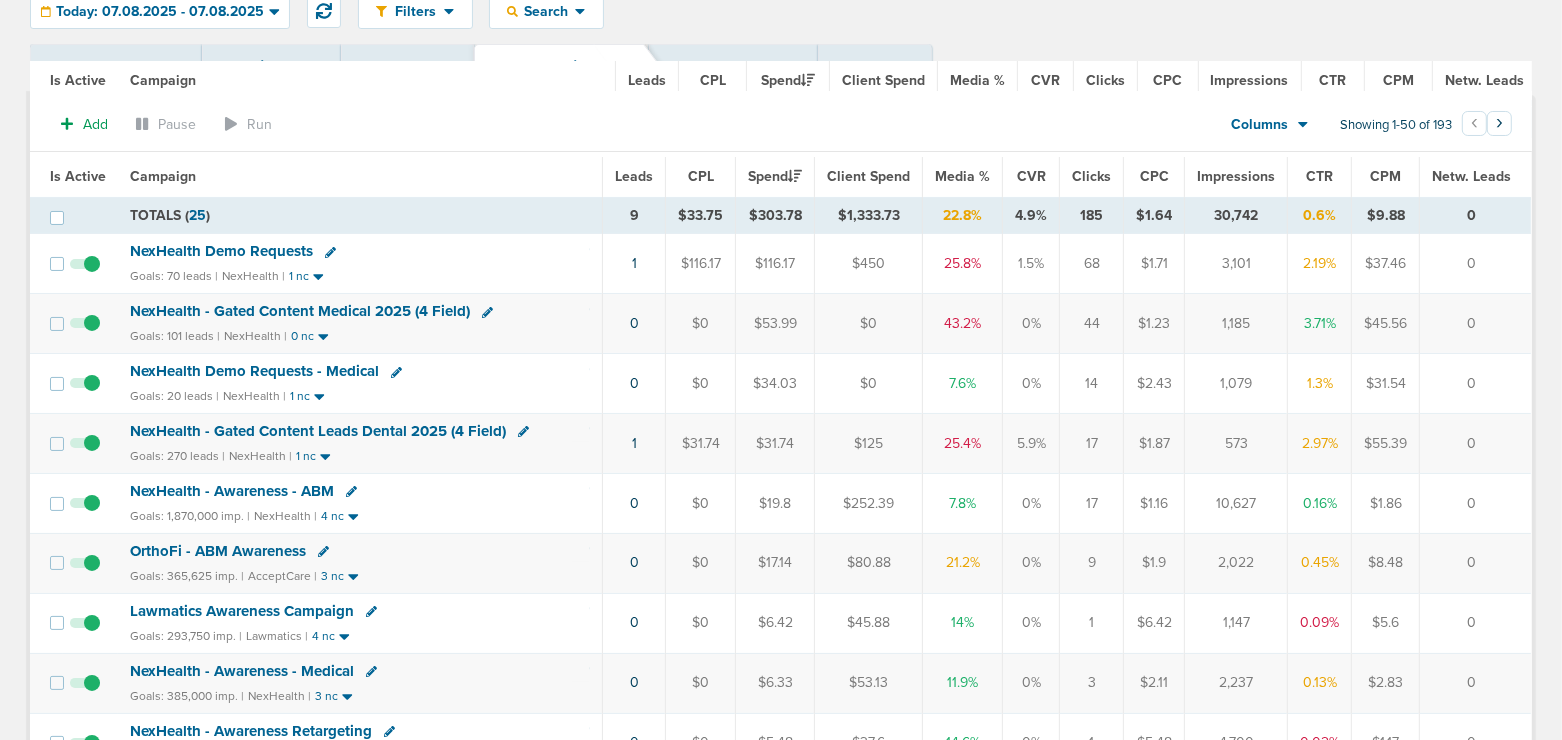scroll, scrollTop: 0, scrollLeft: 0, axis: both 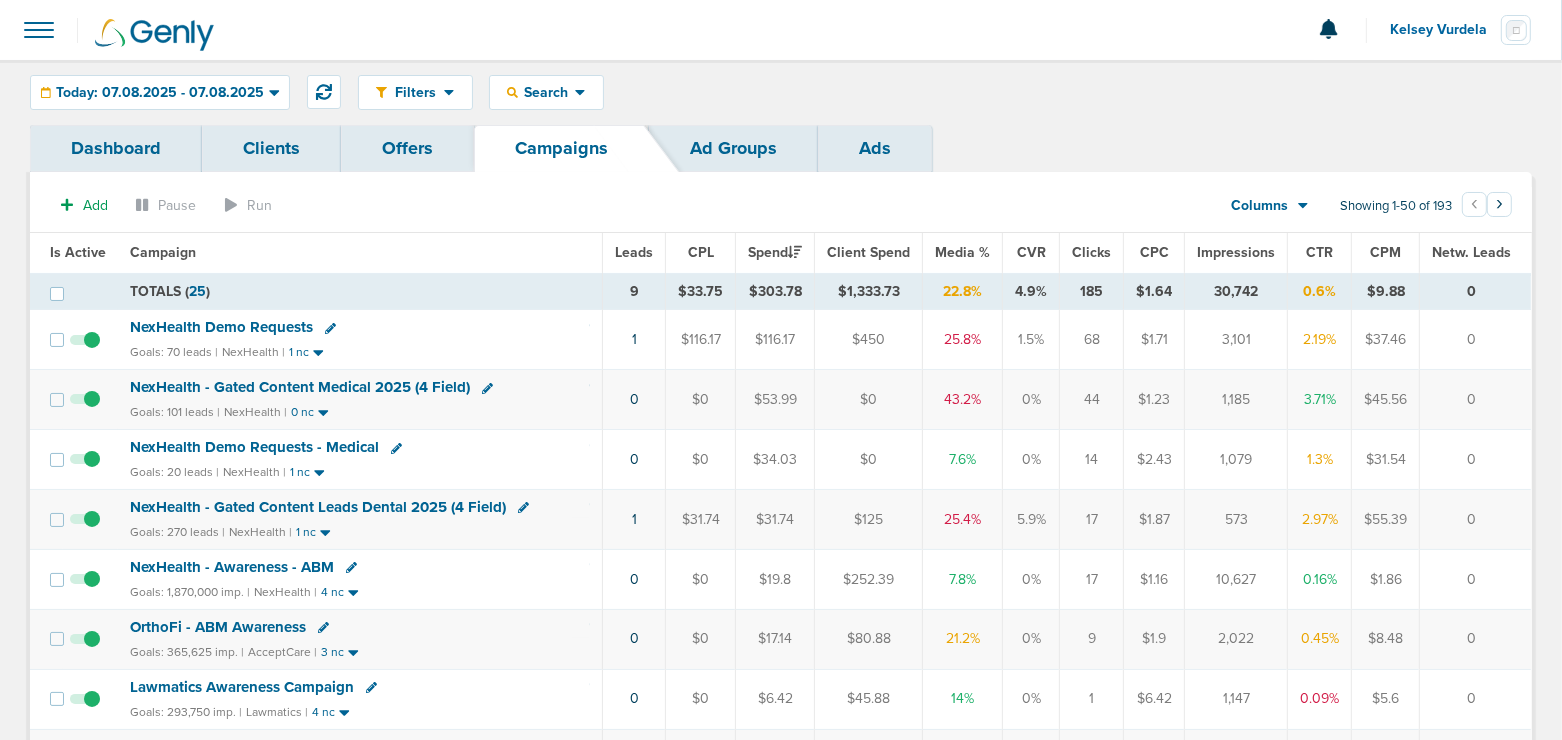 click on "NexHealth Demo Requests - Medical" at bounding box center [221, 327] 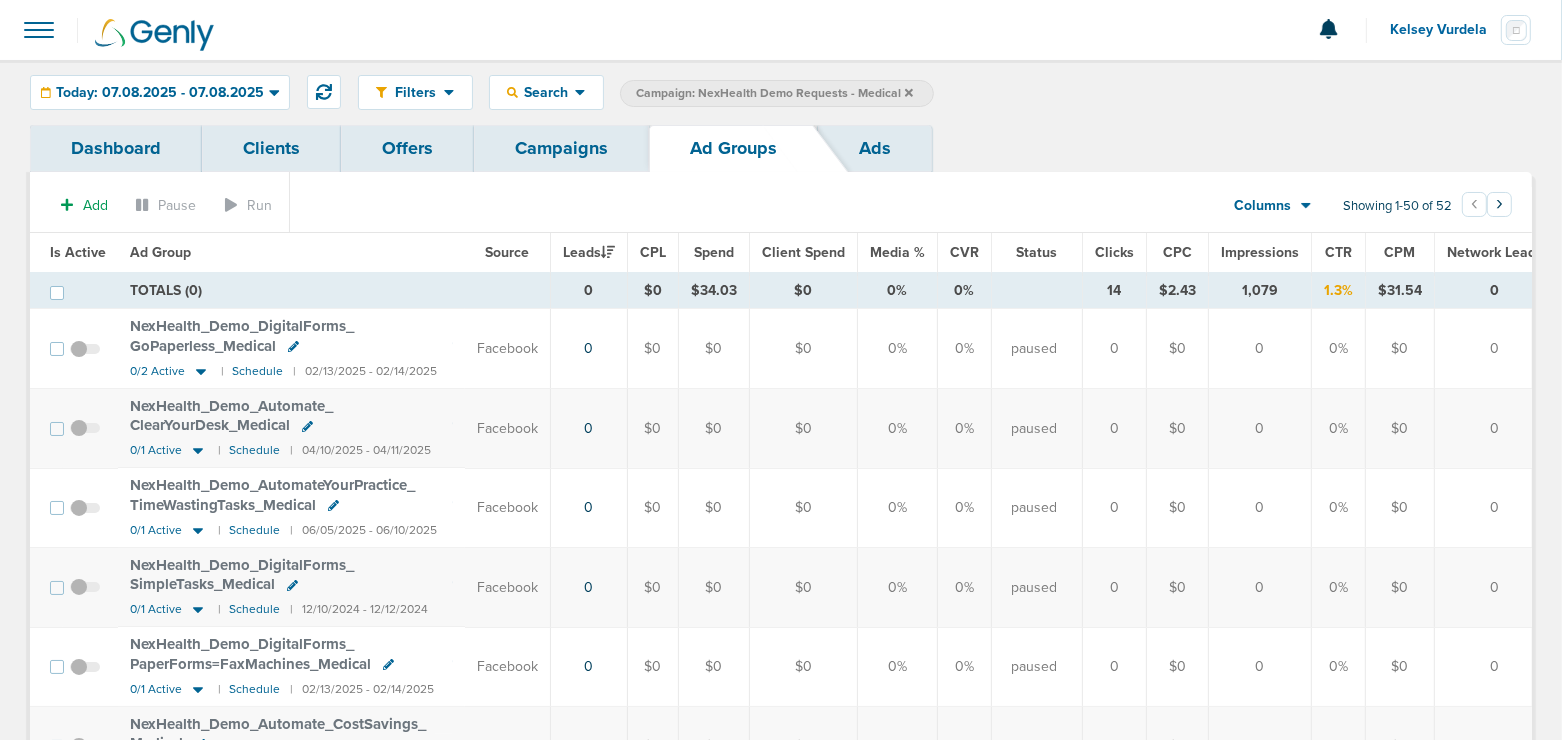 click on "Campaigns" at bounding box center (561, 148) 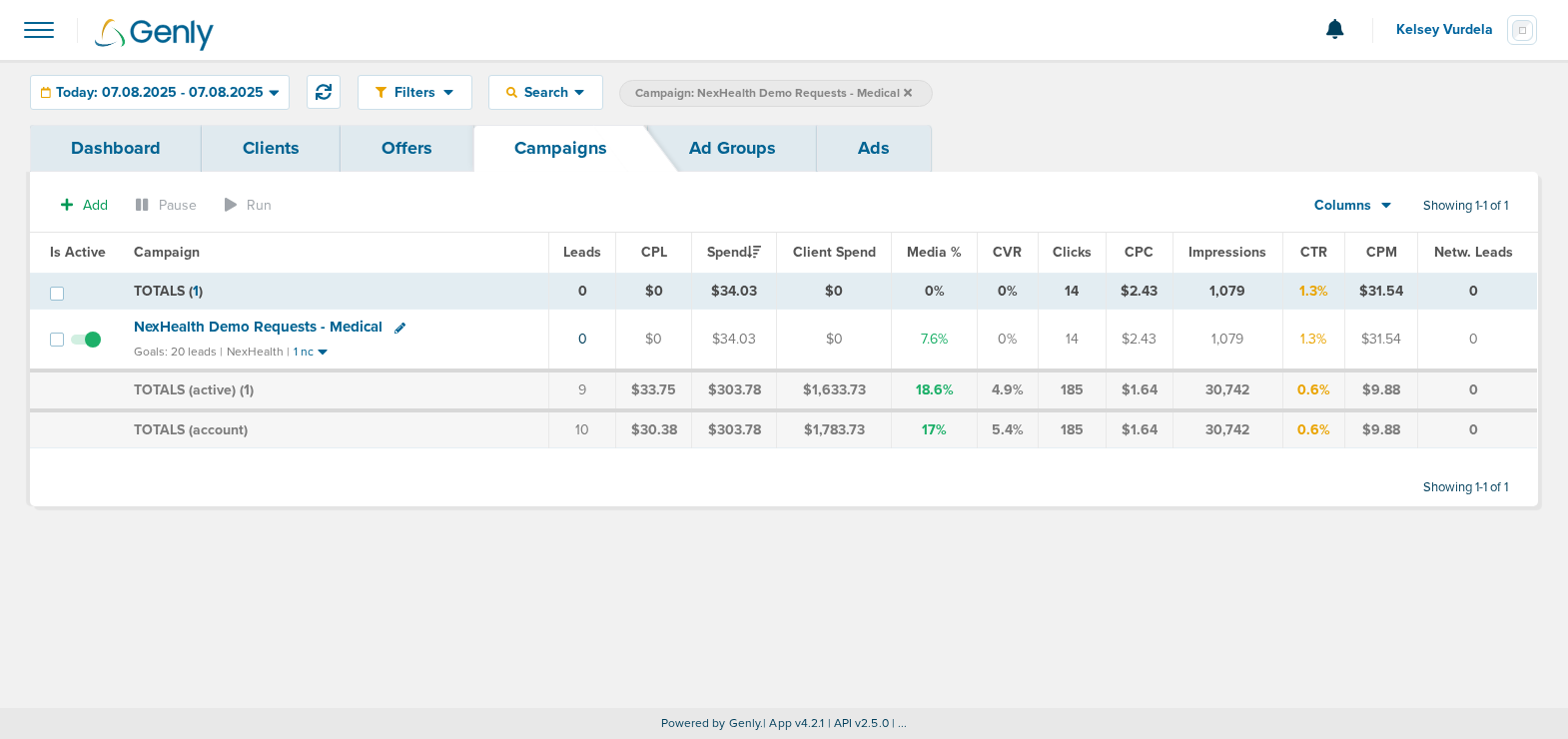 click at bounding box center (908, 93) 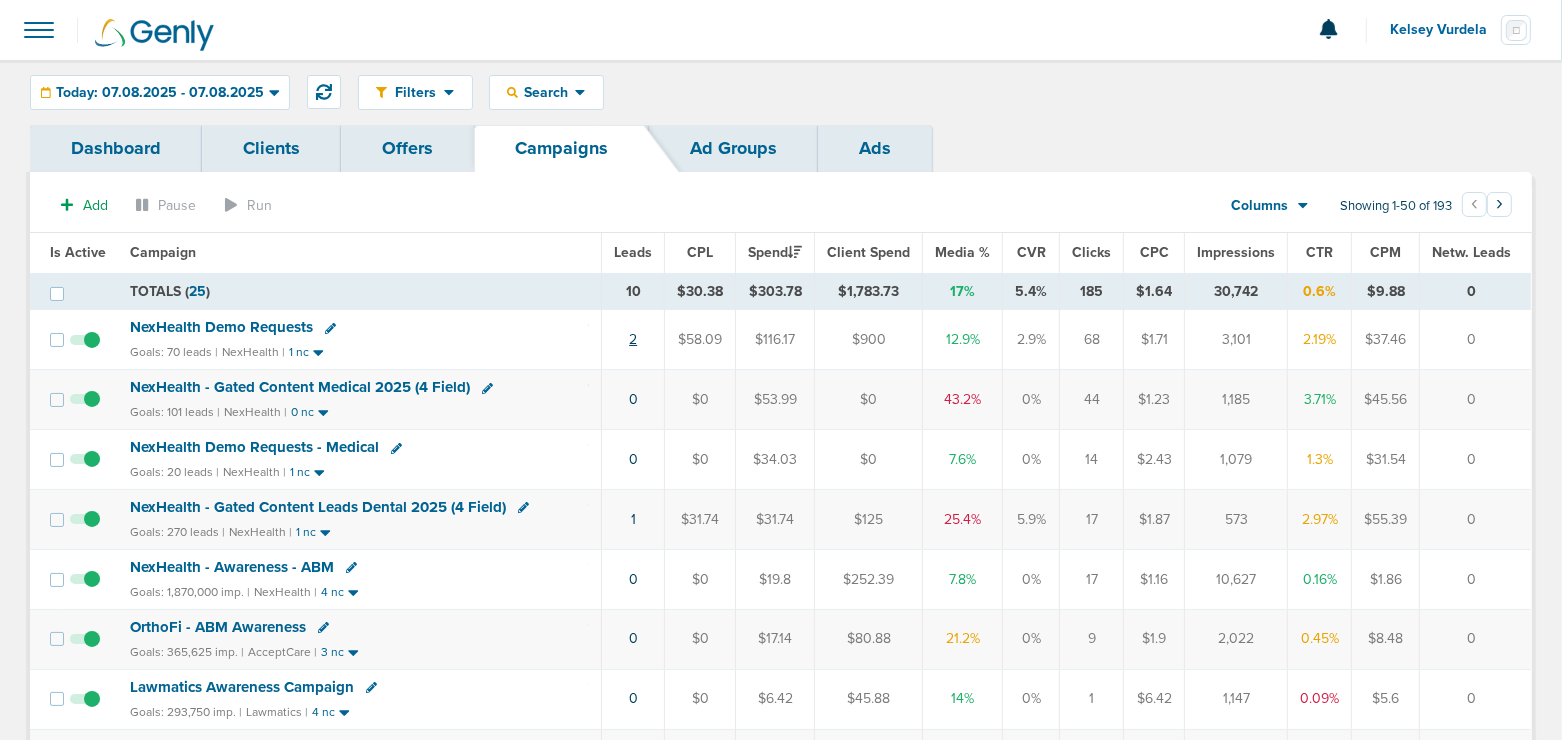 click on "2" at bounding box center (633, 339) 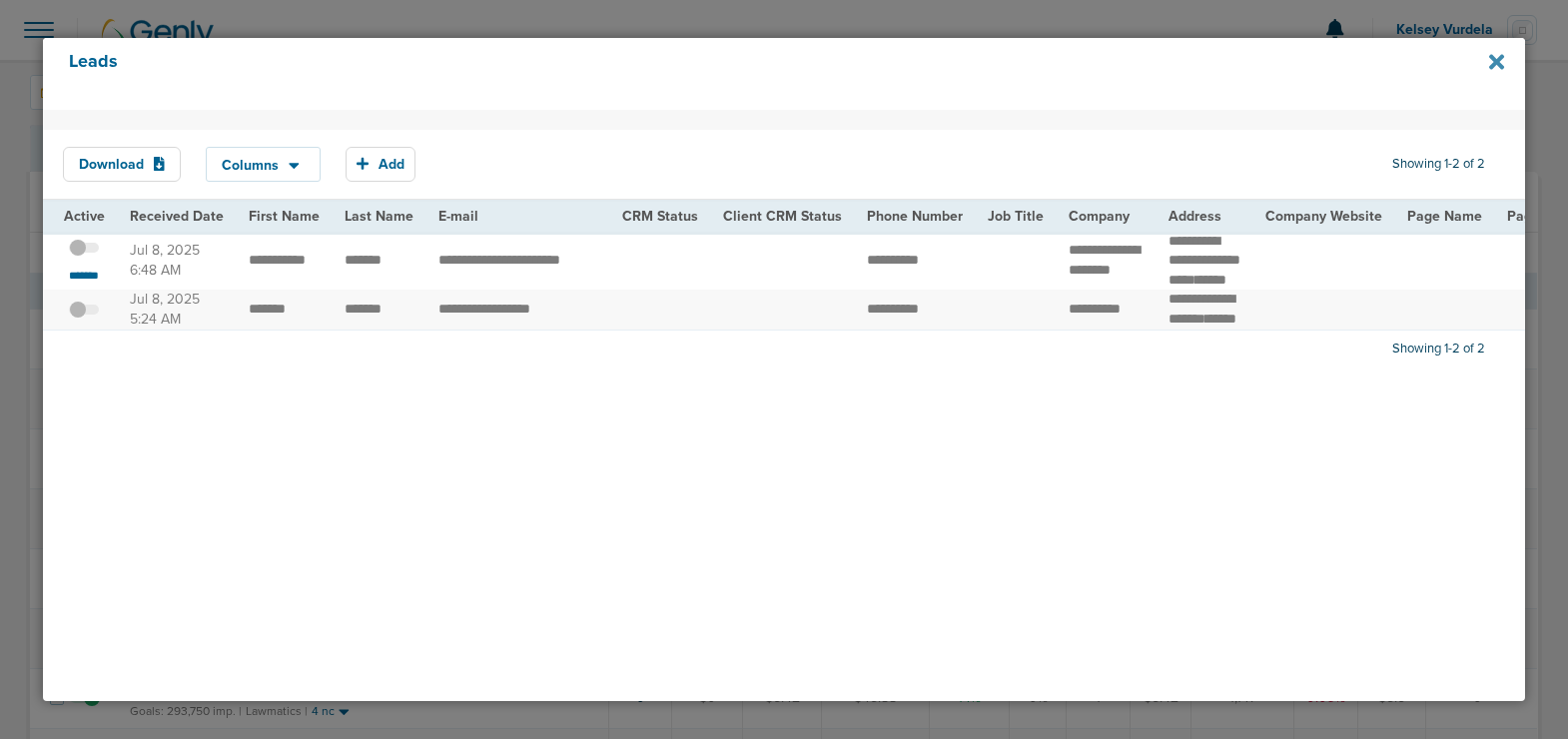 click at bounding box center [1496, 62] 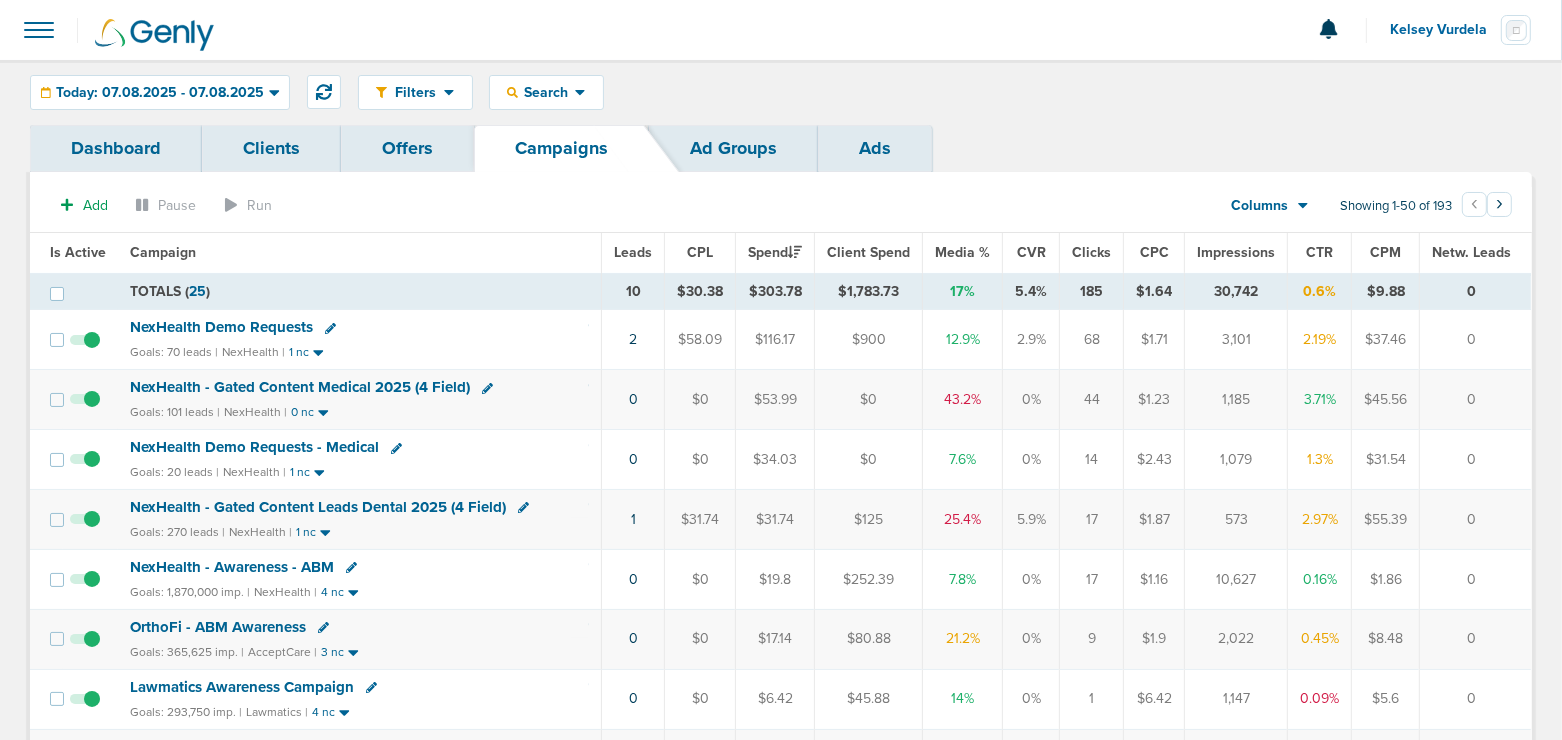 click on "NexHealth Demo Requests" at bounding box center [221, 327] 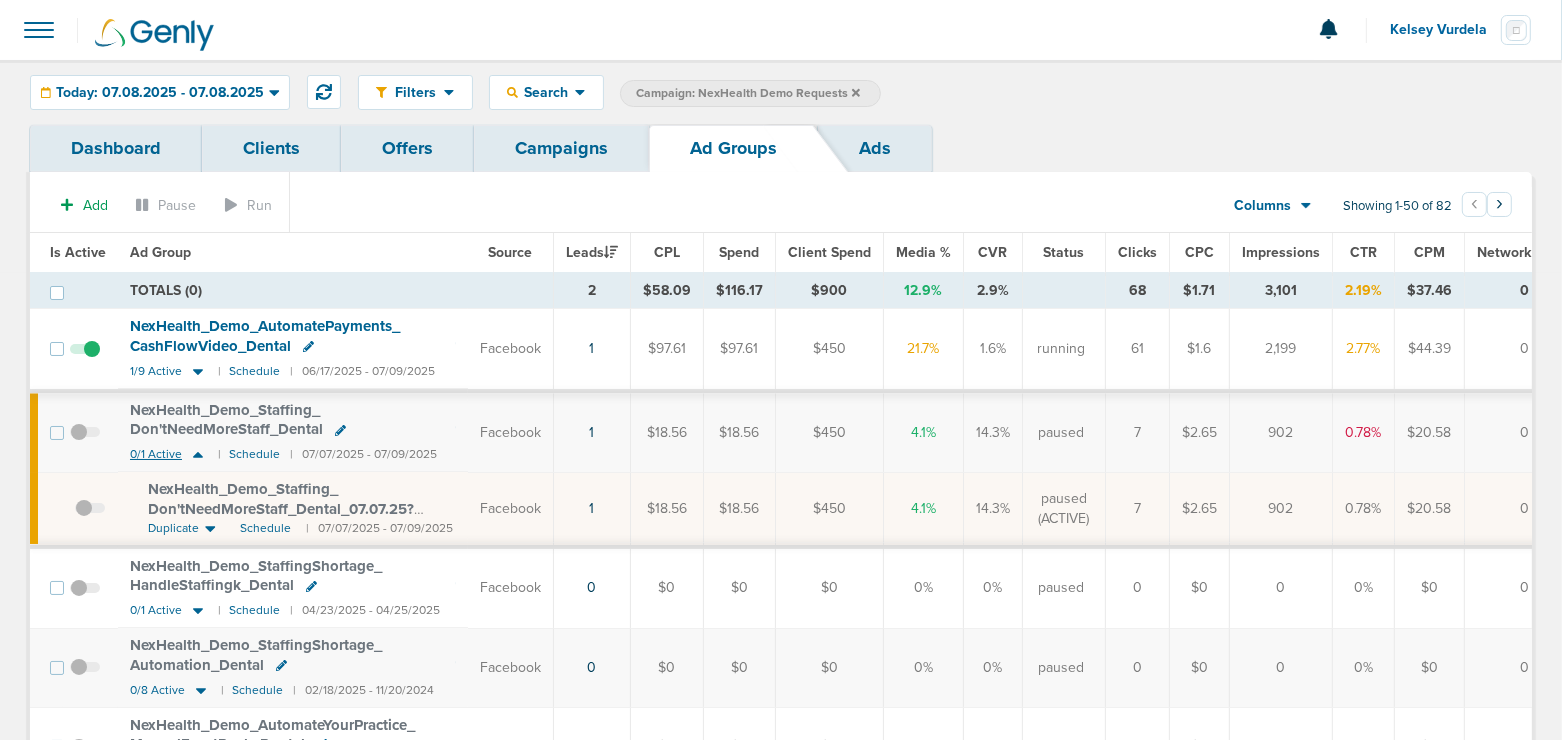 click at bounding box center [198, 455] 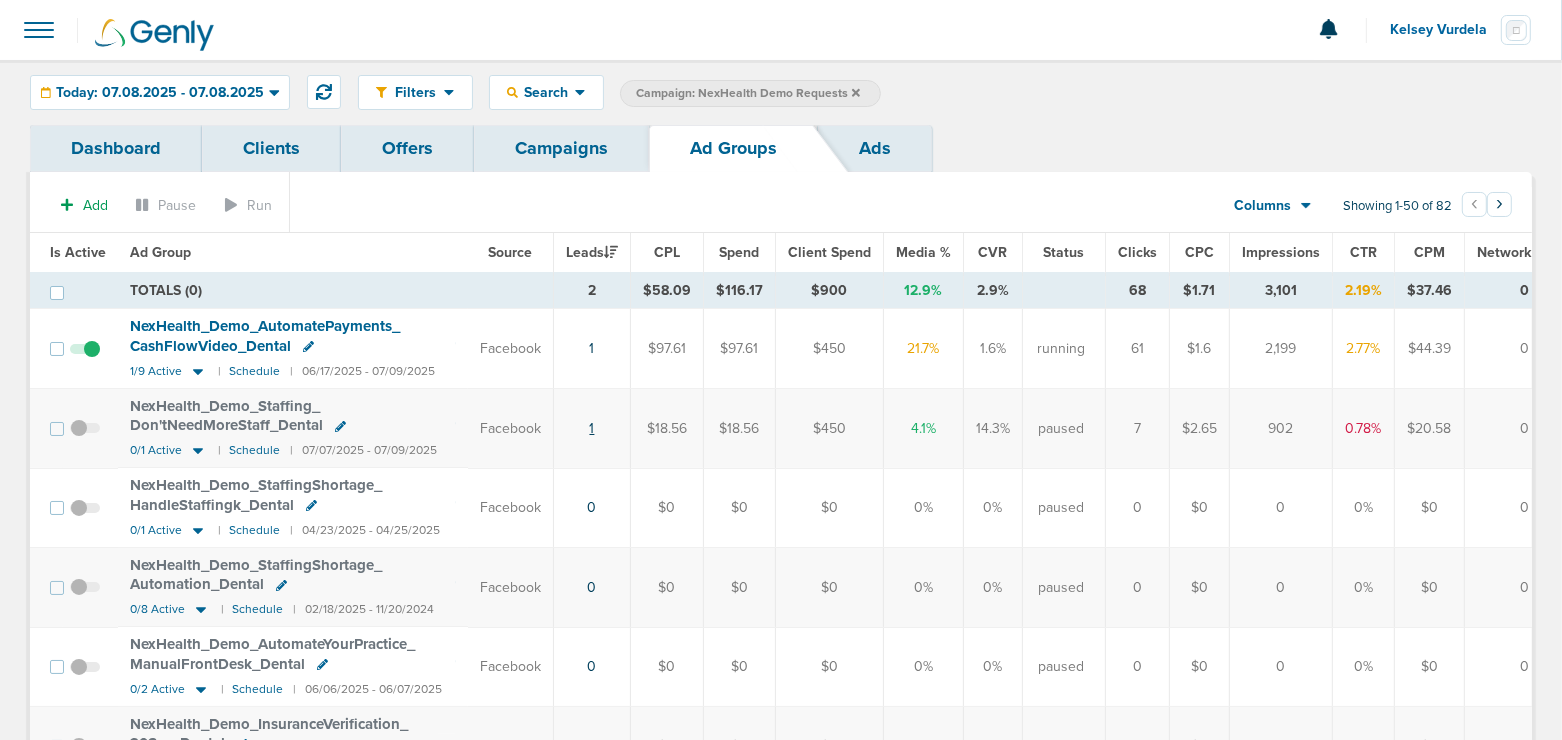 click on "1" at bounding box center [592, 428] 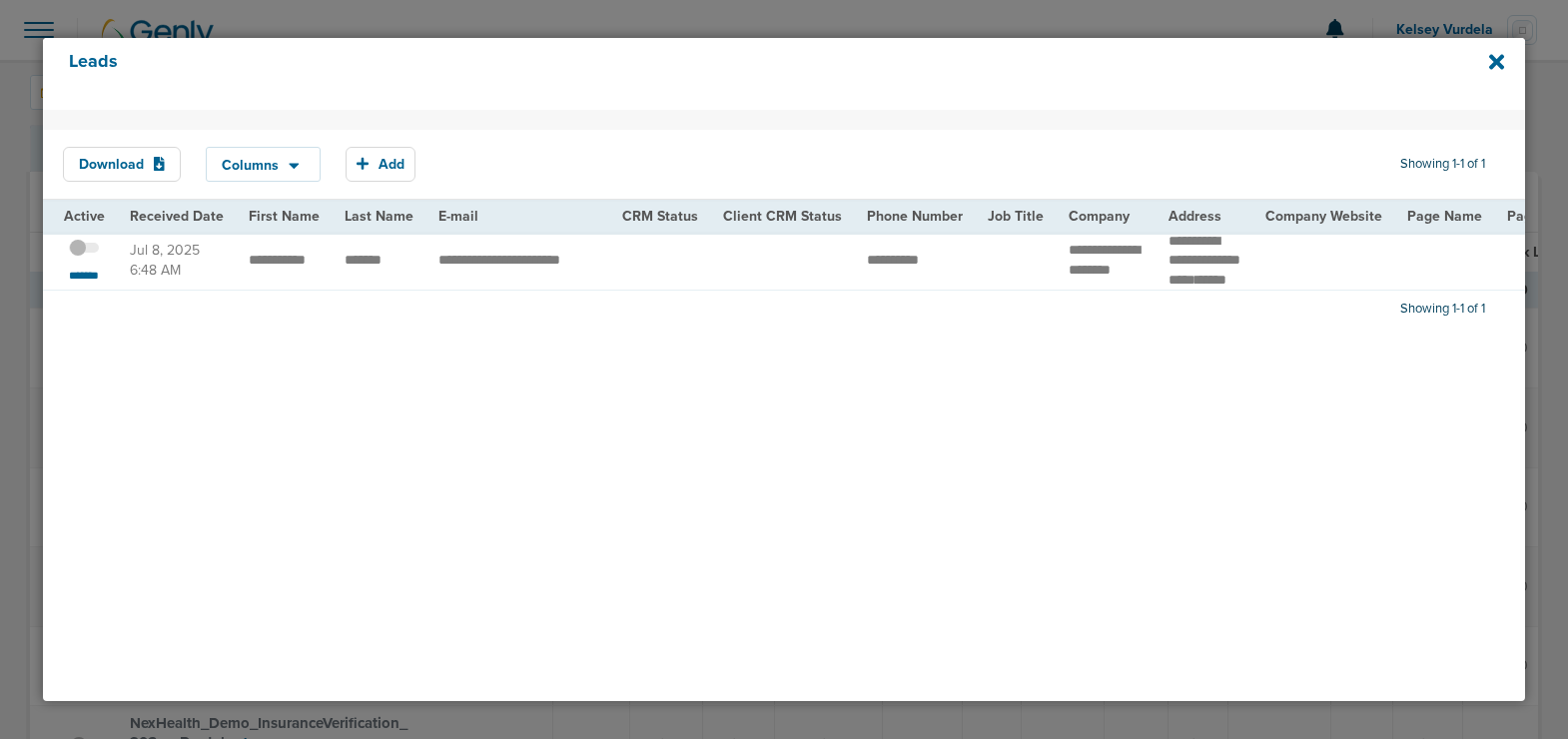 click at bounding box center [84, 258] 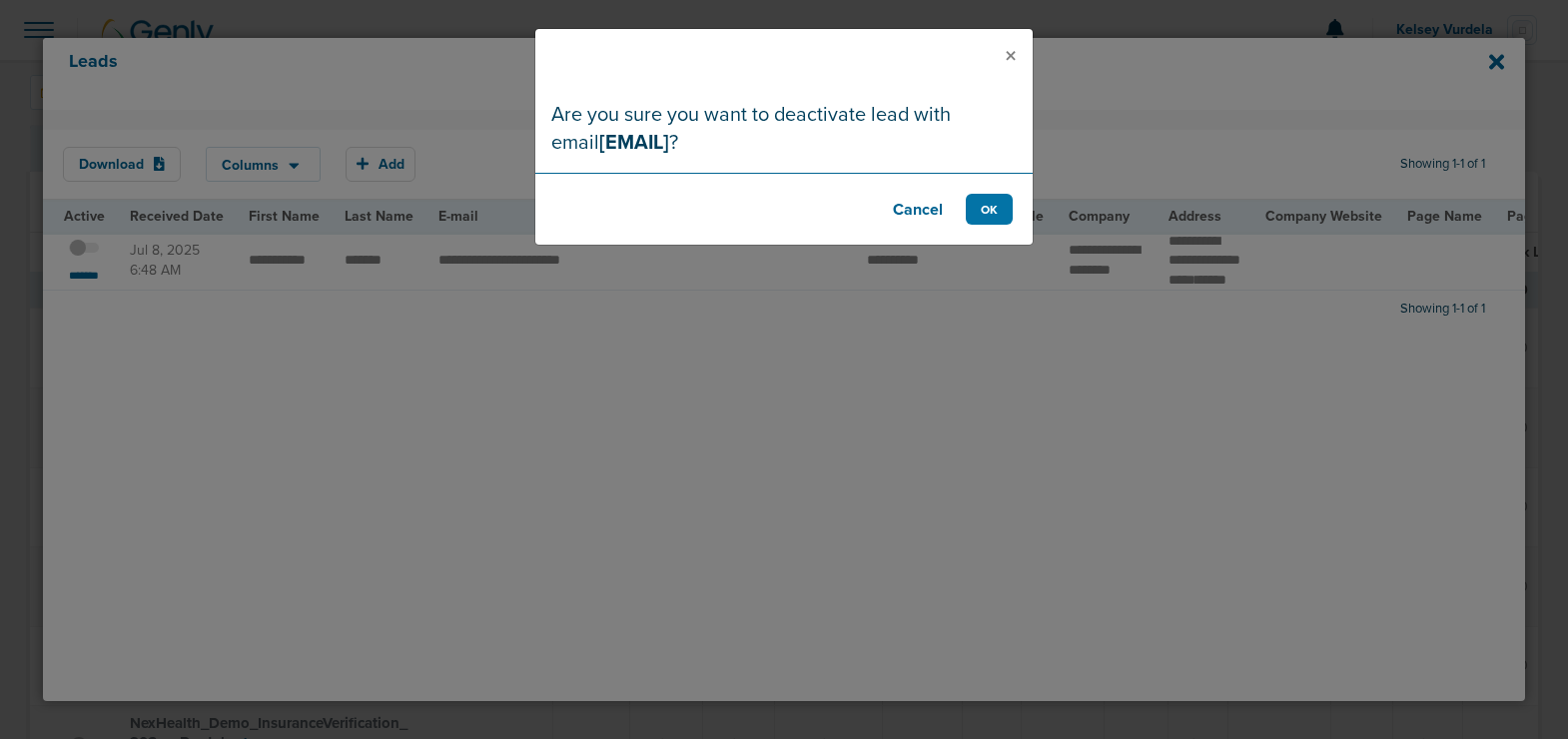 click on "Cancel" at bounding box center [918, 209] 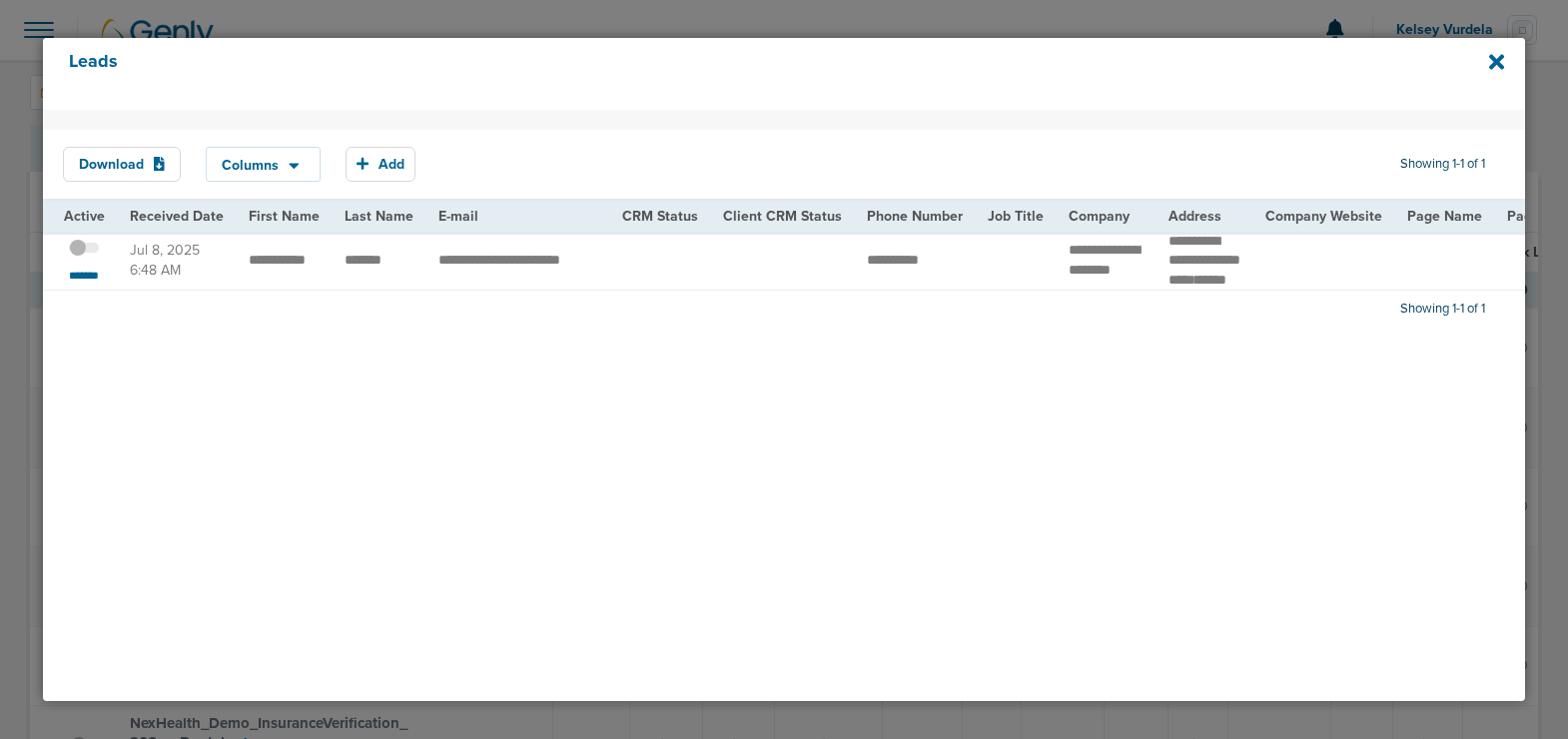 click at bounding box center (84, 258) 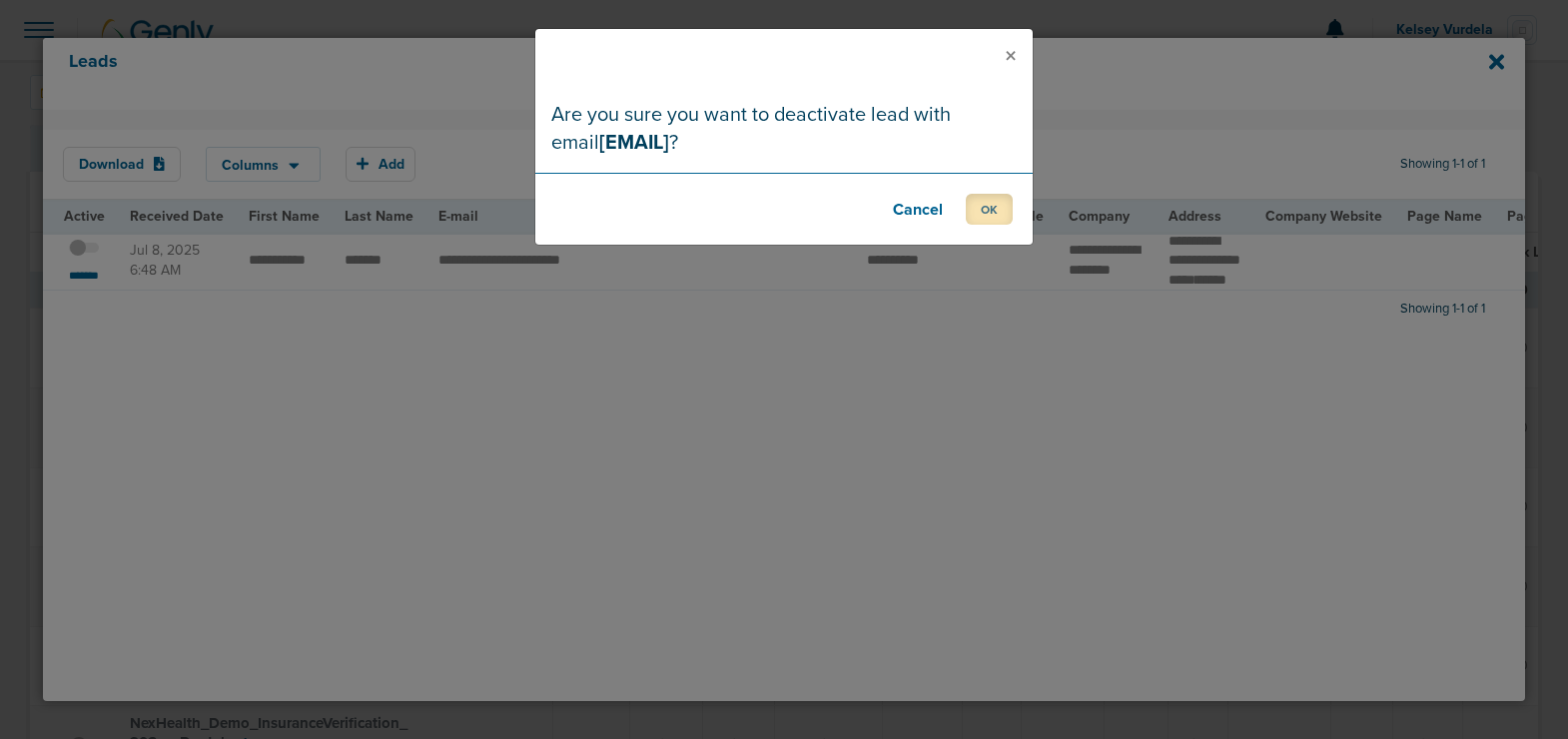 click on "OK" at bounding box center [989, 209] 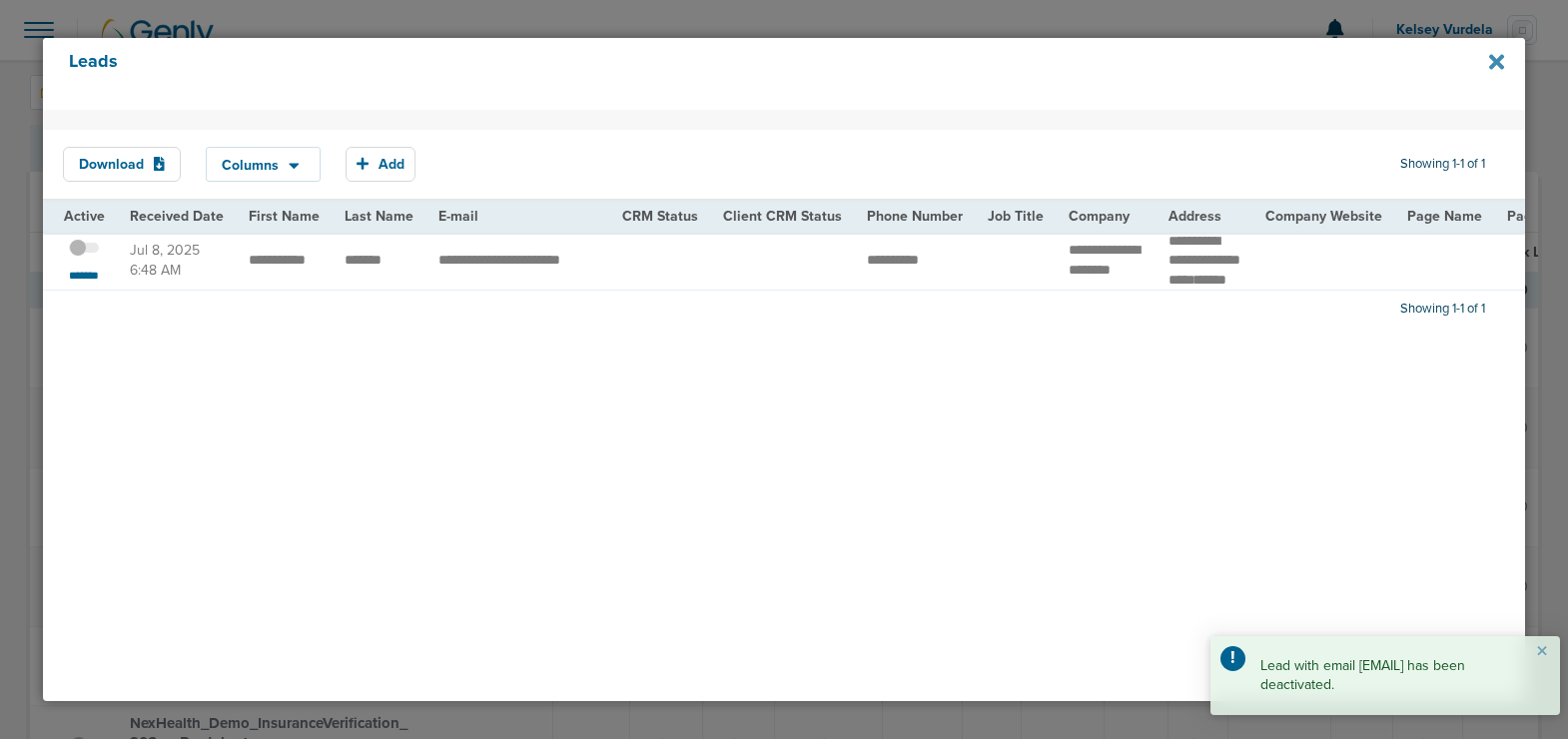 click at bounding box center [1496, 61] 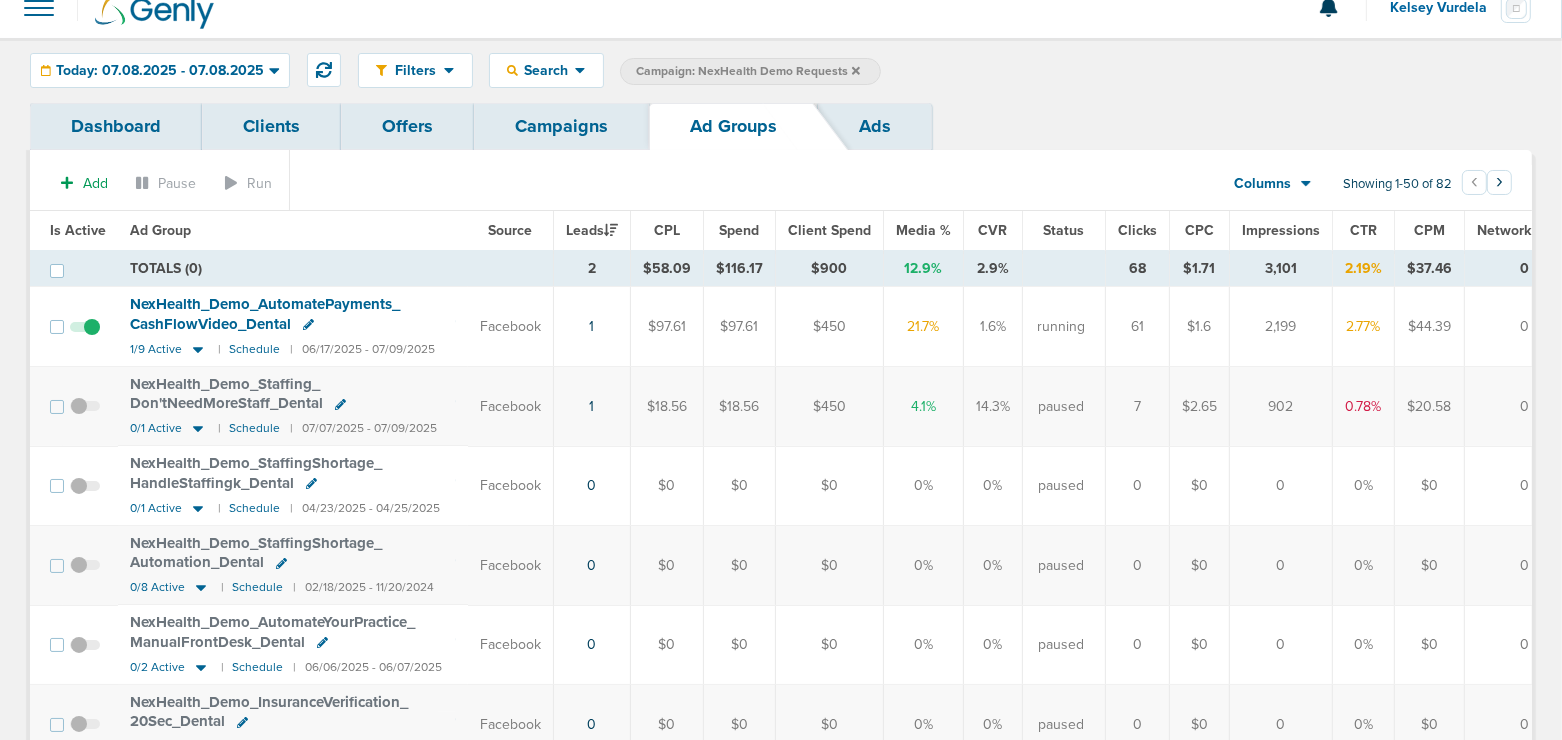 scroll, scrollTop: 16, scrollLeft: 0, axis: vertical 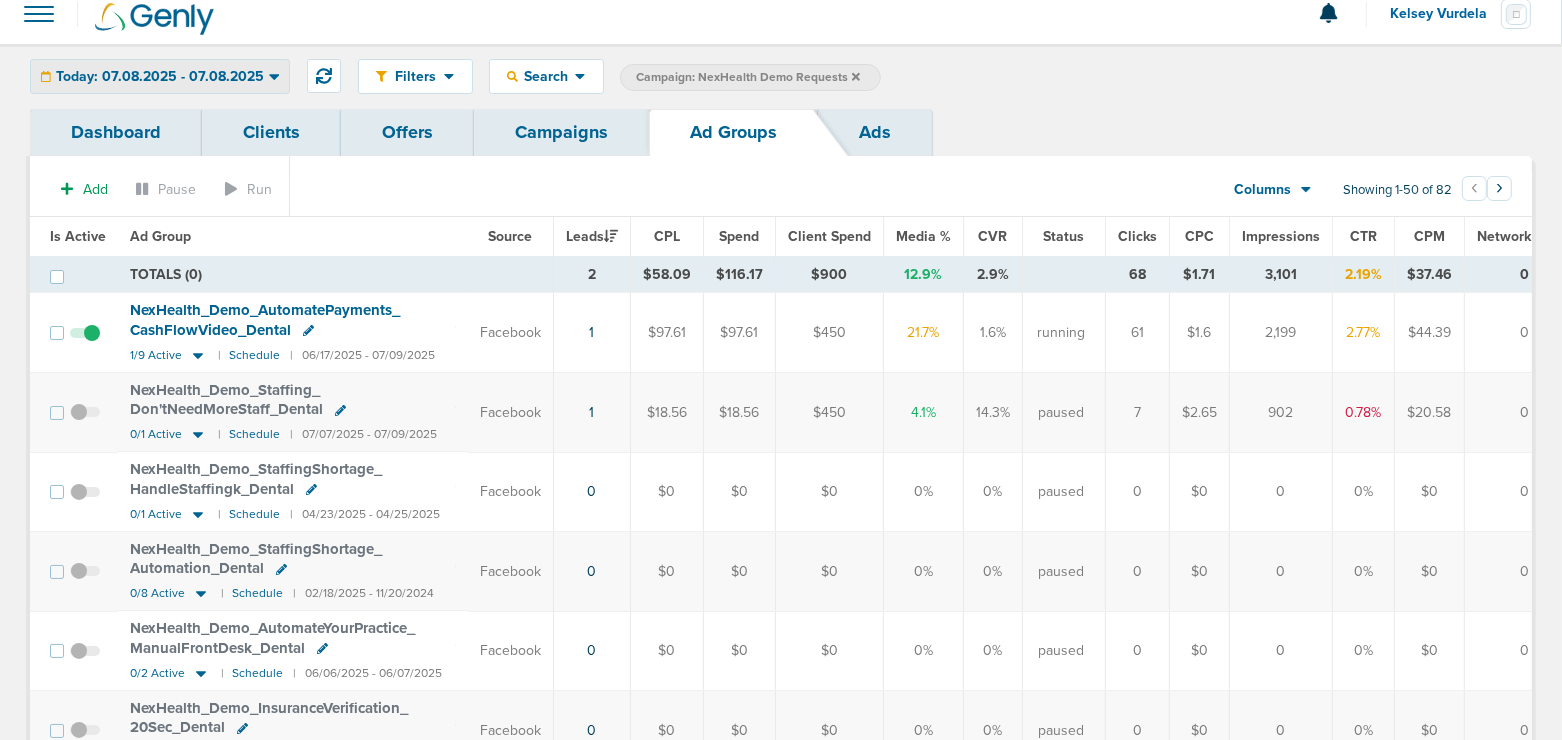 click on "Today: 07.08.2025 - 07.08.2025" at bounding box center (160, 77) 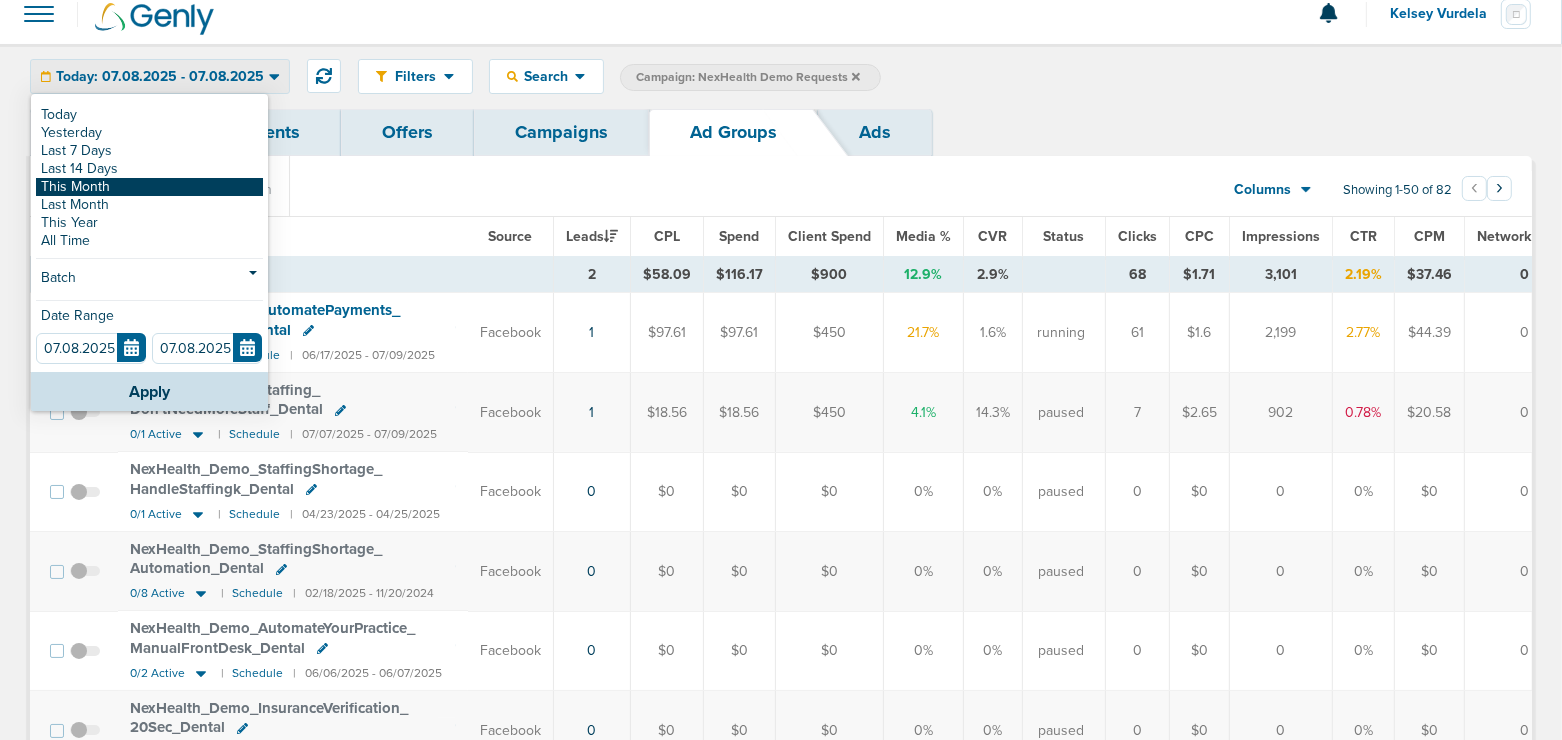 click on "This Month" at bounding box center (149, 115) 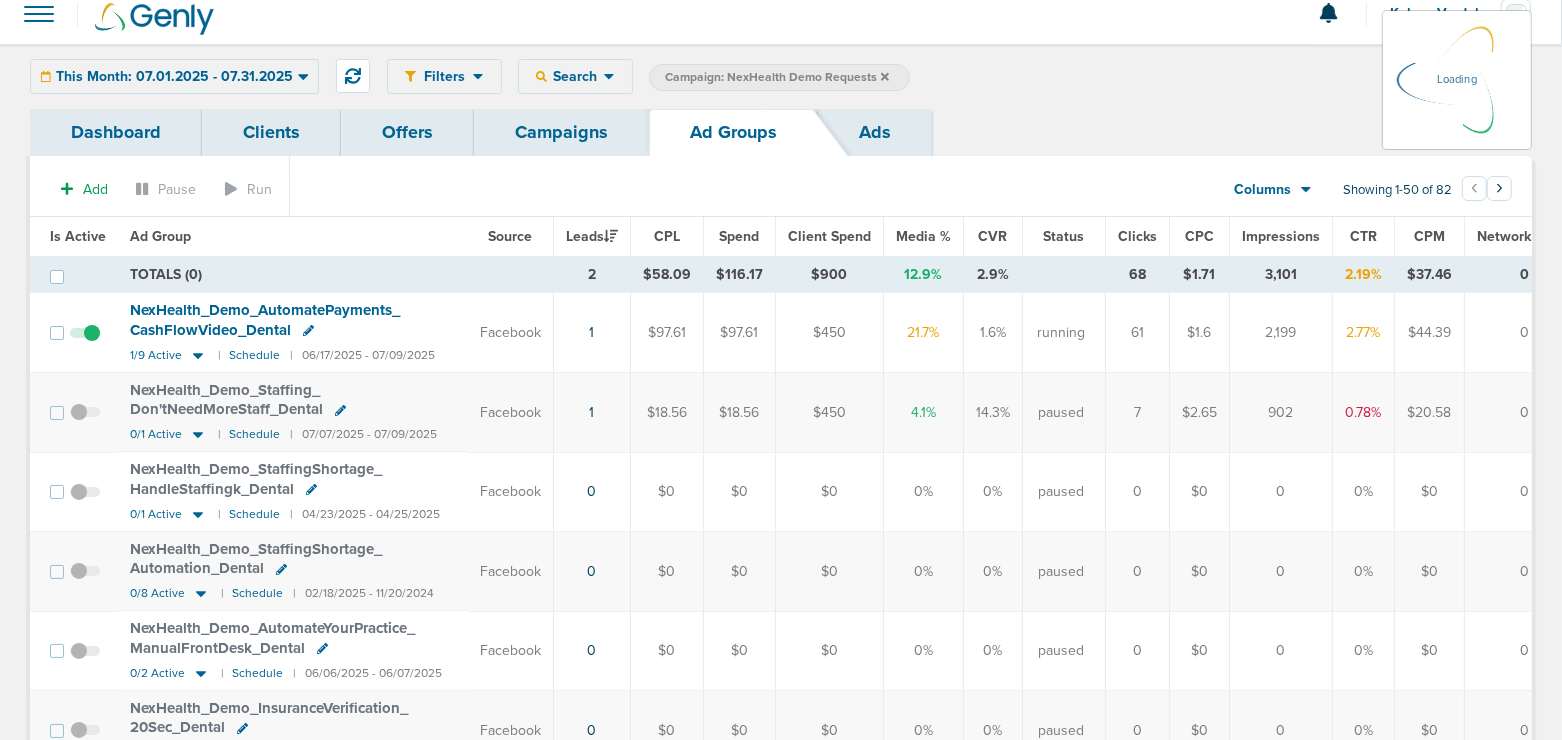 scroll, scrollTop: 0, scrollLeft: 0, axis: both 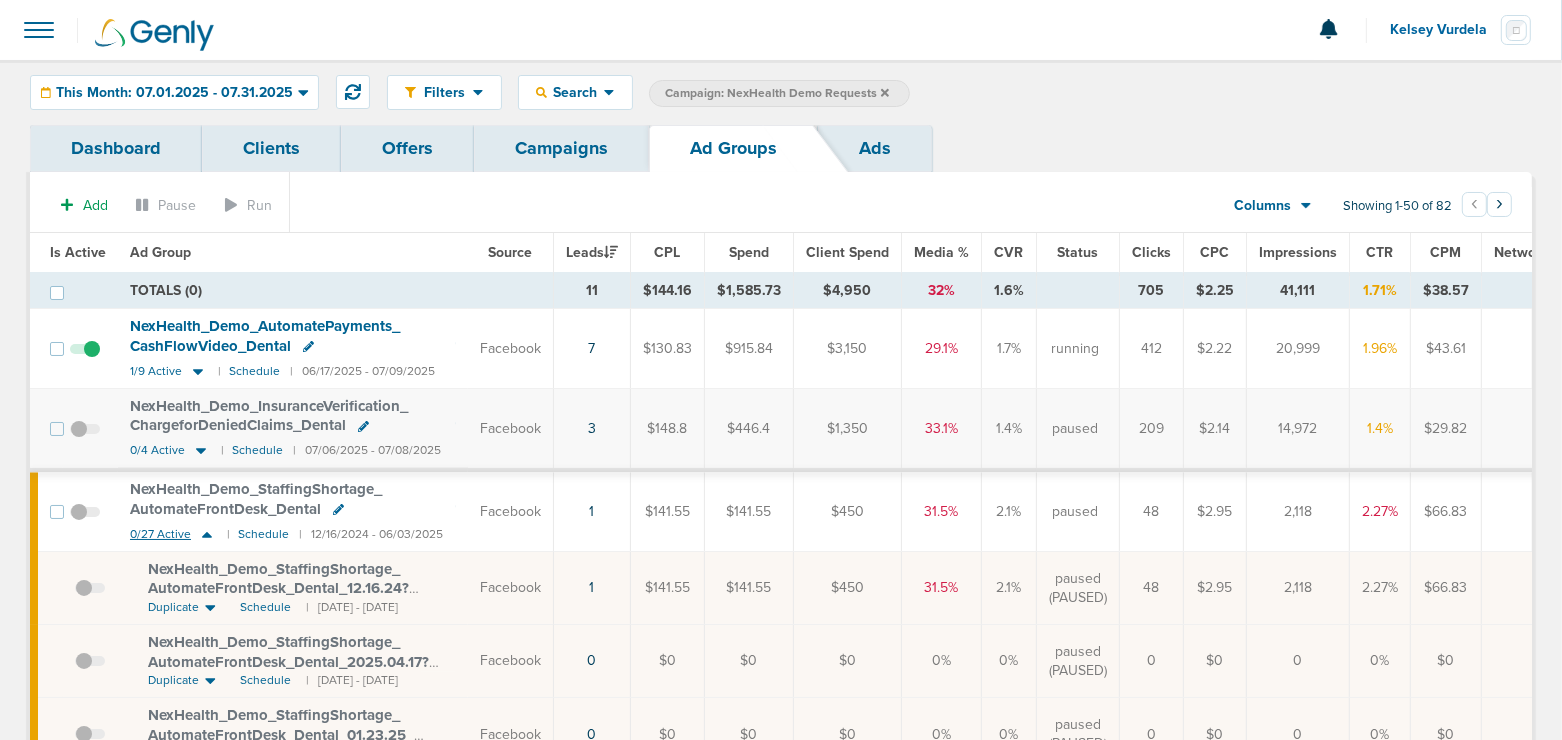 click at bounding box center [207, 534] 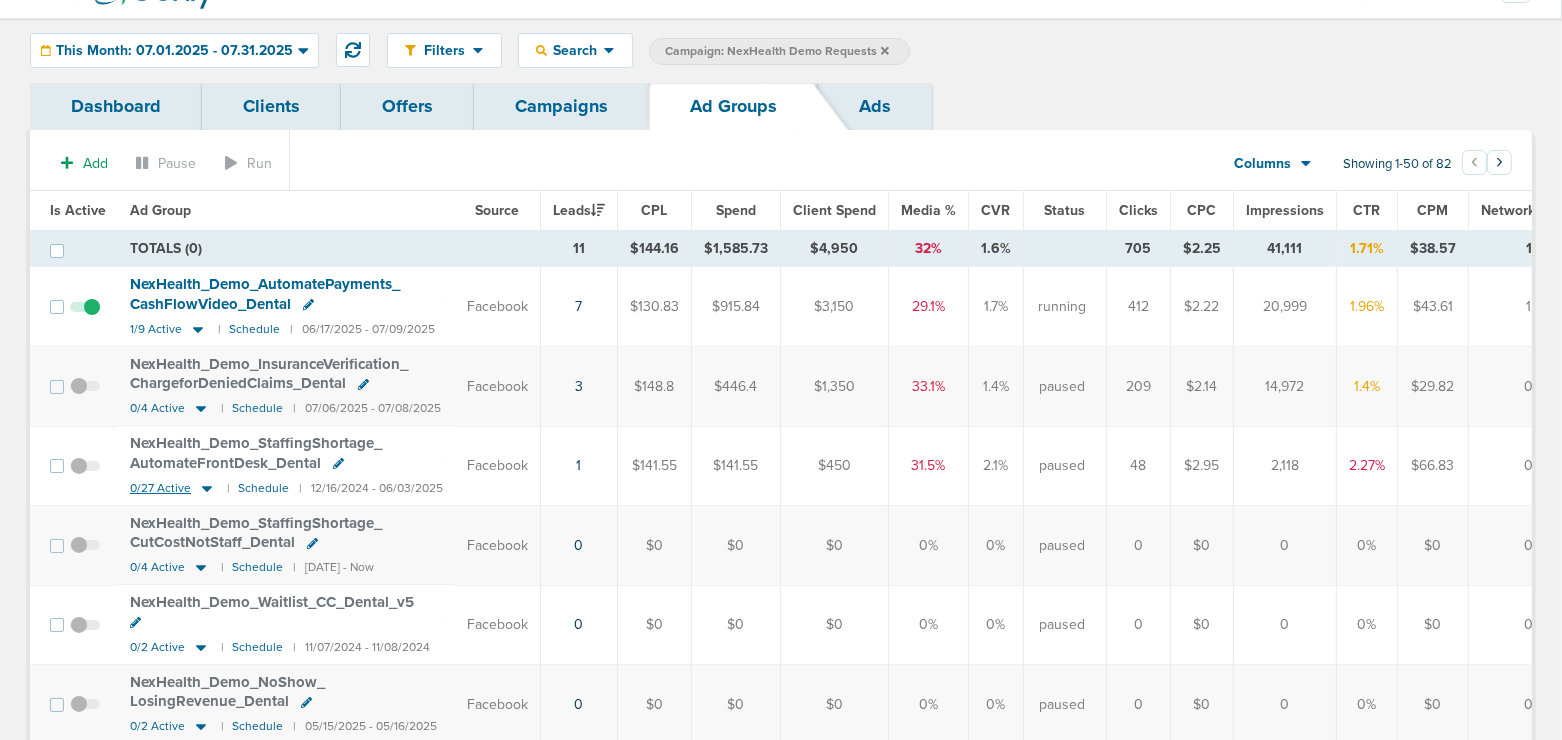 scroll, scrollTop: 0, scrollLeft: 0, axis: both 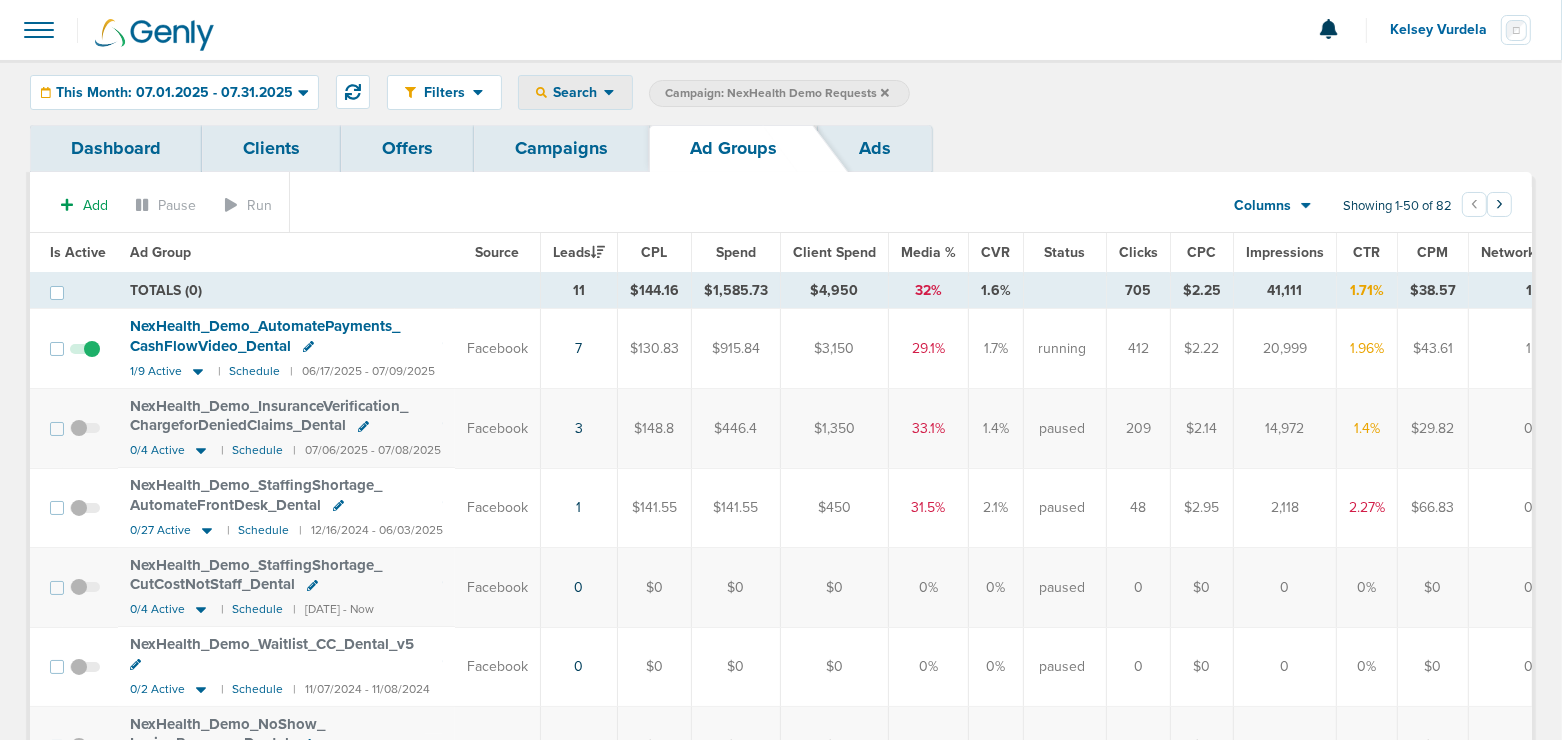 click on "Search" at bounding box center [575, 92] 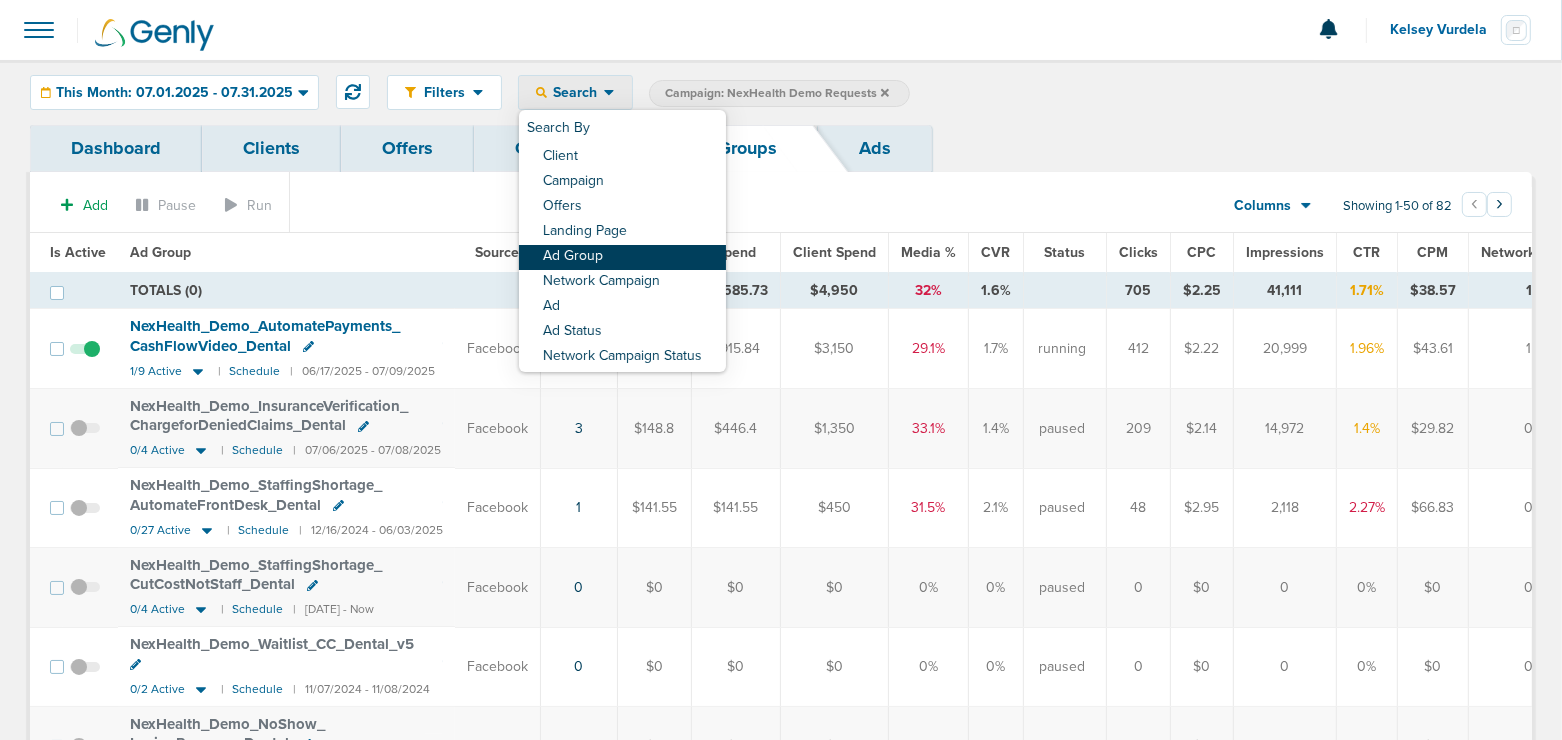 click on "Ad Group" at bounding box center (622, 157) 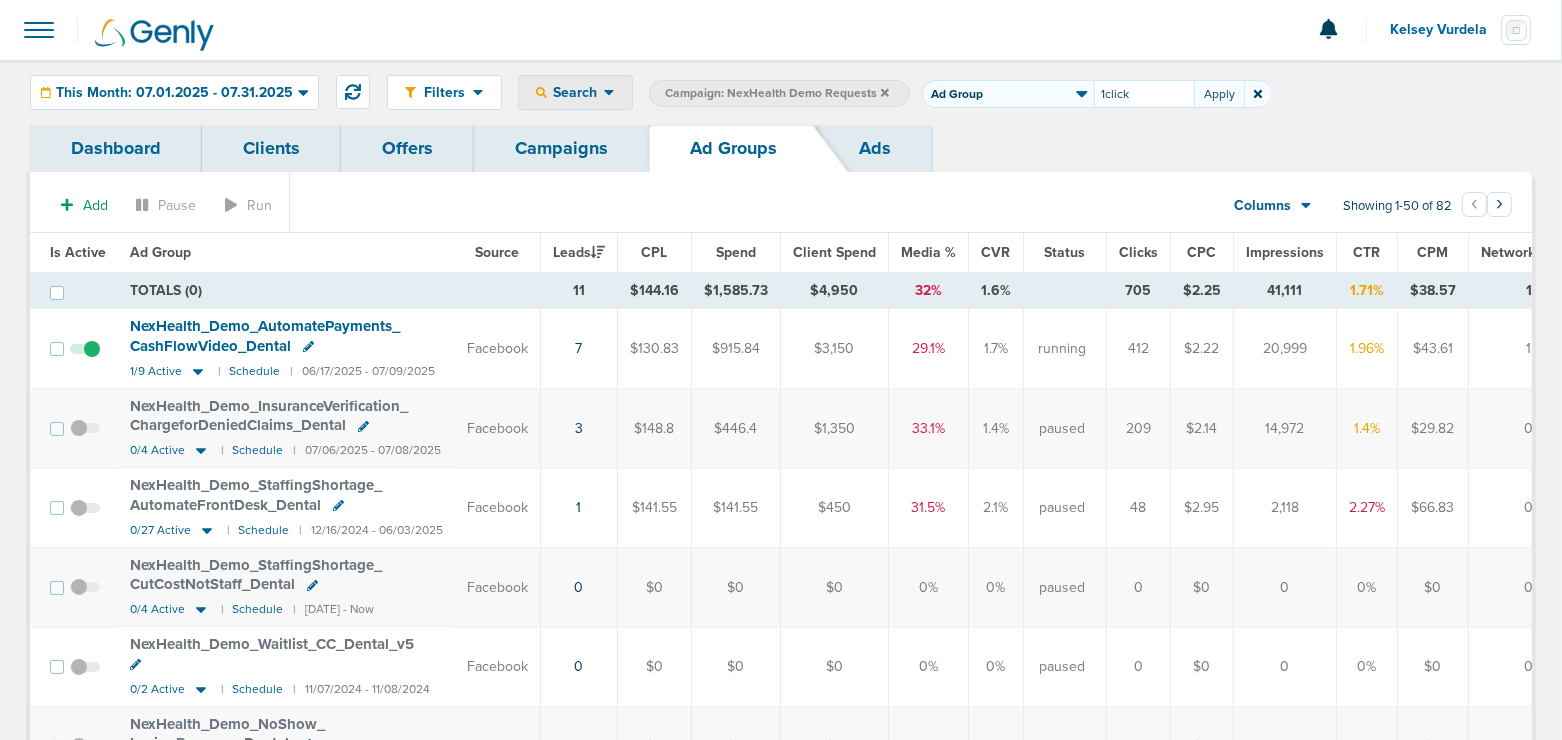type on "1click" 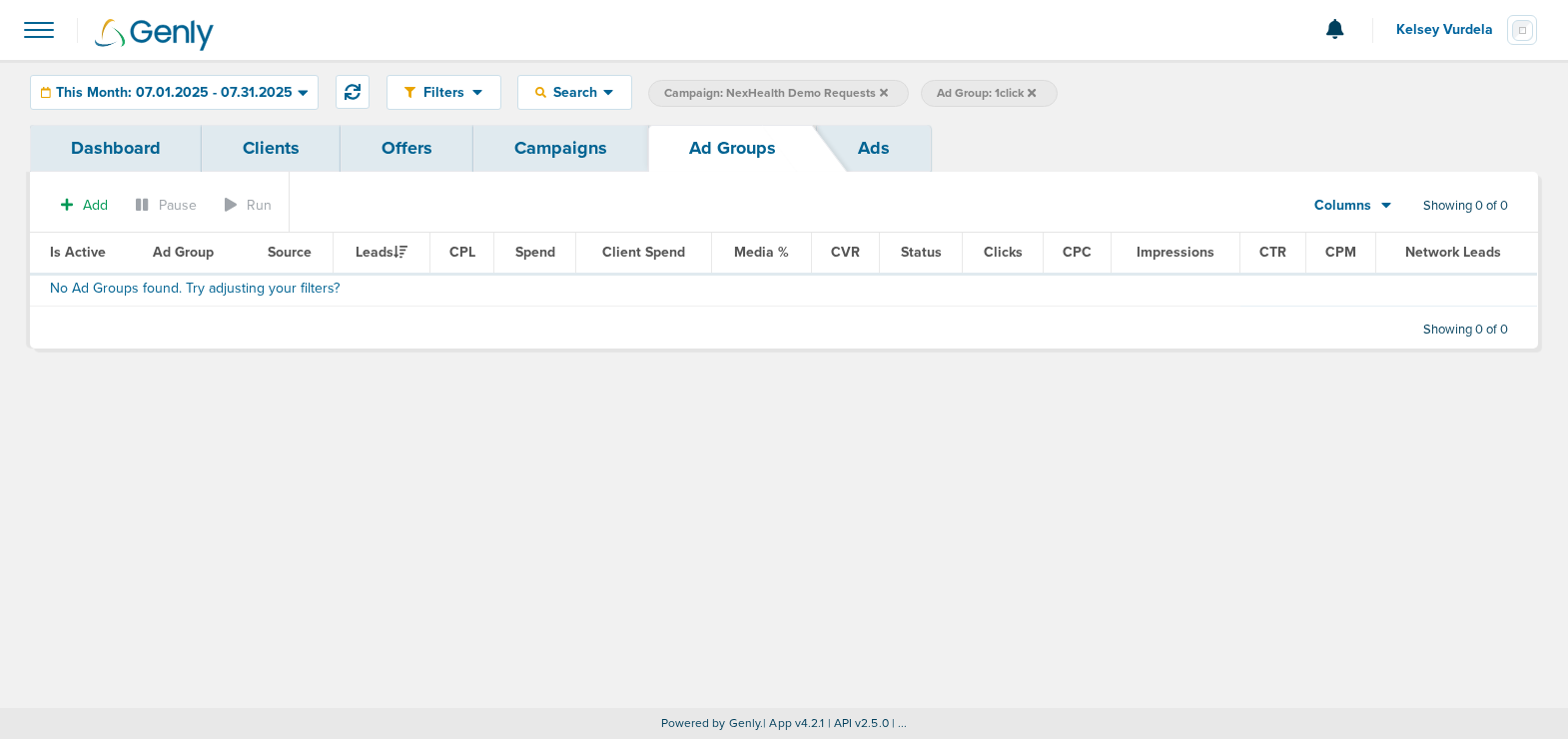 click on "Ad Group: 1click" at bounding box center [989, 93] 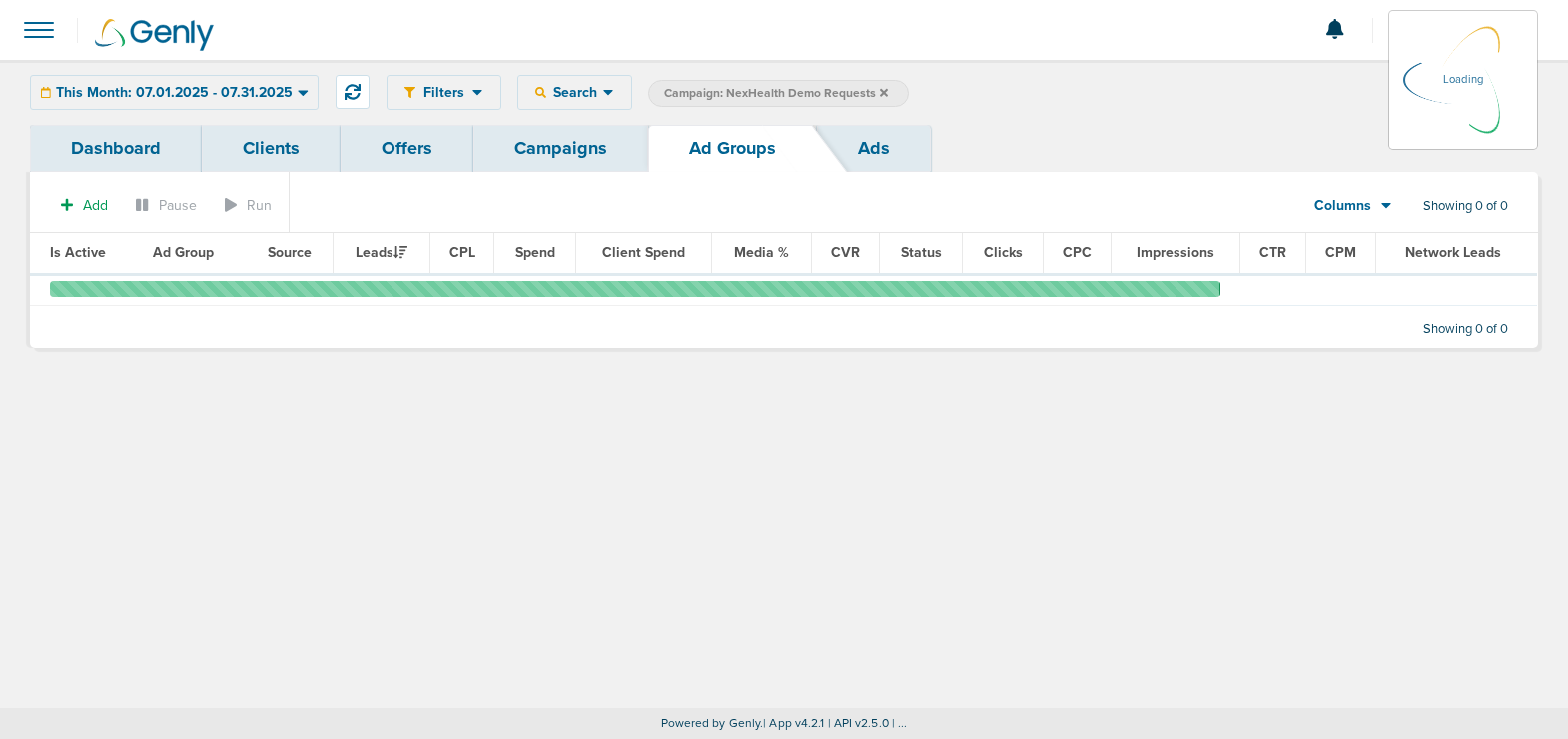 click on "Filters     Active Only   Settings   Status   Active   Inactive   Objectives   MQL SQL Traffic Awareness   Placements   Facebook Google Ads Yahoo Gemini Outbrain   Verticals   Dental Dental-B2B B2B Medical Vets Real Estate Charity B2B_Dental B2BVet Legal Veterinary Home Services IT Services Construction Engineering   Delivery Metrics   Spend Leads CPL Media % CVR % Clicks CPC Impressions CTR CPM     Search
Search By
Client Campaign Offers Landing Page Ad Group Network Campaign Ad Ad Status Network Campaign Status
By Lead Info
Fields   First Name Last Name E-mail Phone Number Client ID Source Source Campaign ID Source Ad ID Page Url Page Variant Page Name Page ID Job Title Address Company Best Time Audience ID Asset Title Company Info Company Size Contact Info Job Description Page Search Terms Preferred Contact Source Channel Source Medium Company Website Handraise IP Address State Zip Code
Campaign: NexHealth Demo Requests" at bounding box center [962, 92] 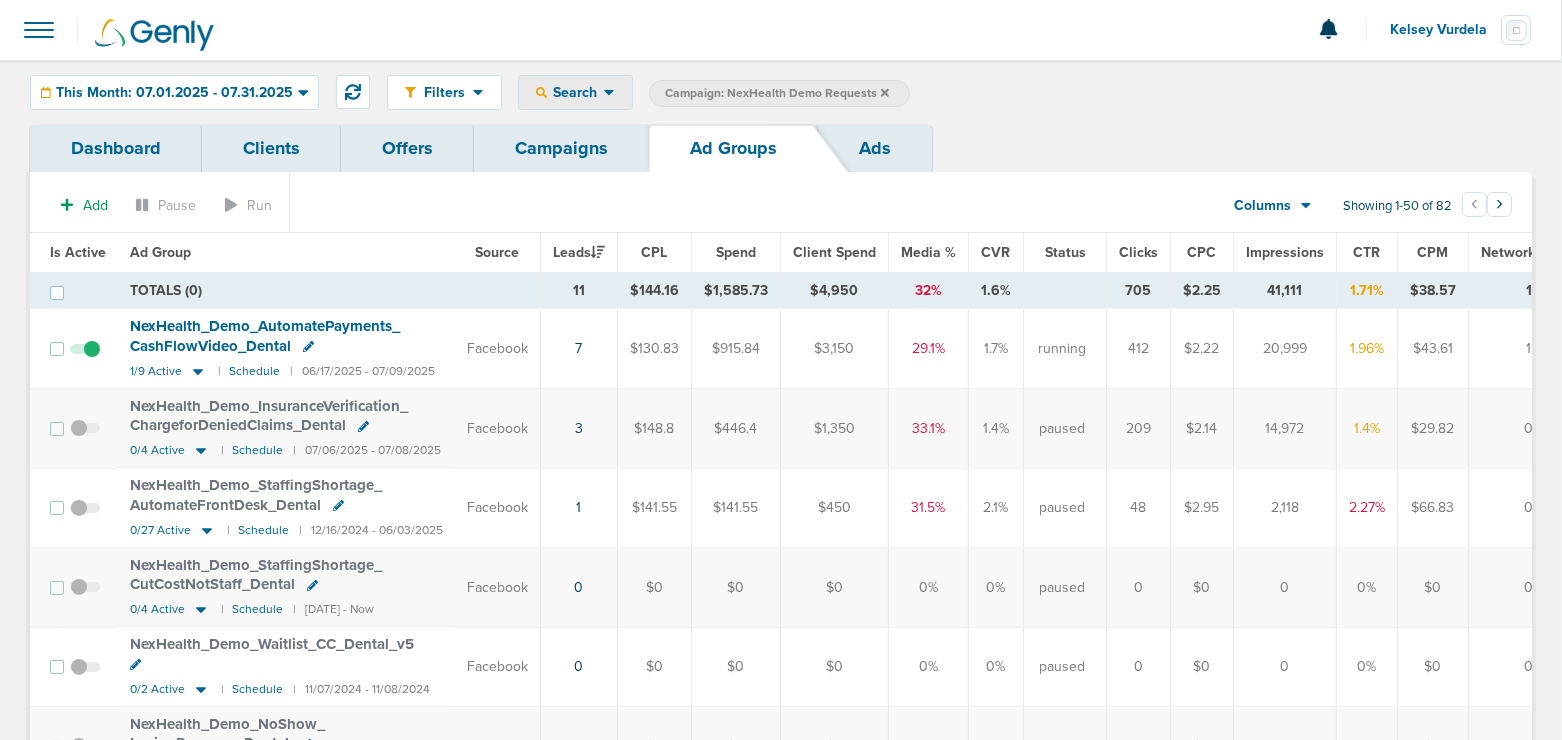 click on "Search" at bounding box center (575, 92) 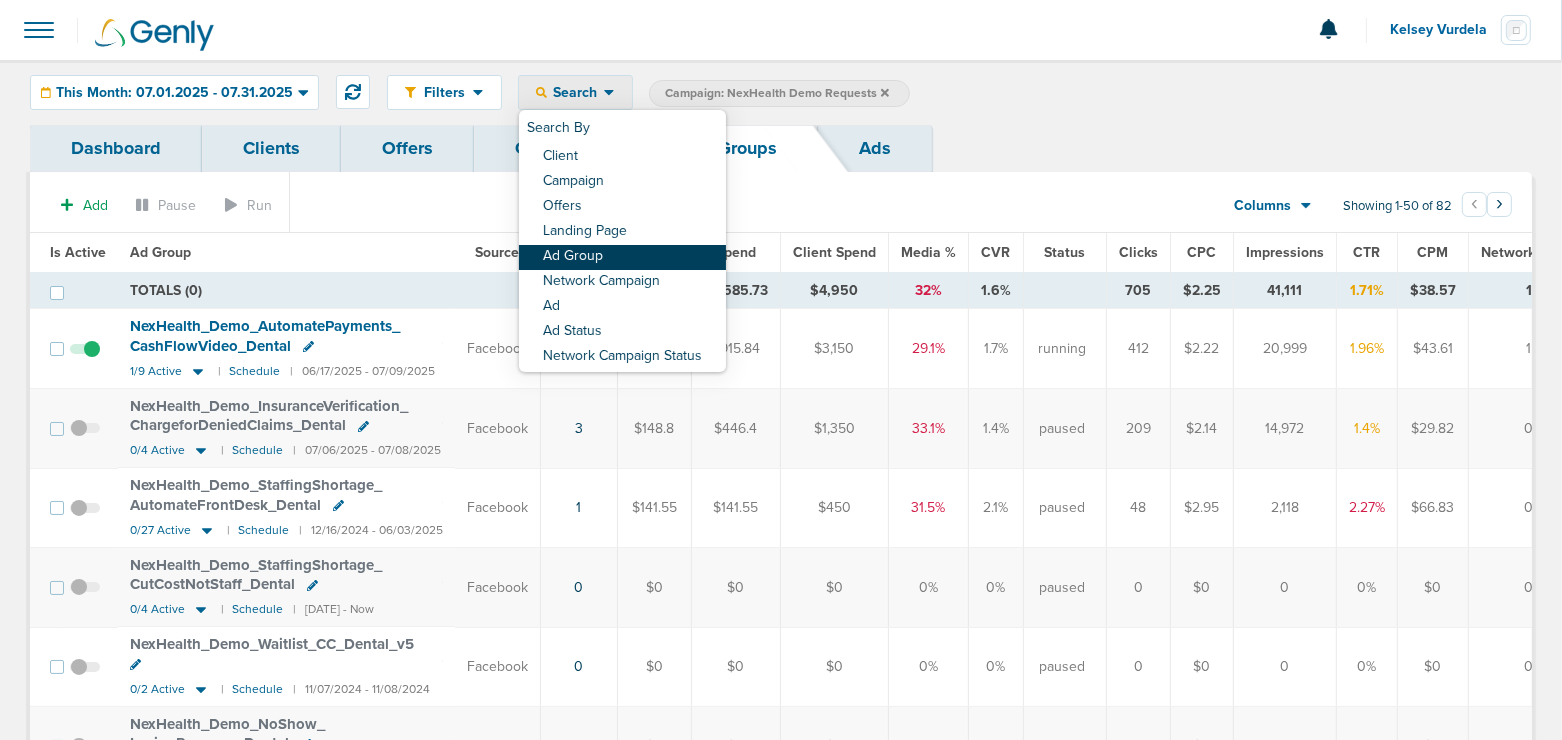 click on "Ad Group" at bounding box center (622, 157) 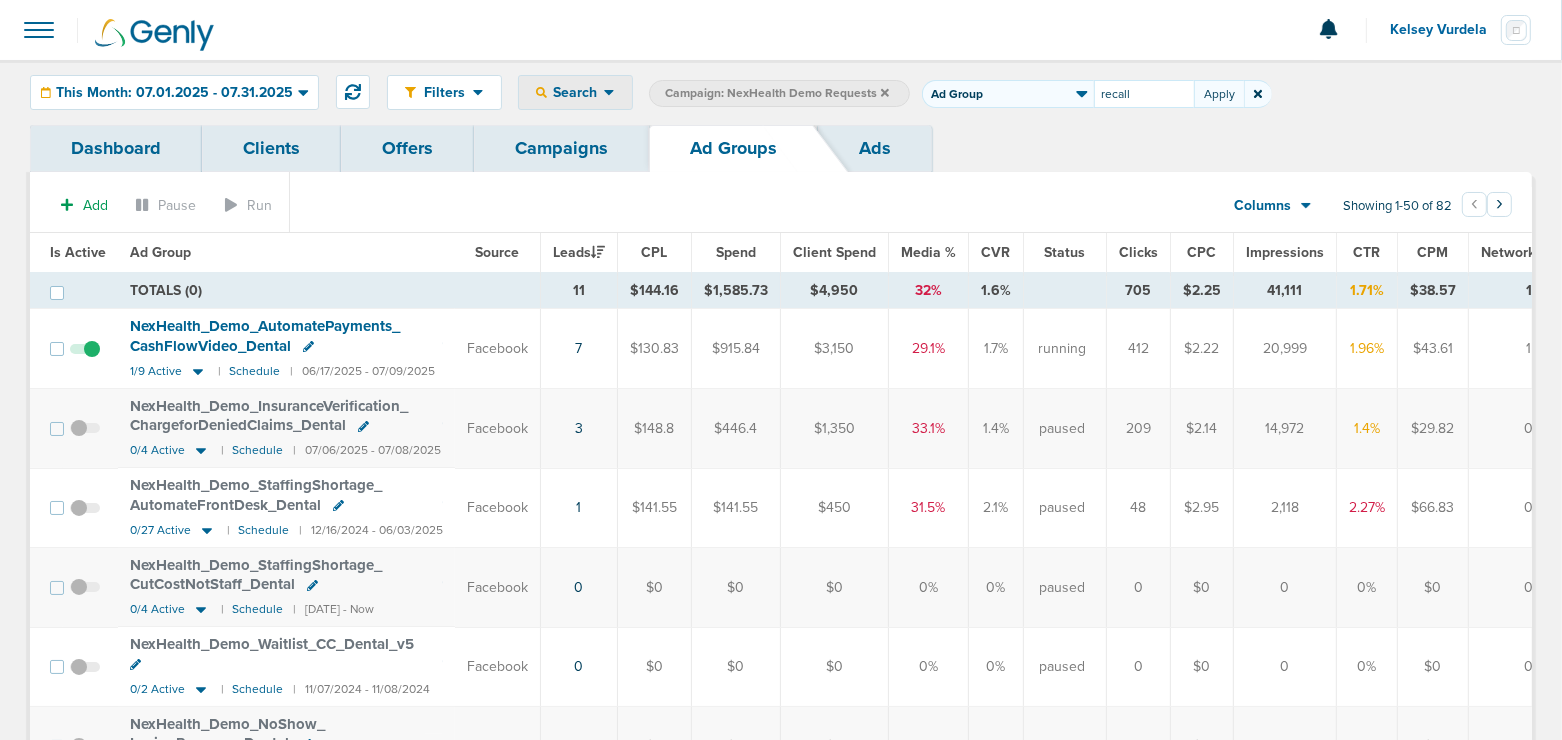 type on "recall" 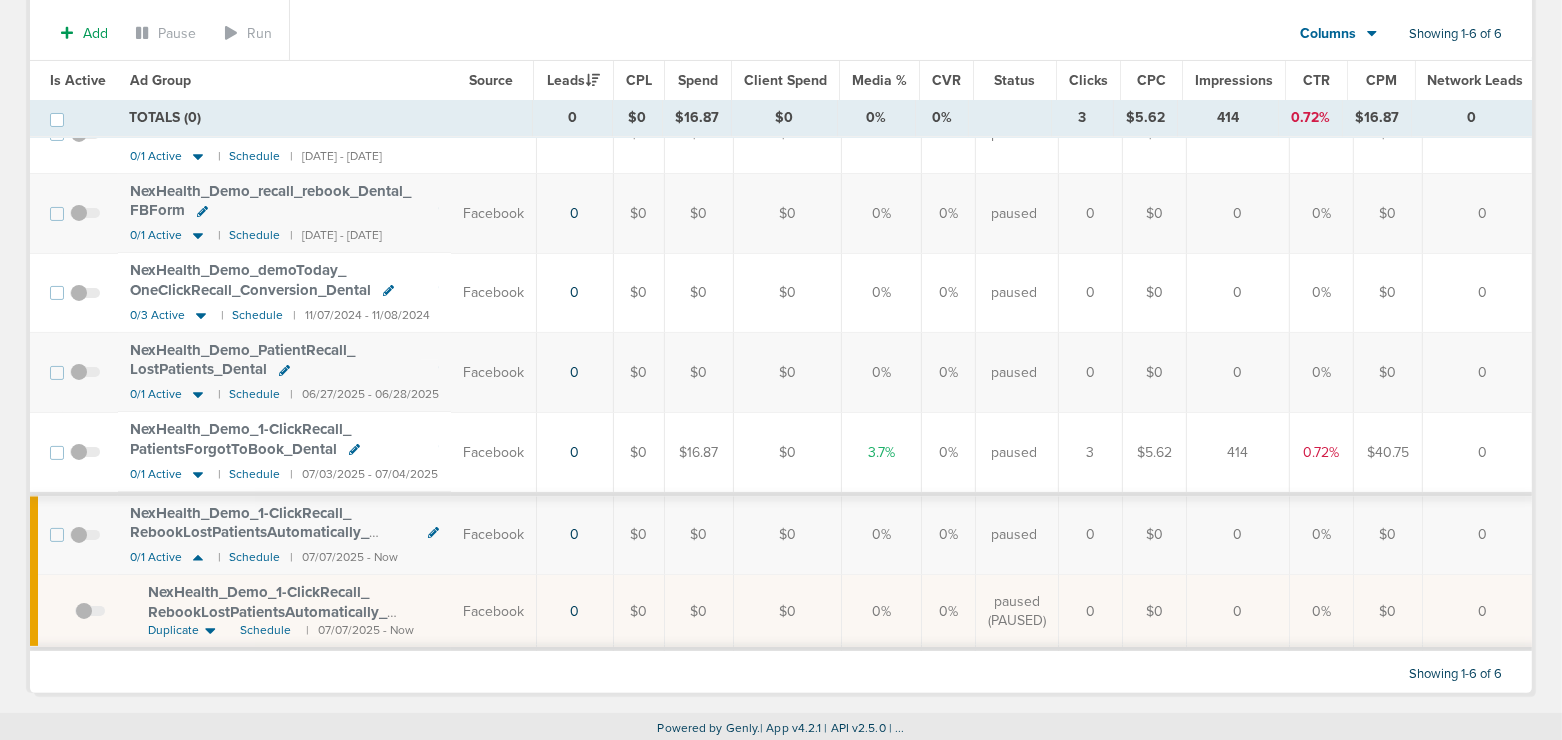 scroll, scrollTop: 221, scrollLeft: 0, axis: vertical 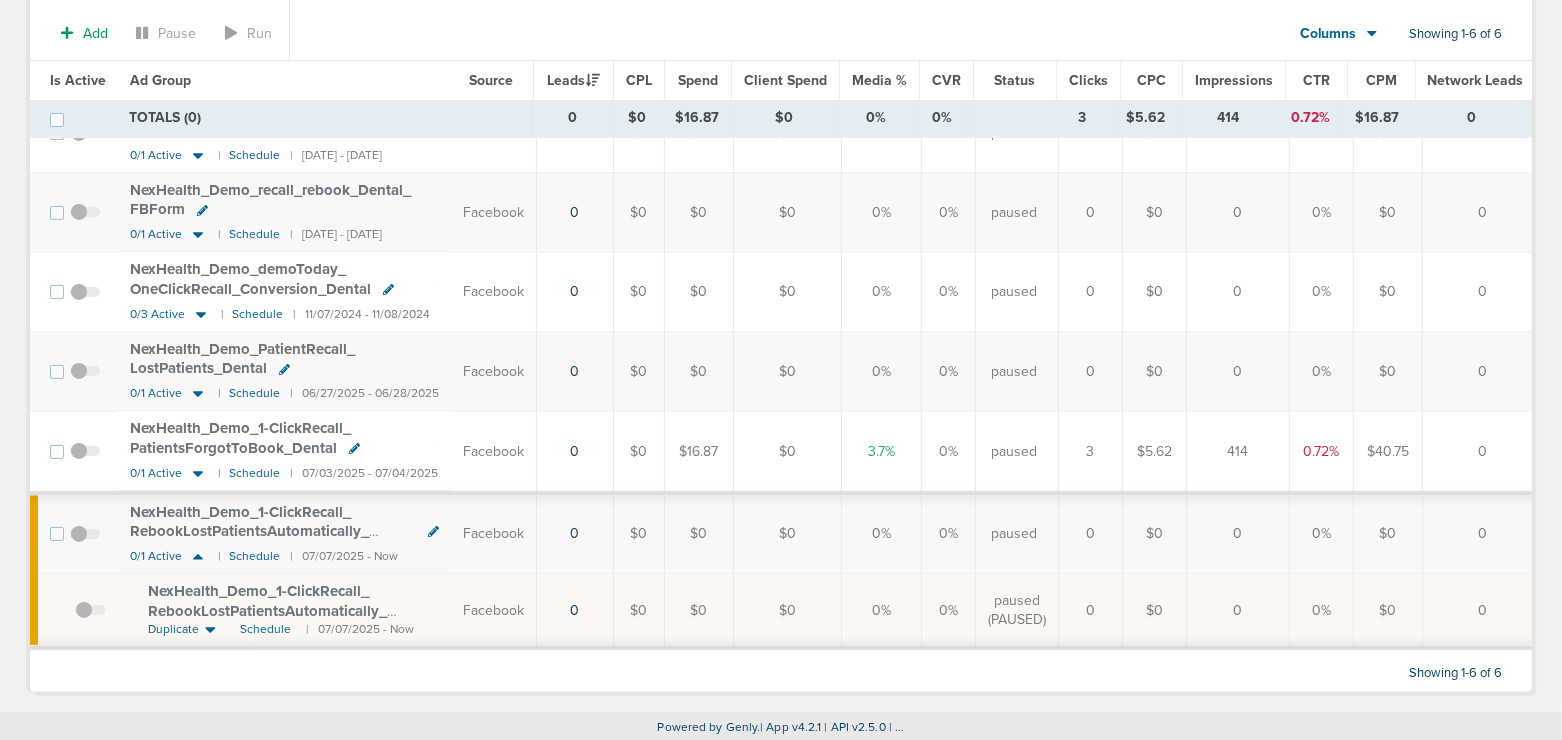 click at bounding box center [85, 544] 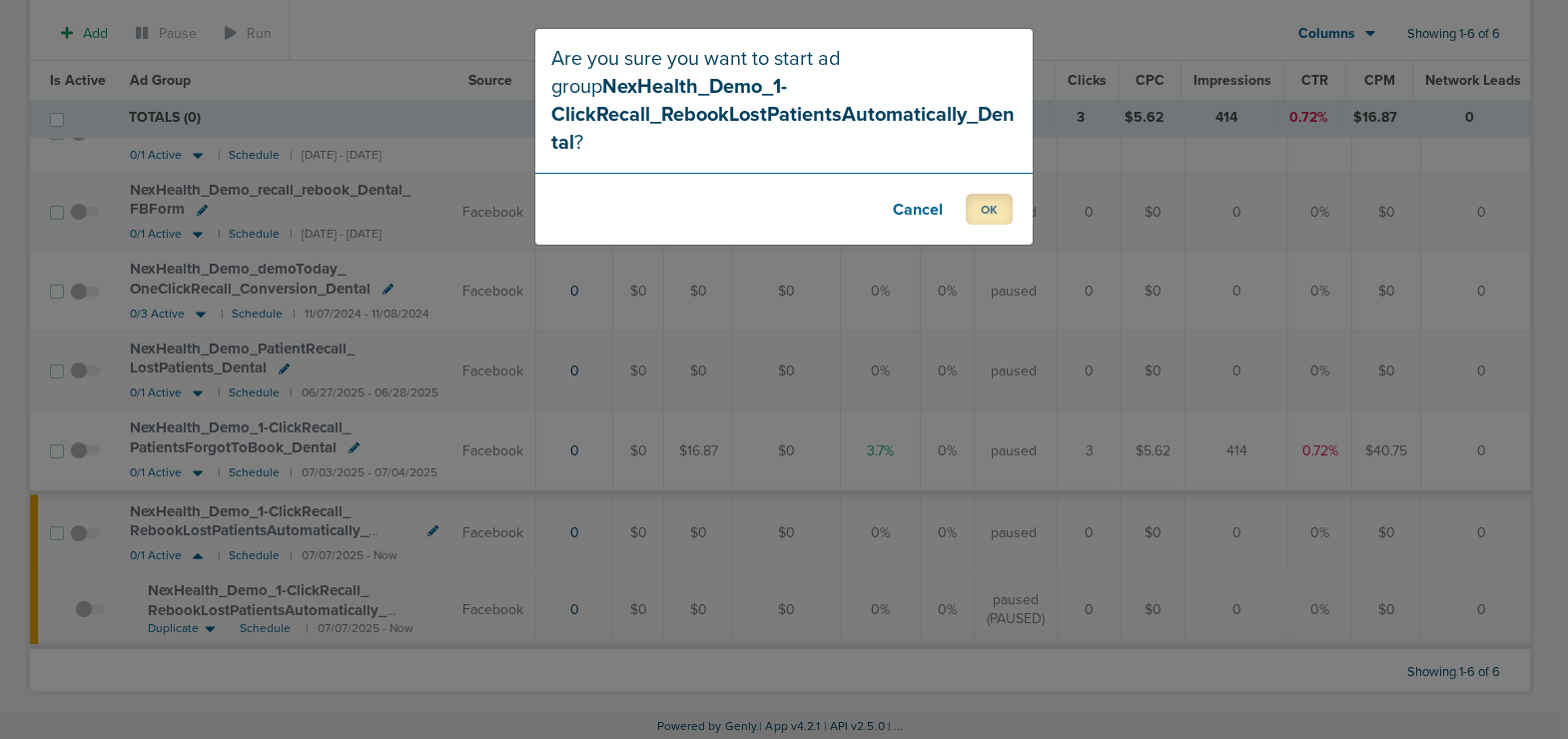 click on "OK" at bounding box center [989, 209] 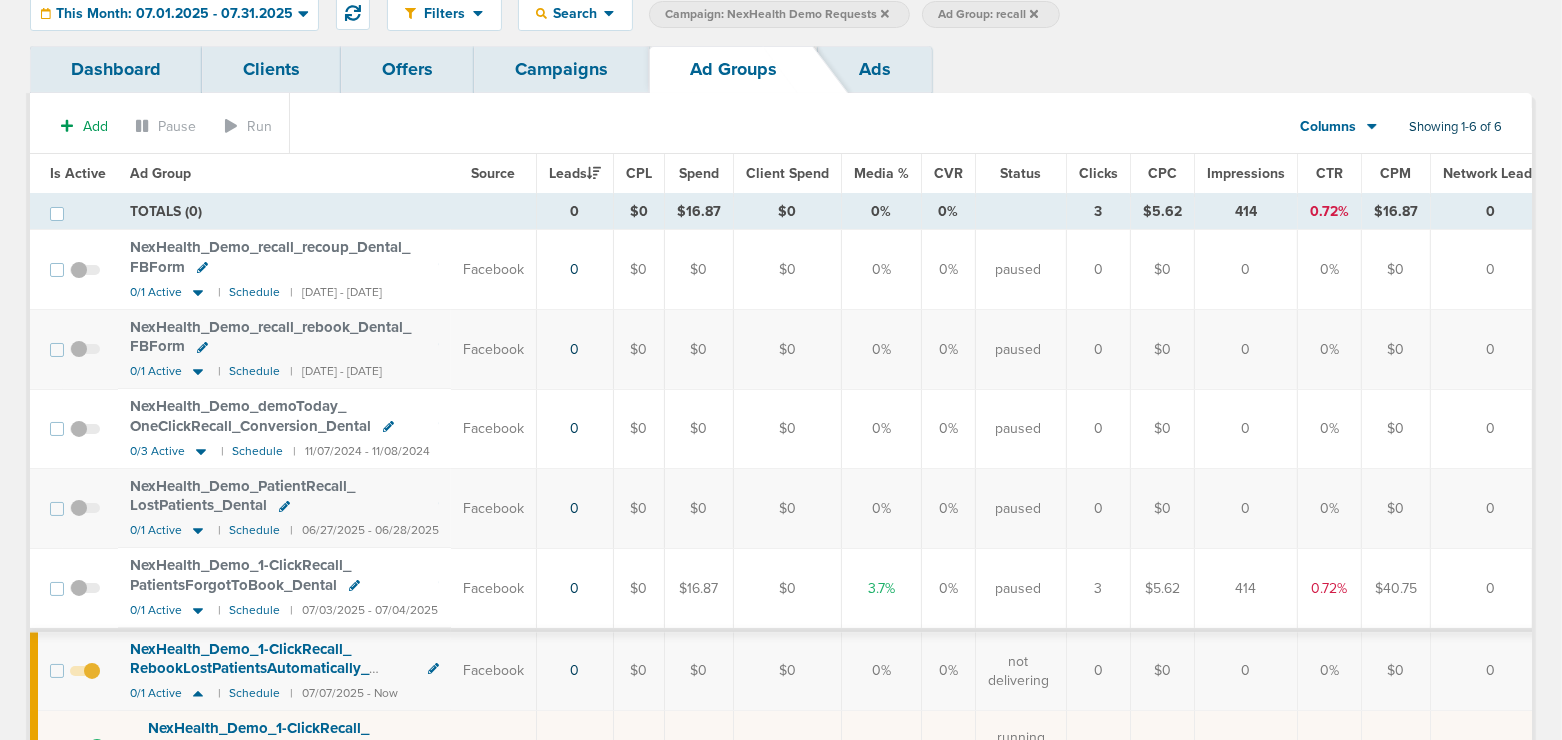 scroll, scrollTop: 0, scrollLeft: 0, axis: both 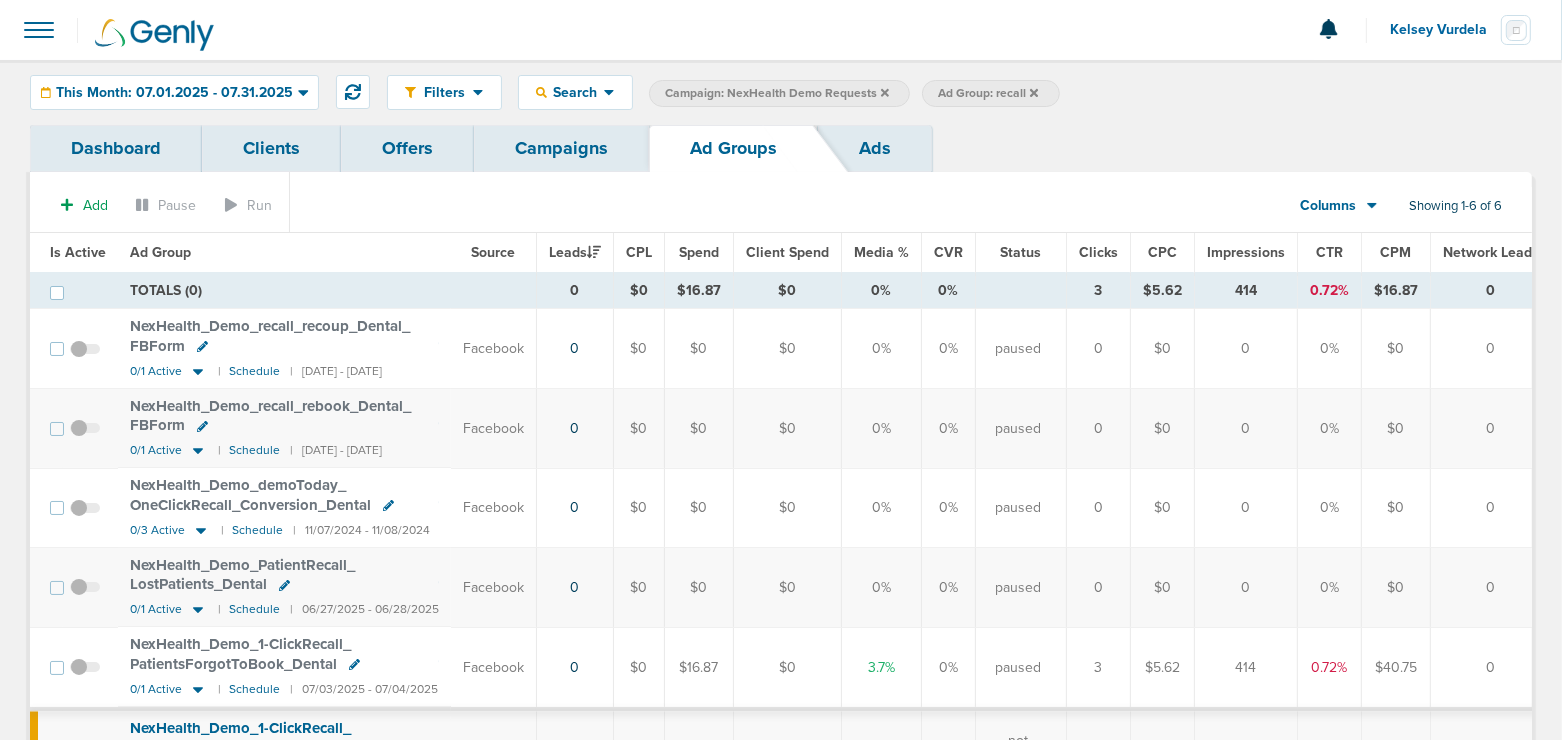 click on "Campaigns" at bounding box center (561, 148) 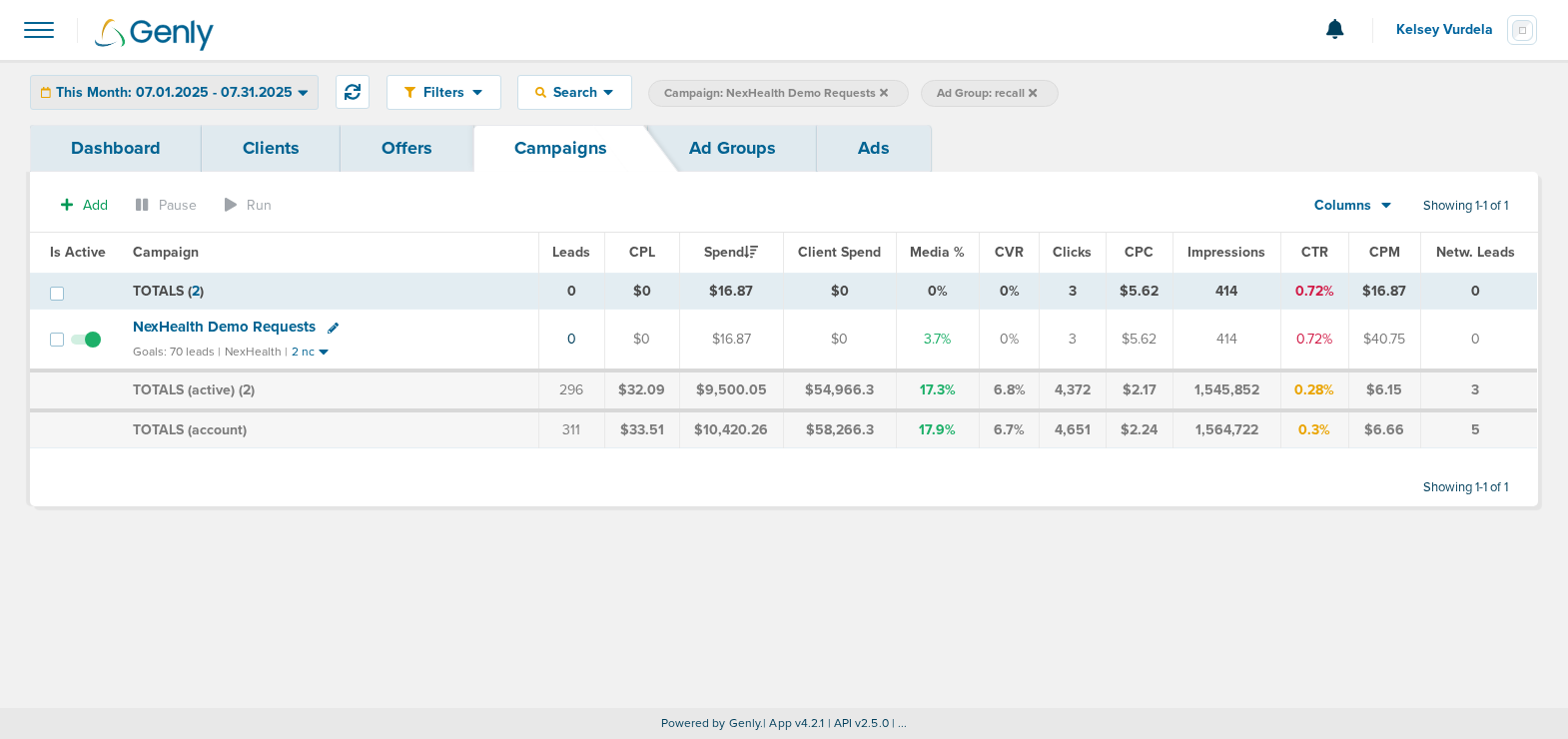 click on "This Month: 07.01.2025 - 07.31.2025" at bounding box center [174, 93] 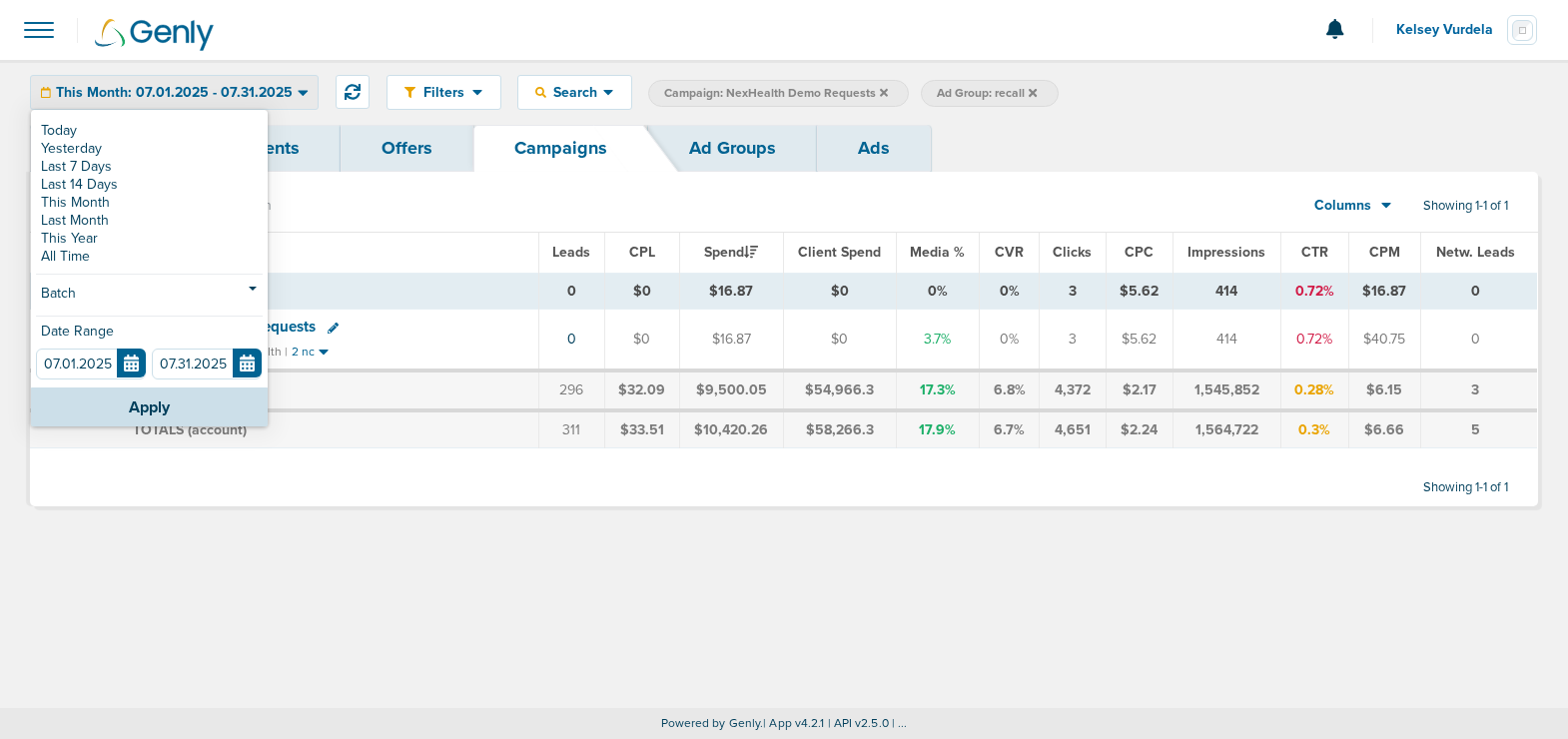 click on "This Month: 07.01.2025 - 07.31.2025" at bounding box center [174, 93] 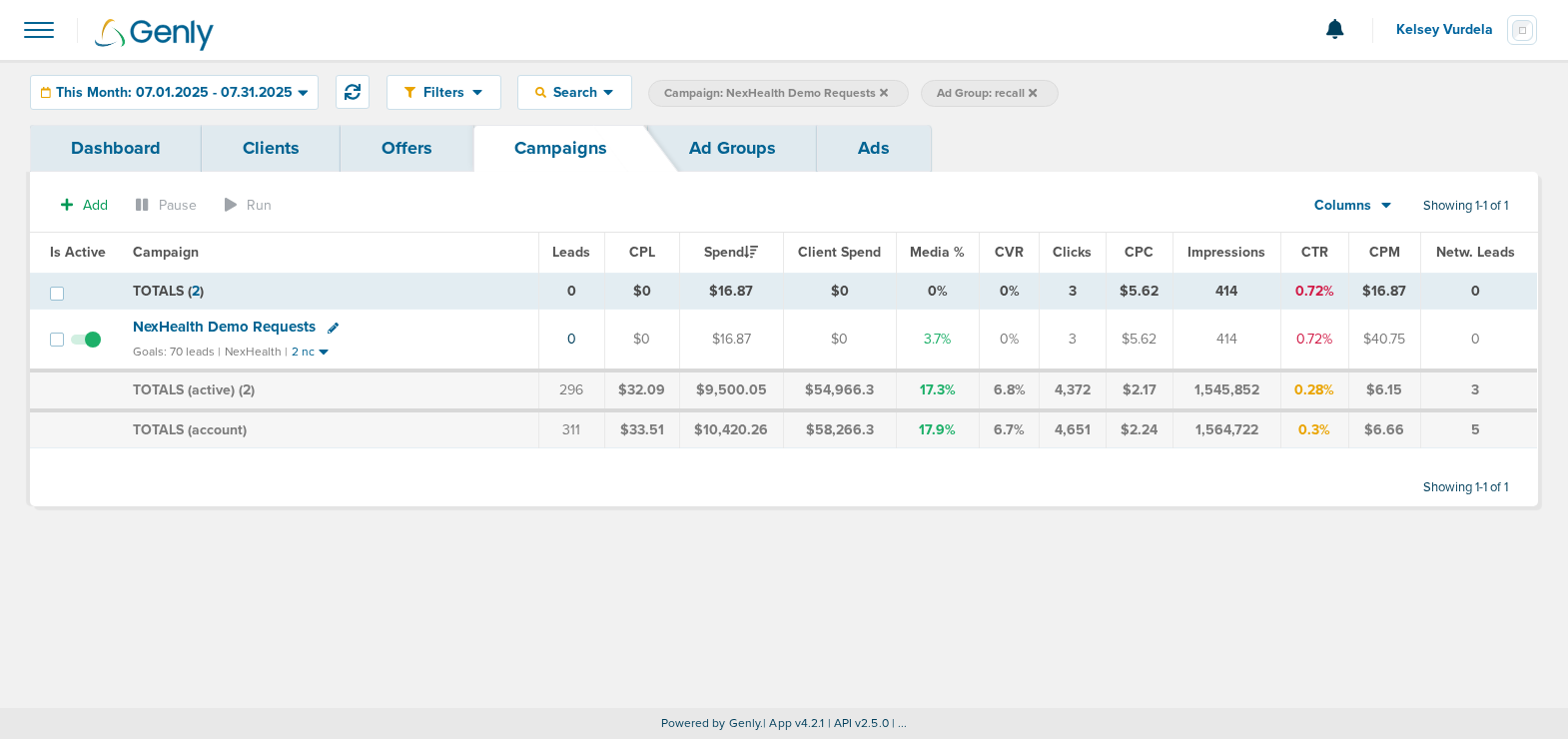 click at bounding box center [1033, 93] 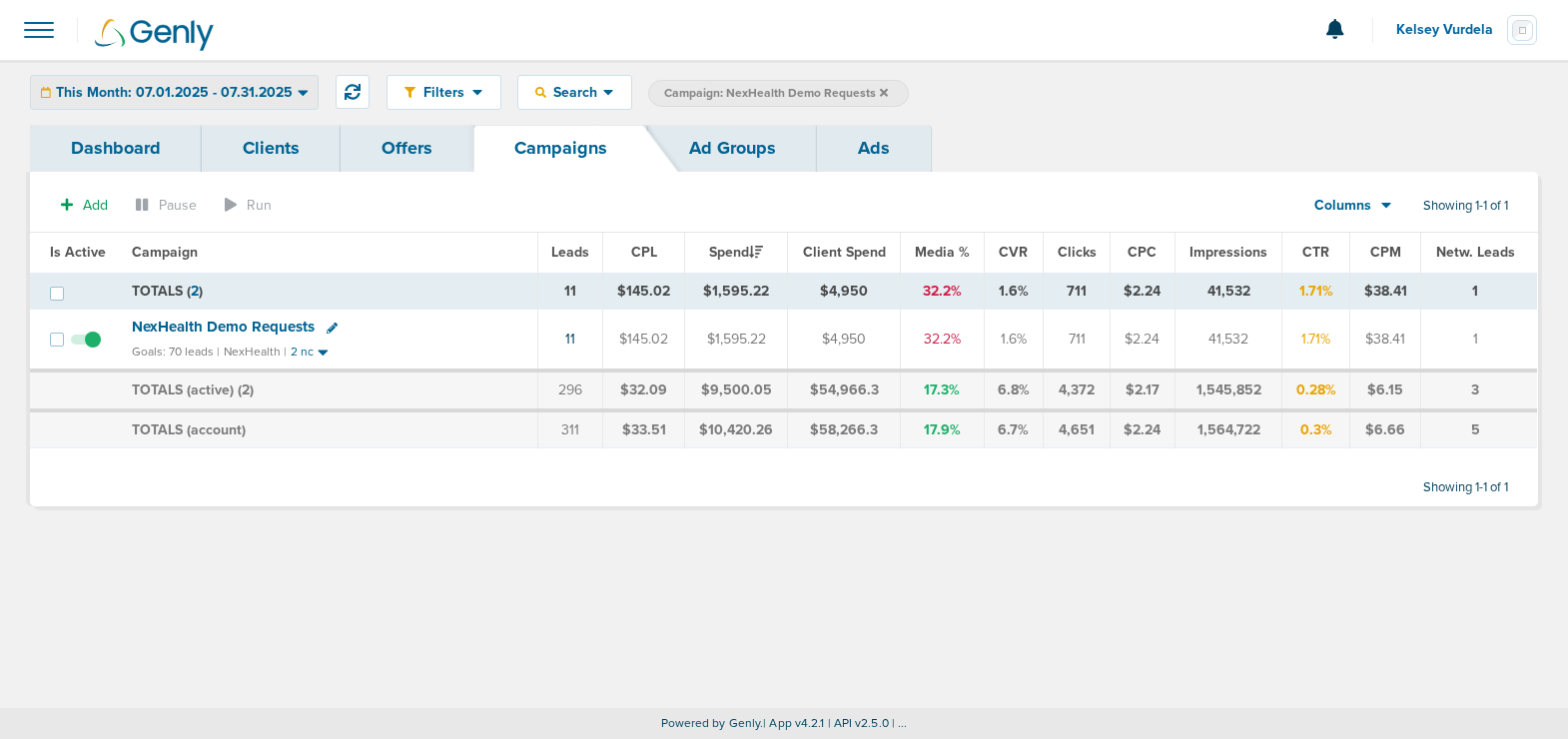 click on "This Month: 07.01.2025 - 07.31.2025" at bounding box center [174, 93] 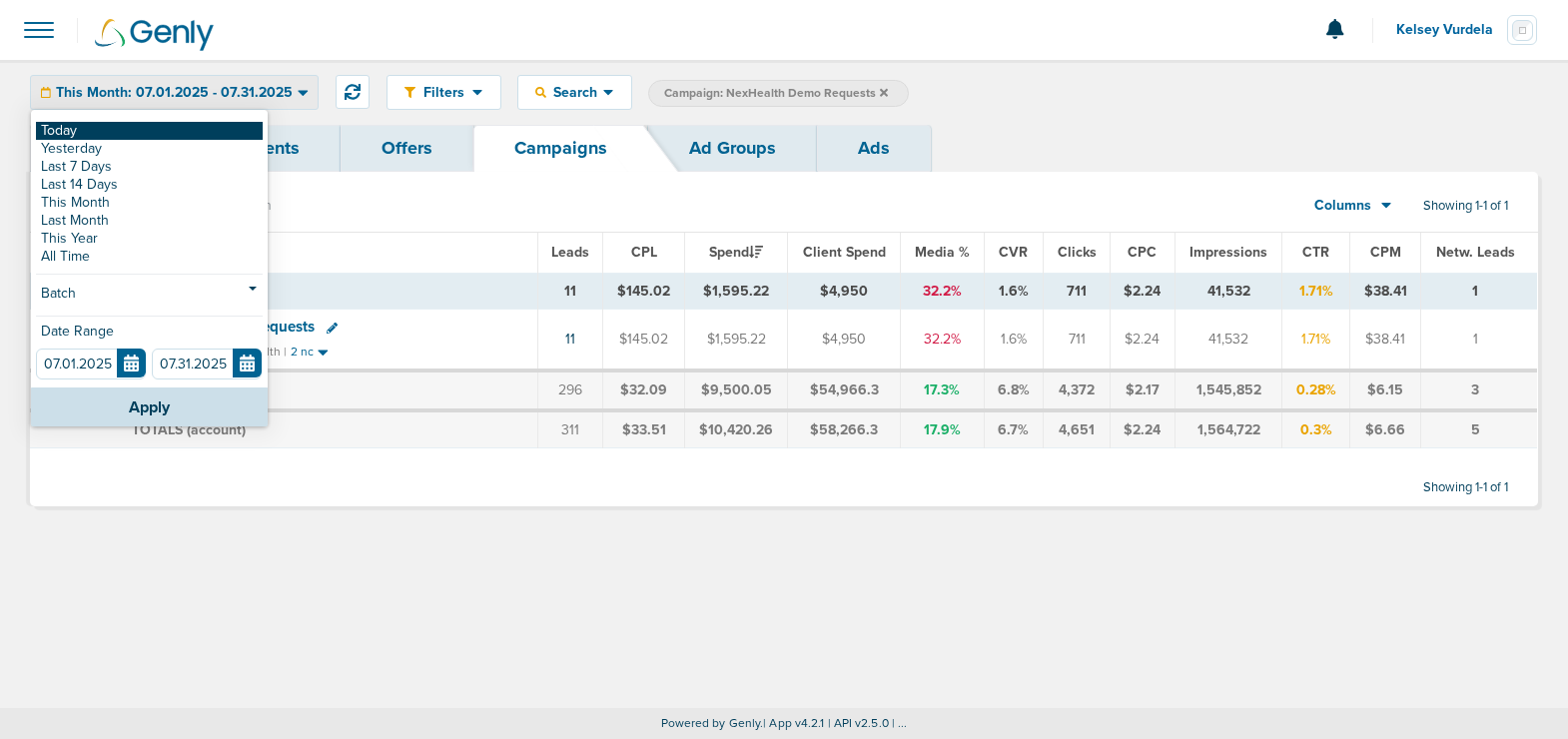 click on "Today" at bounding box center [149, 131] 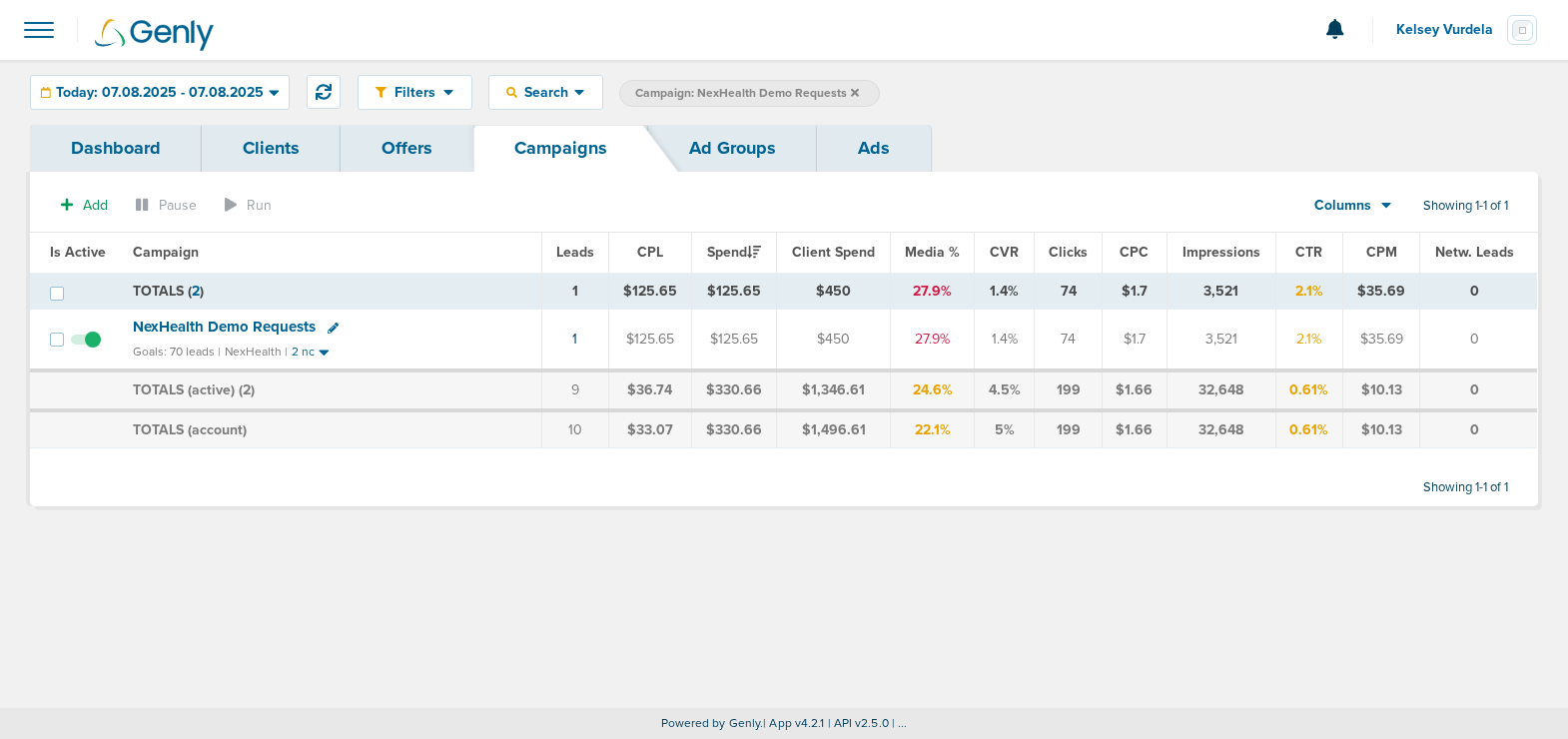 click at bounding box center [855, 93] 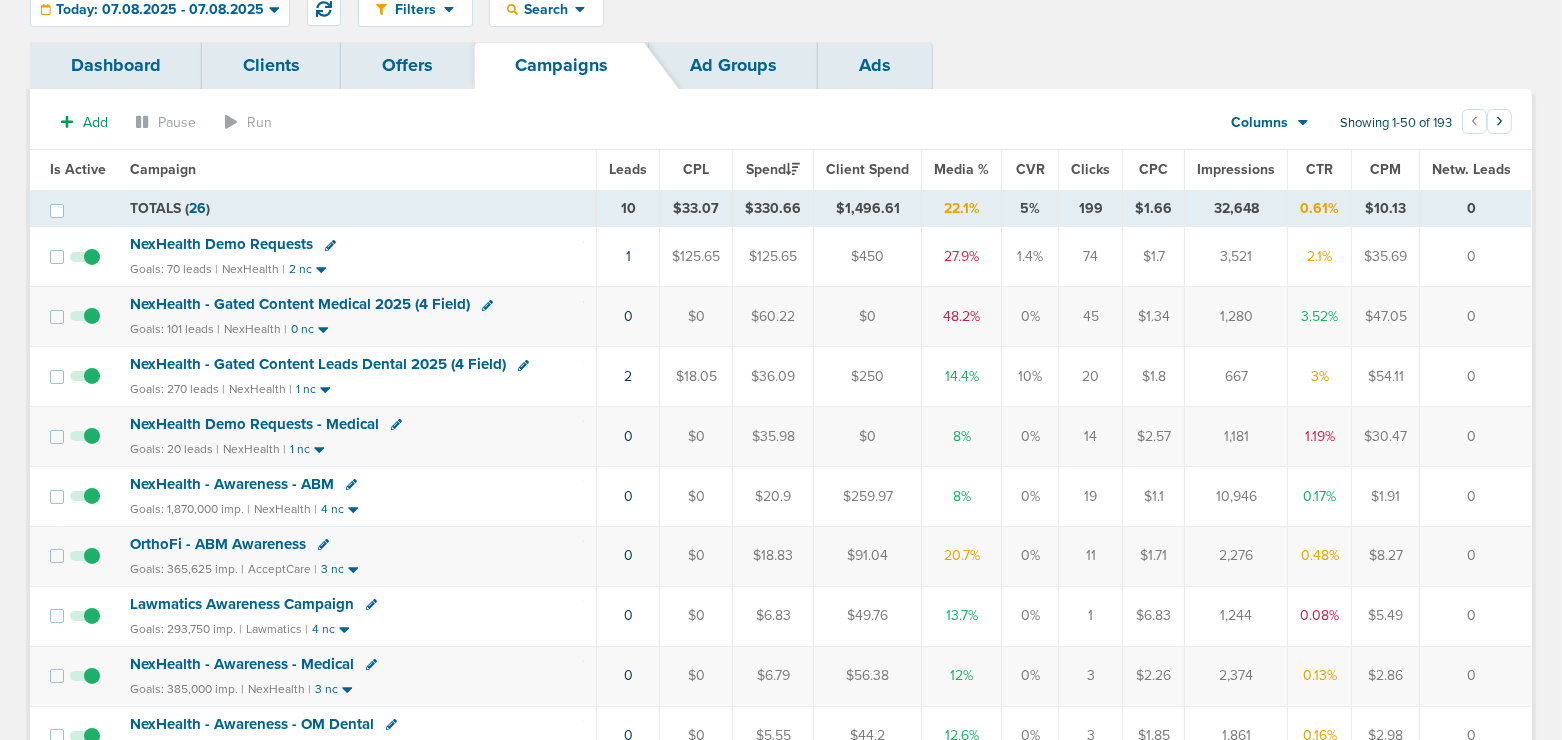 scroll, scrollTop: 86, scrollLeft: 0, axis: vertical 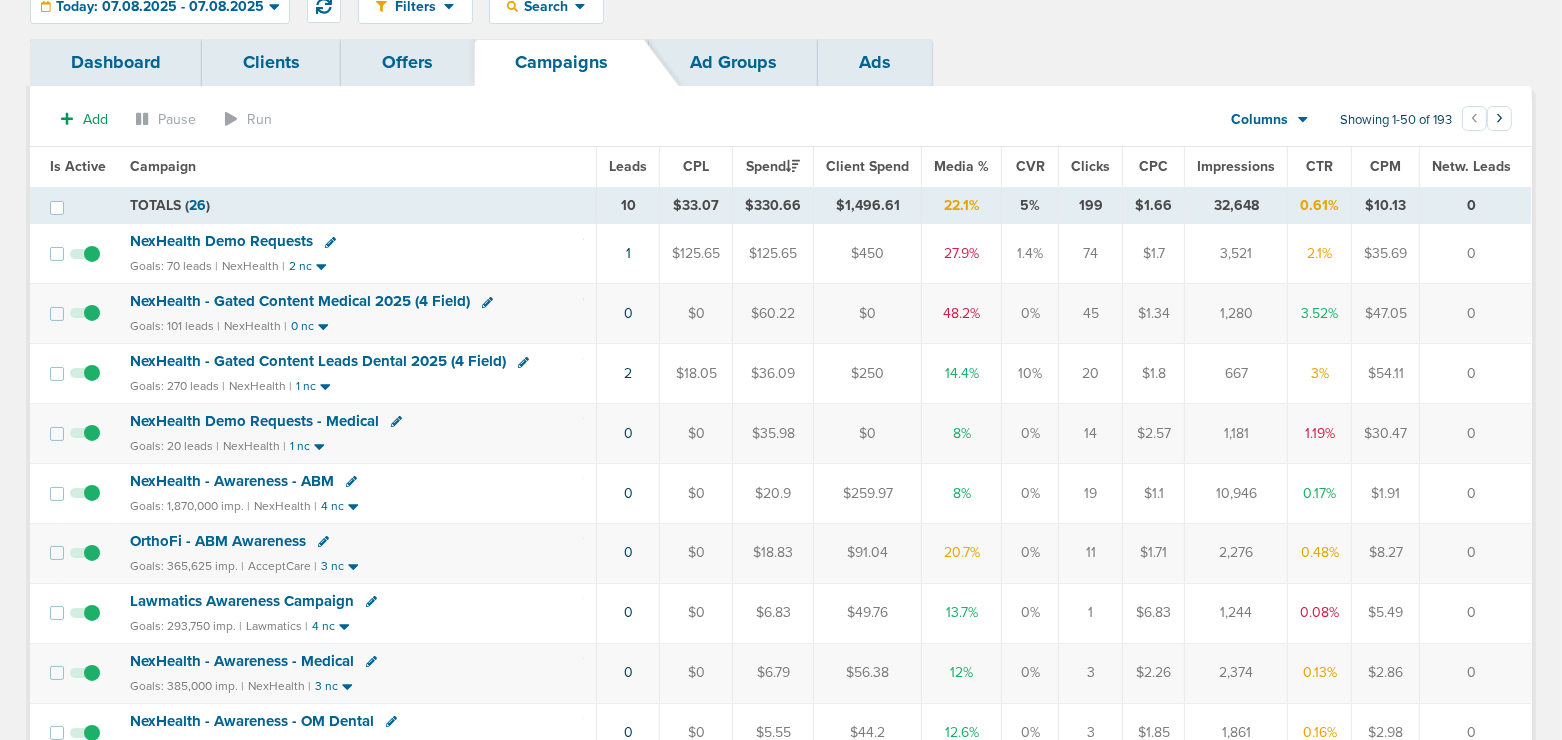 click on "OrthoFi - ABM Awareness" at bounding box center (300, 301) 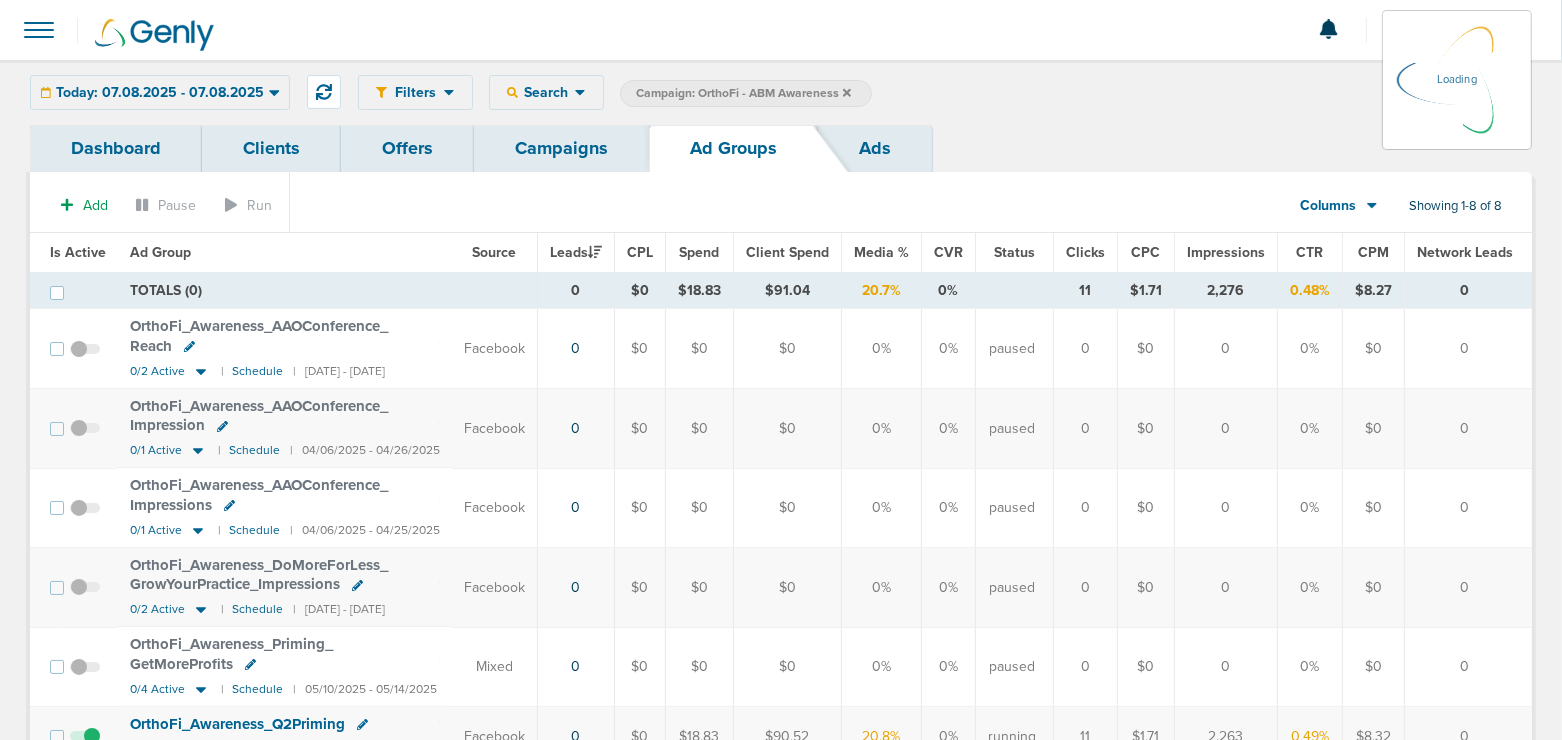 scroll, scrollTop: 262, scrollLeft: 0, axis: vertical 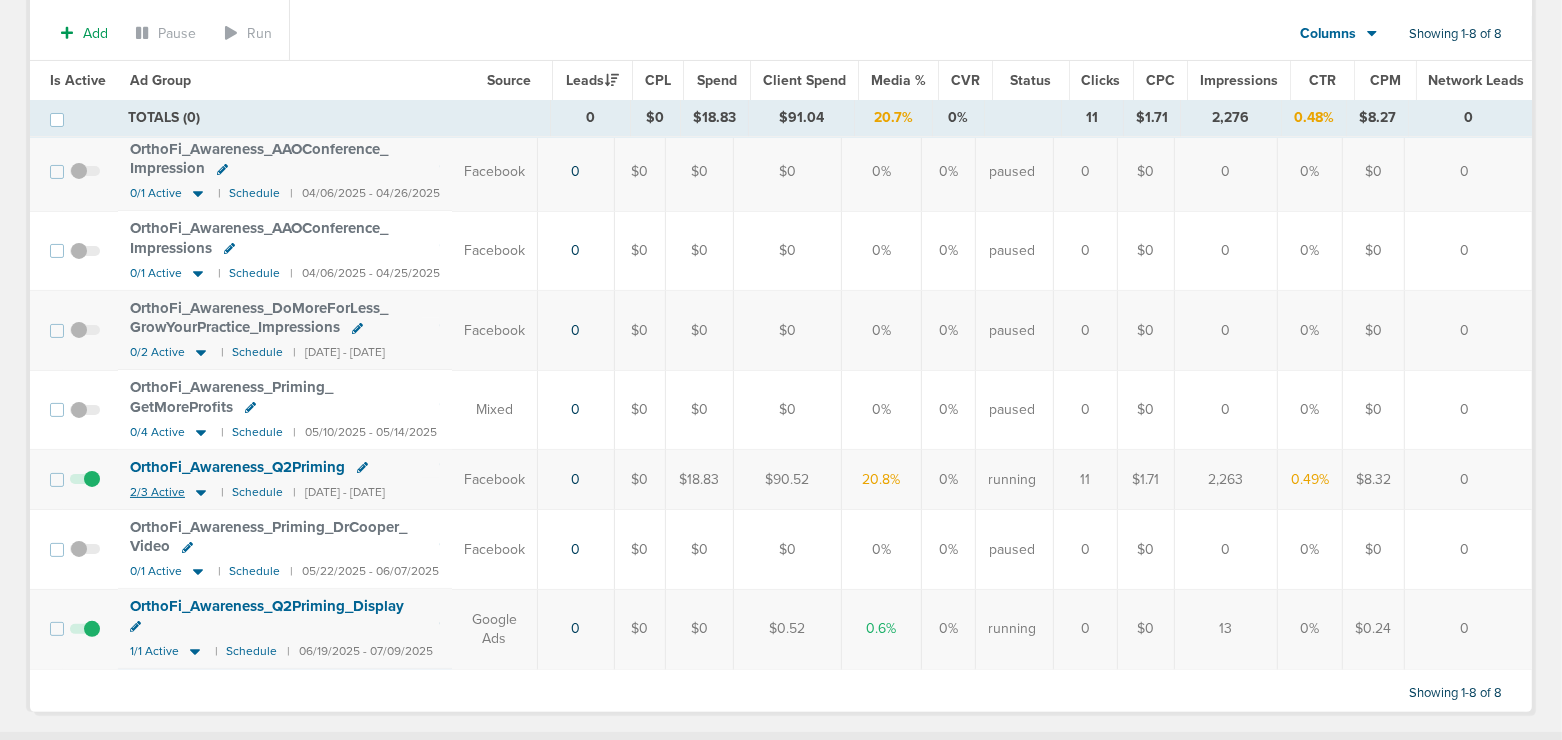 click at bounding box center [198, 193] 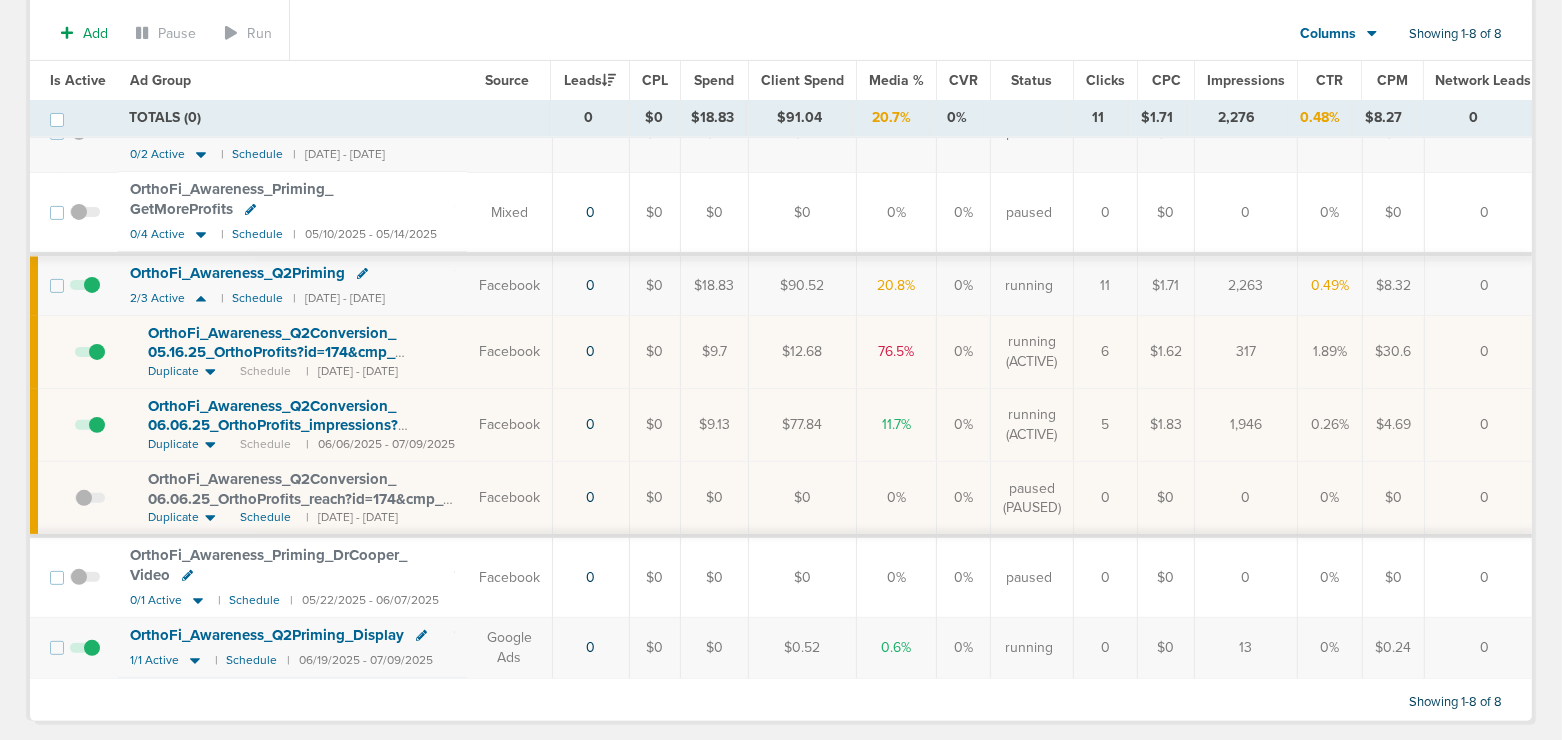 scroll, scrollTop: 495, scrollLeft: 0, axis: vertical 